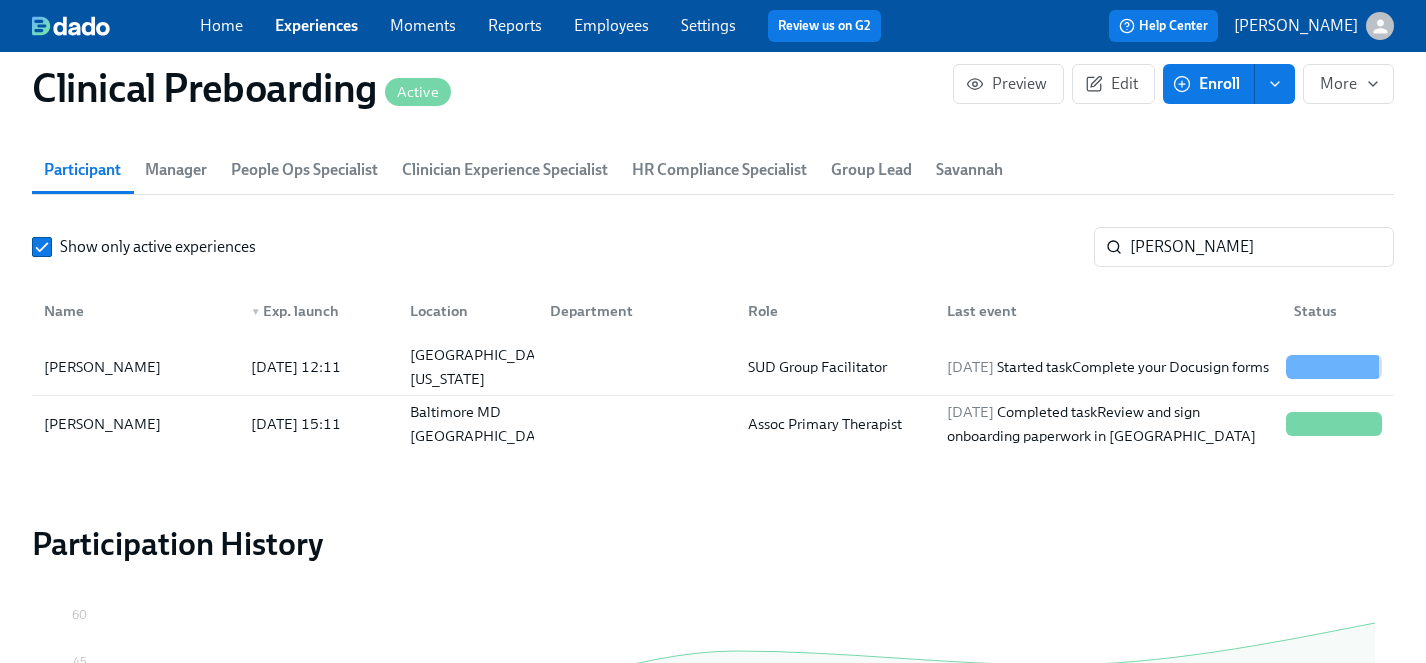 scroll, scrollTop: 2204, scrollLeft: 0, axis: vertical 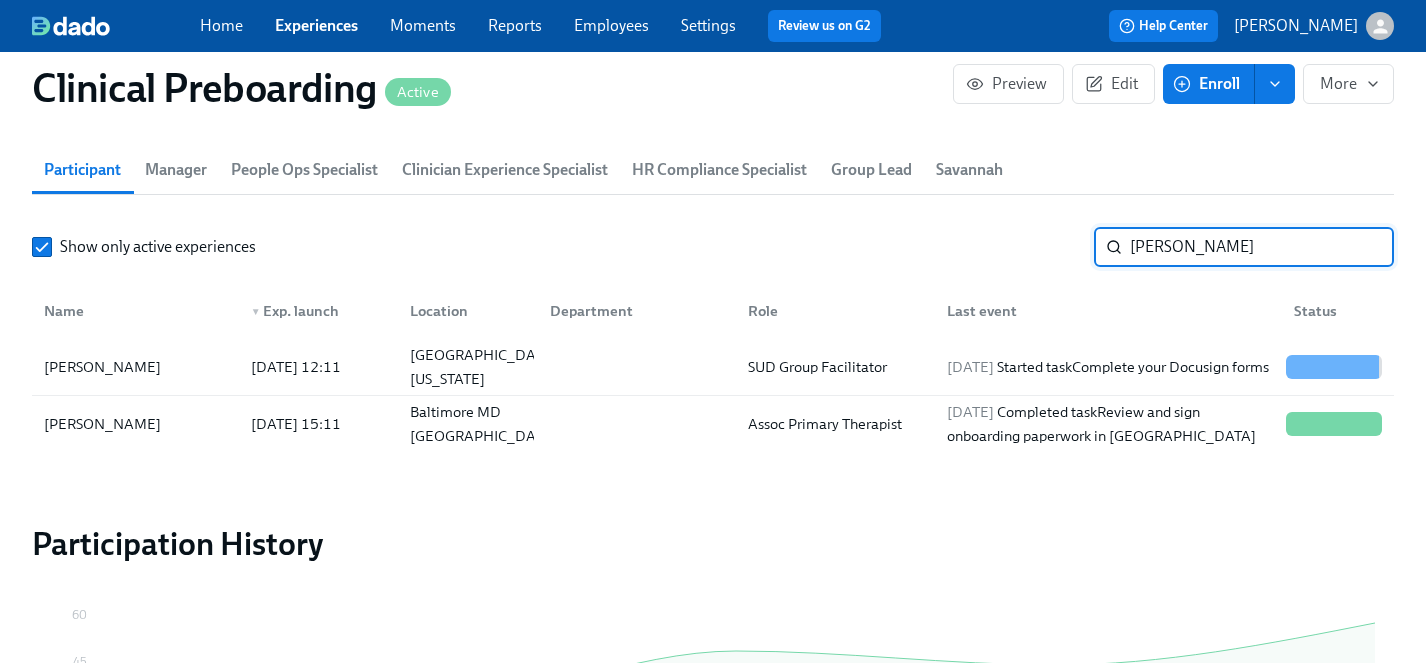 drag, startPoint x: 1230, startPoint y: 253, endPoint x: 987, endPoint y: 251, distance: 243.00822 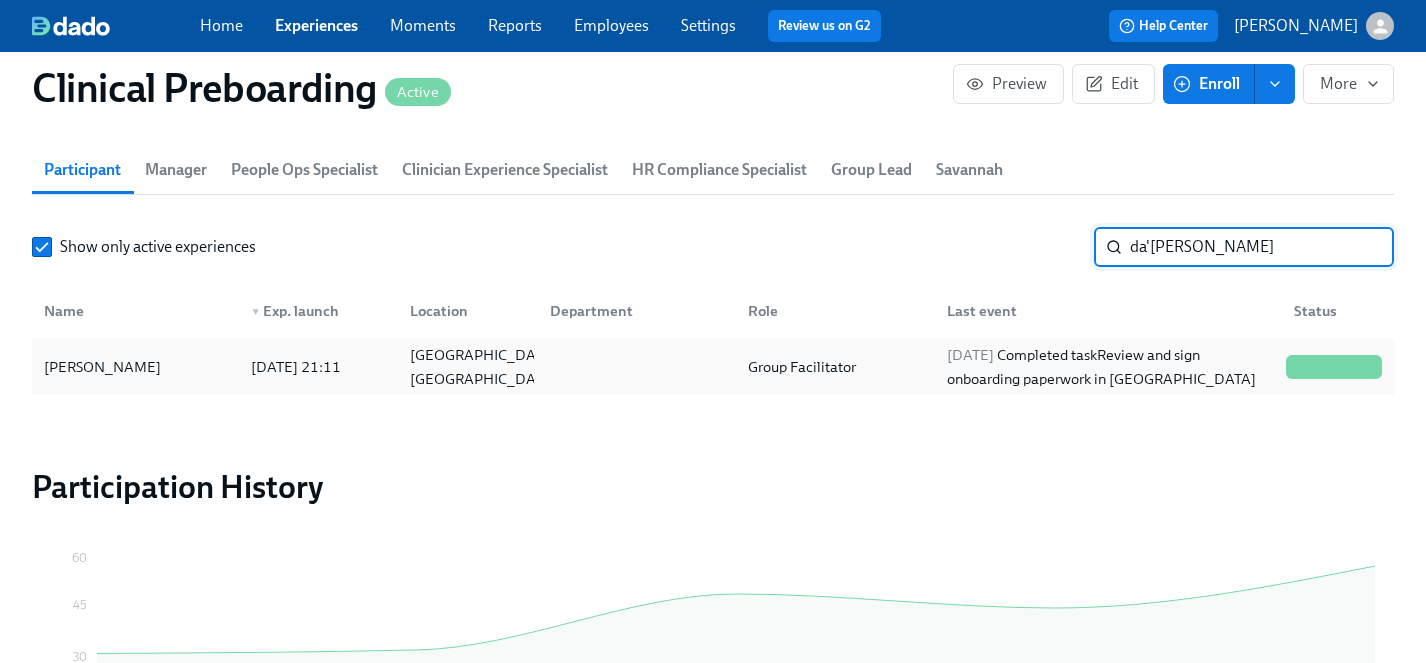 click on "Da'Shauna Robinson" at bounding box center (102, 367) 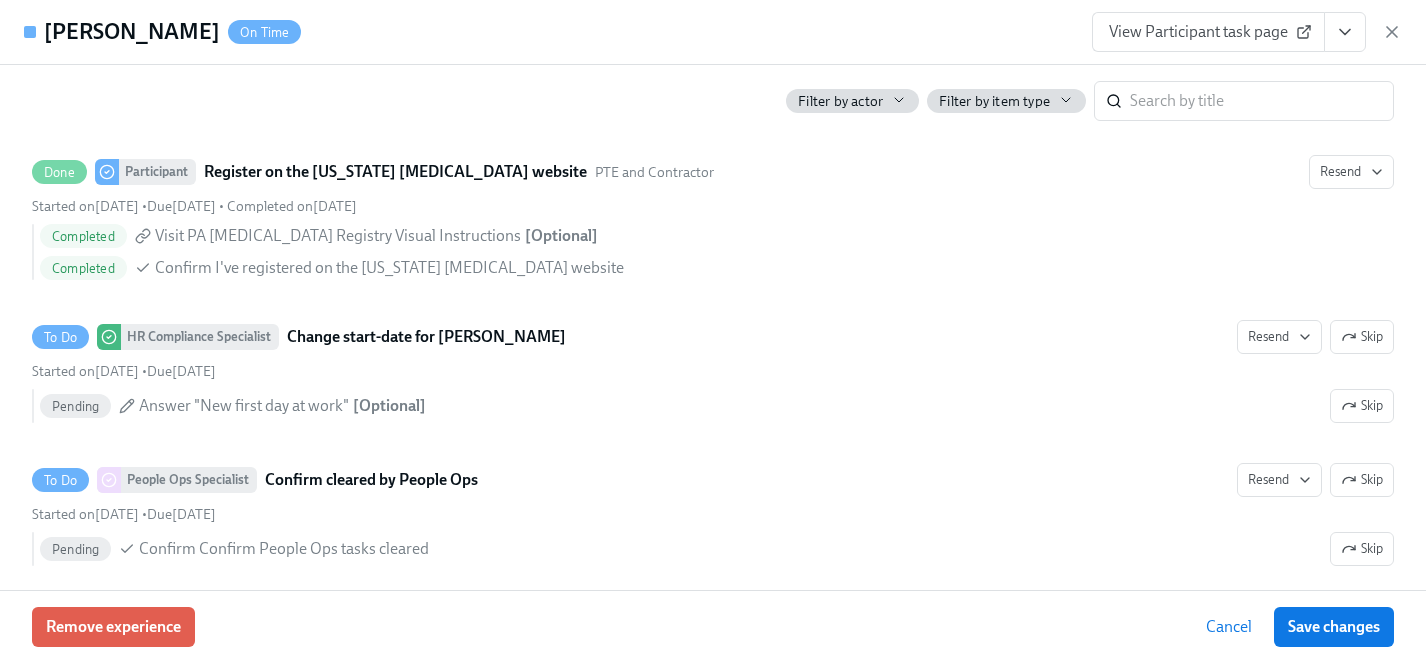 scroll, scrollTop: 3851, scrollLeft: 0, axis: vertical 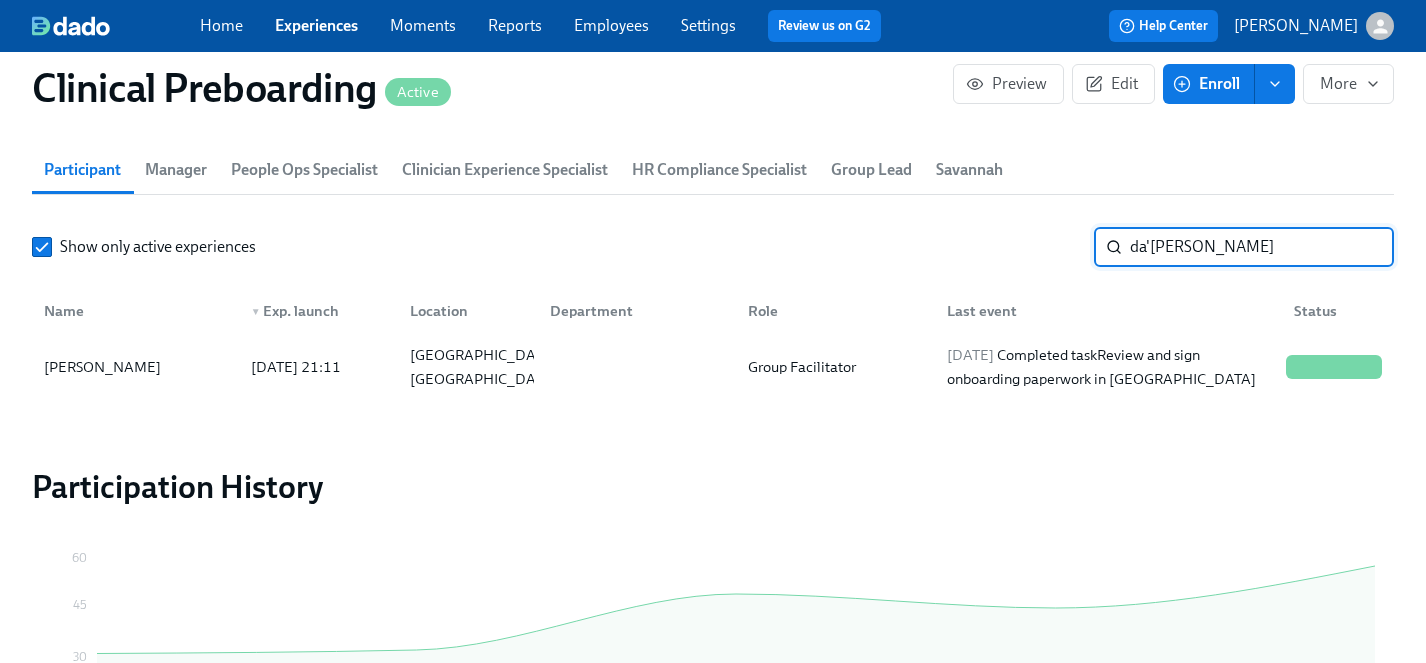 drag, startPoint x: 1228, startPoint y: 246, endPoint x: 925, endPoint y: 243, distance: 303.01486 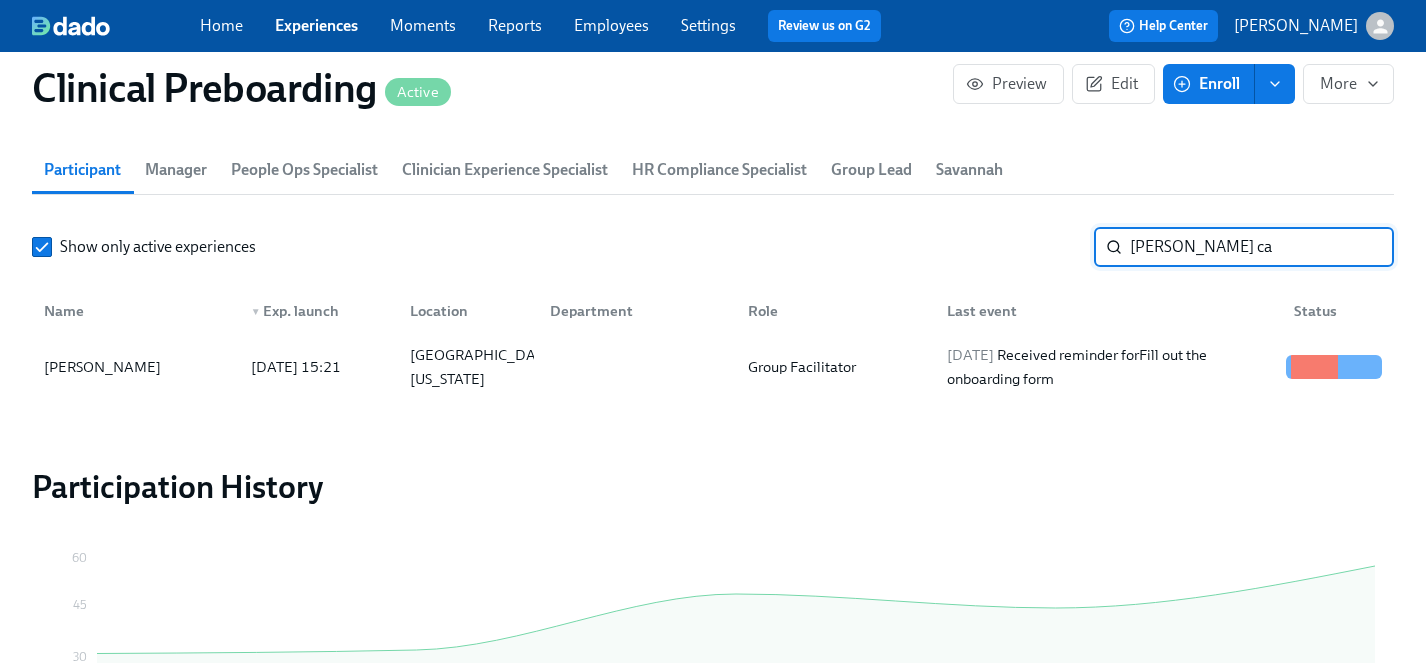 type on "mayra ca" 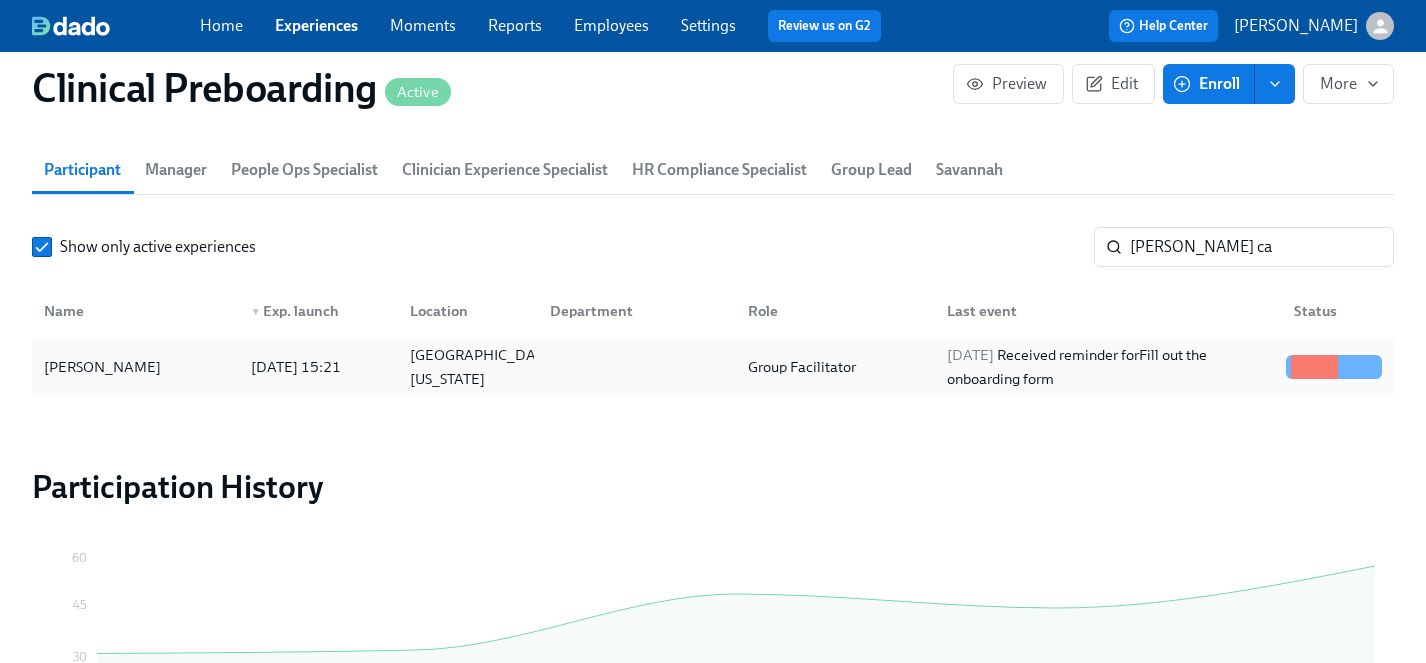 click on "Mayra Cano" at bounding box center (102, 367) 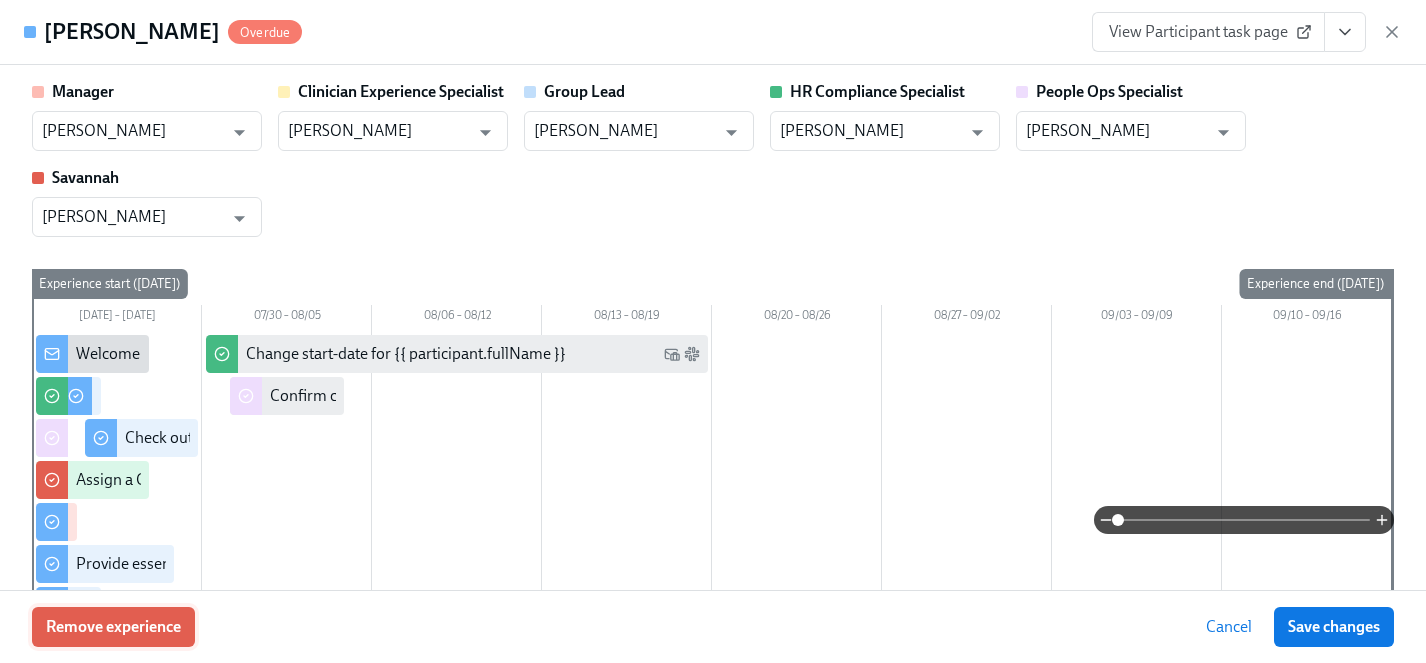 click on "Remove experience" at bounding box center [113, 627] 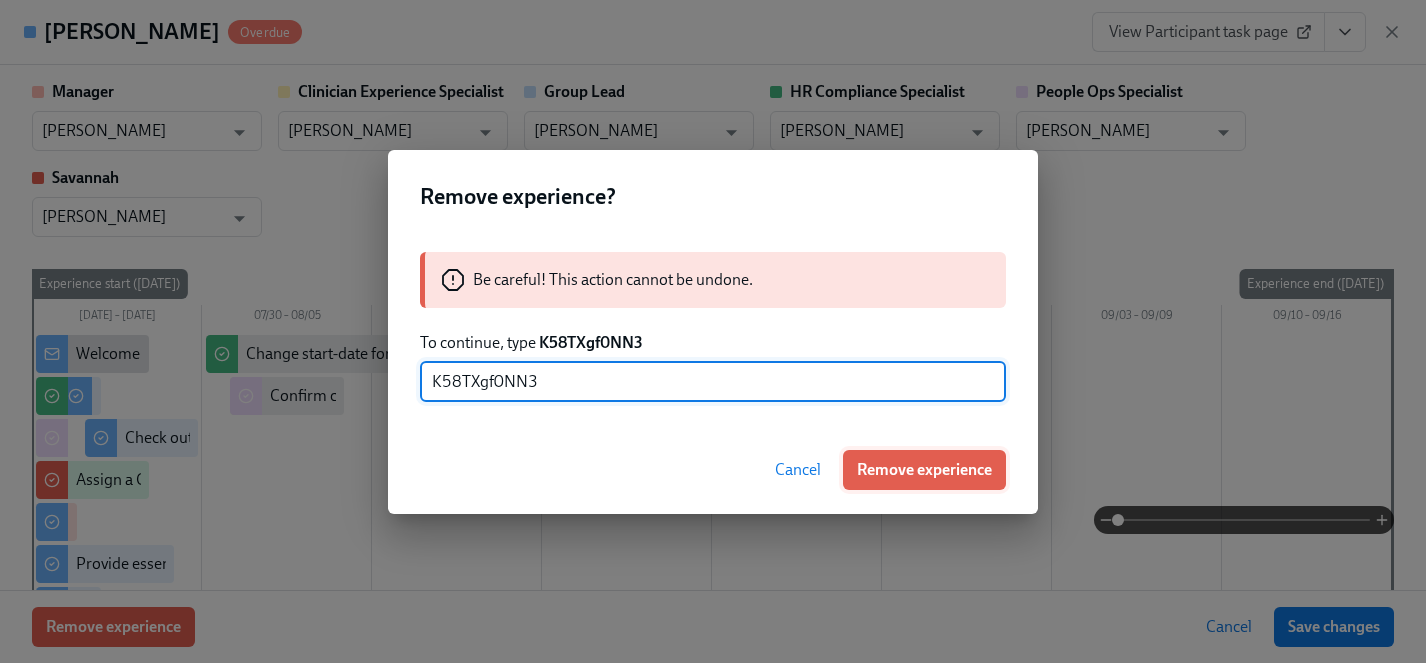 type on "K58TXgf0NN3" 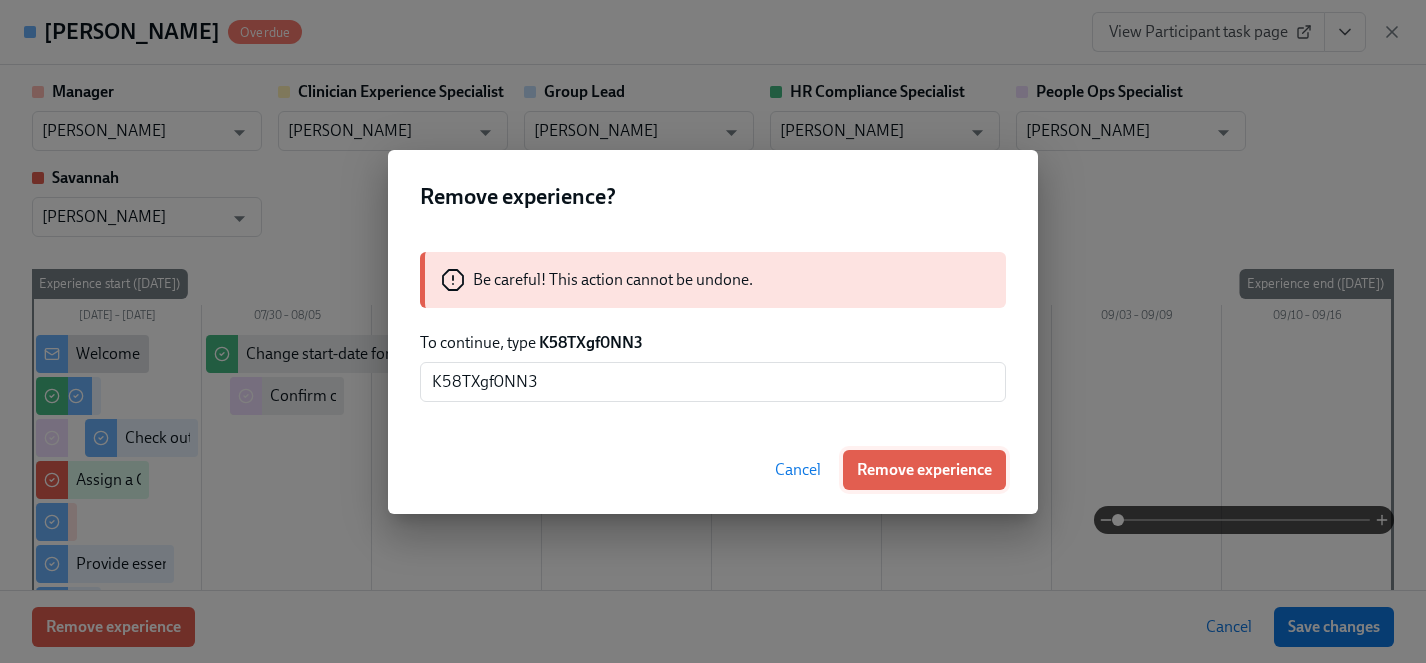 click on "Remove experience" at bounding box center [924, 470] 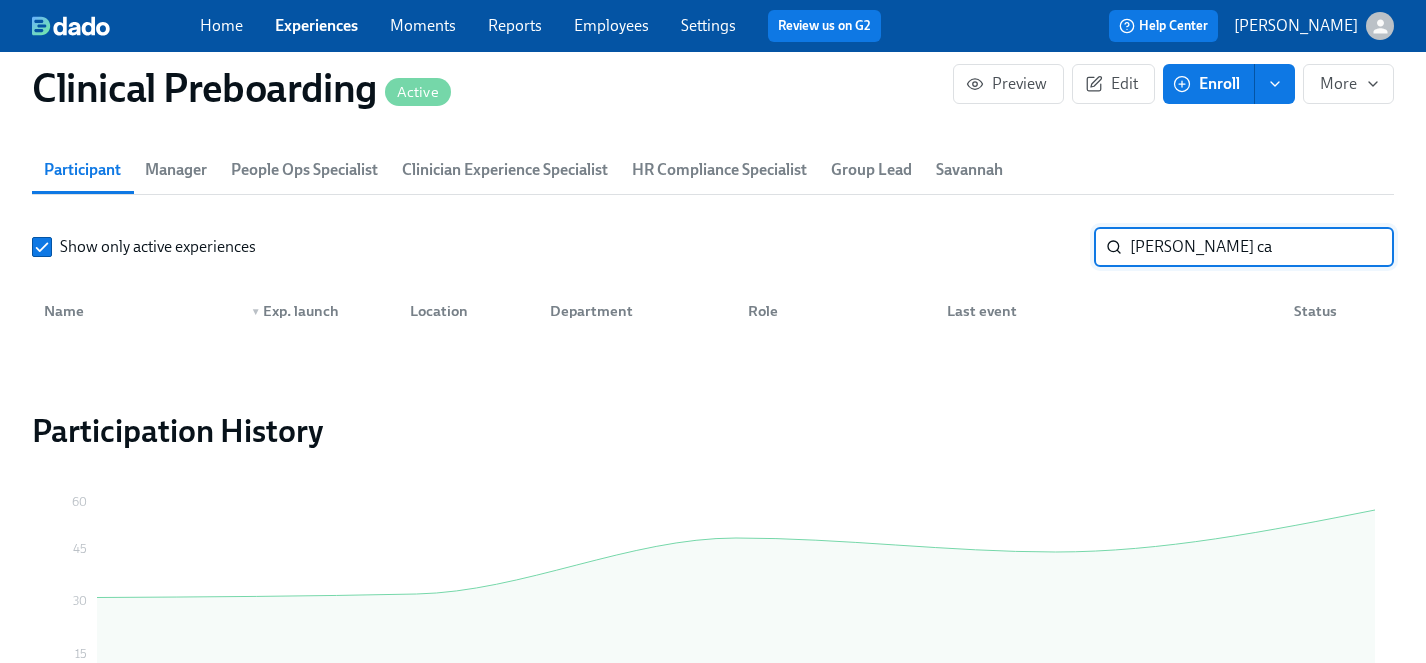 drag, startPoint x: 1210, startPoint y: 253, endPoint x: 1067, endPoint y: 251, distance: 143.01399 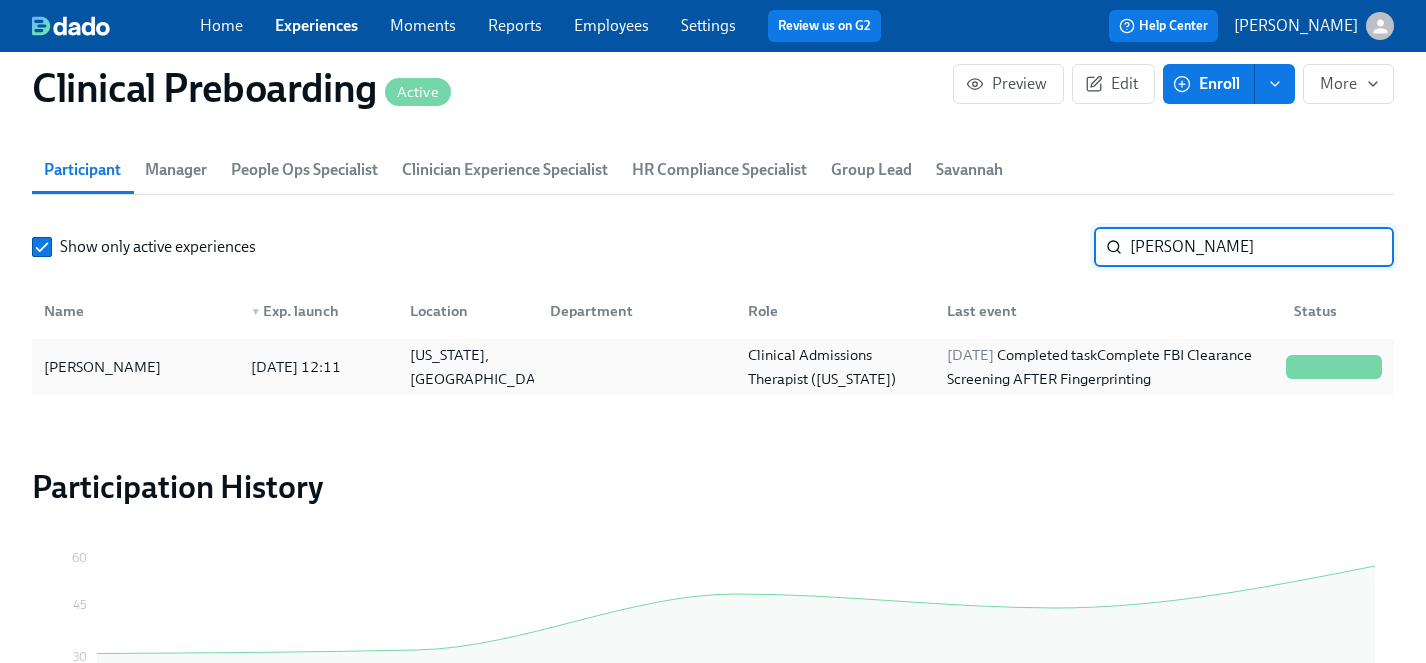 type on "catherine po" 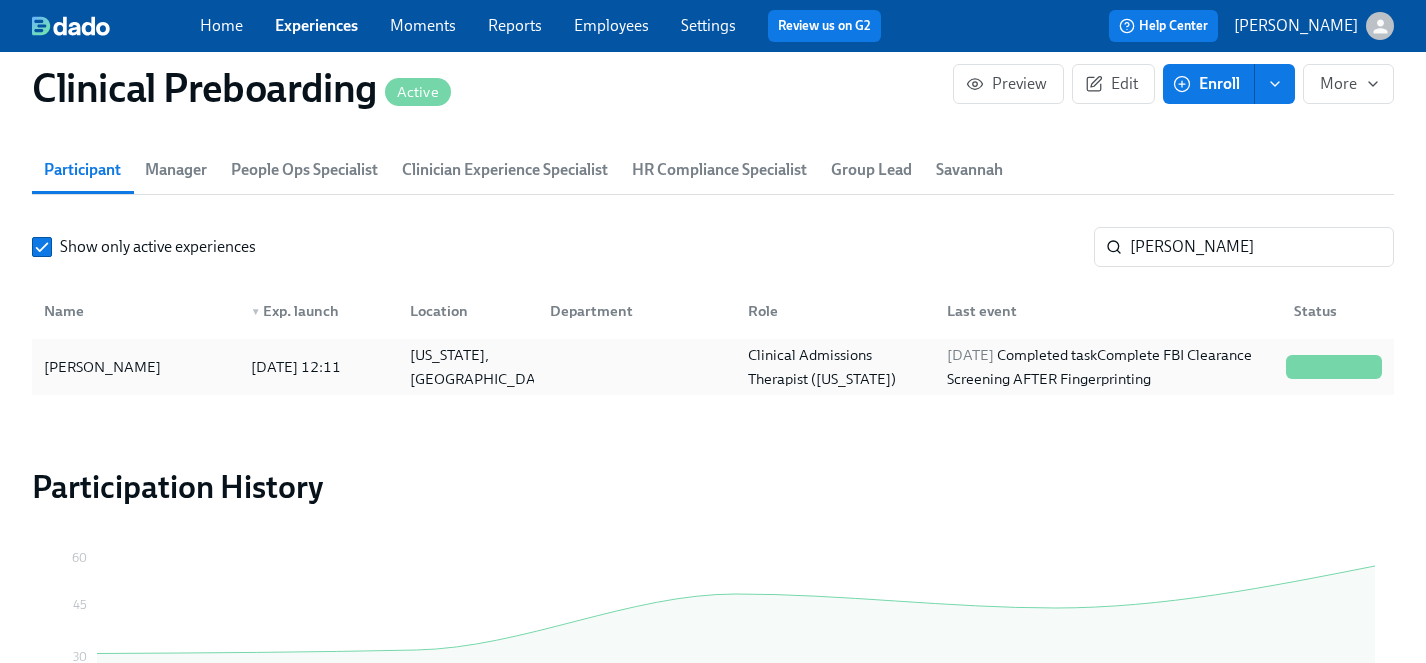 click on "Catherine Potenza" at bounding box center (102, 367) 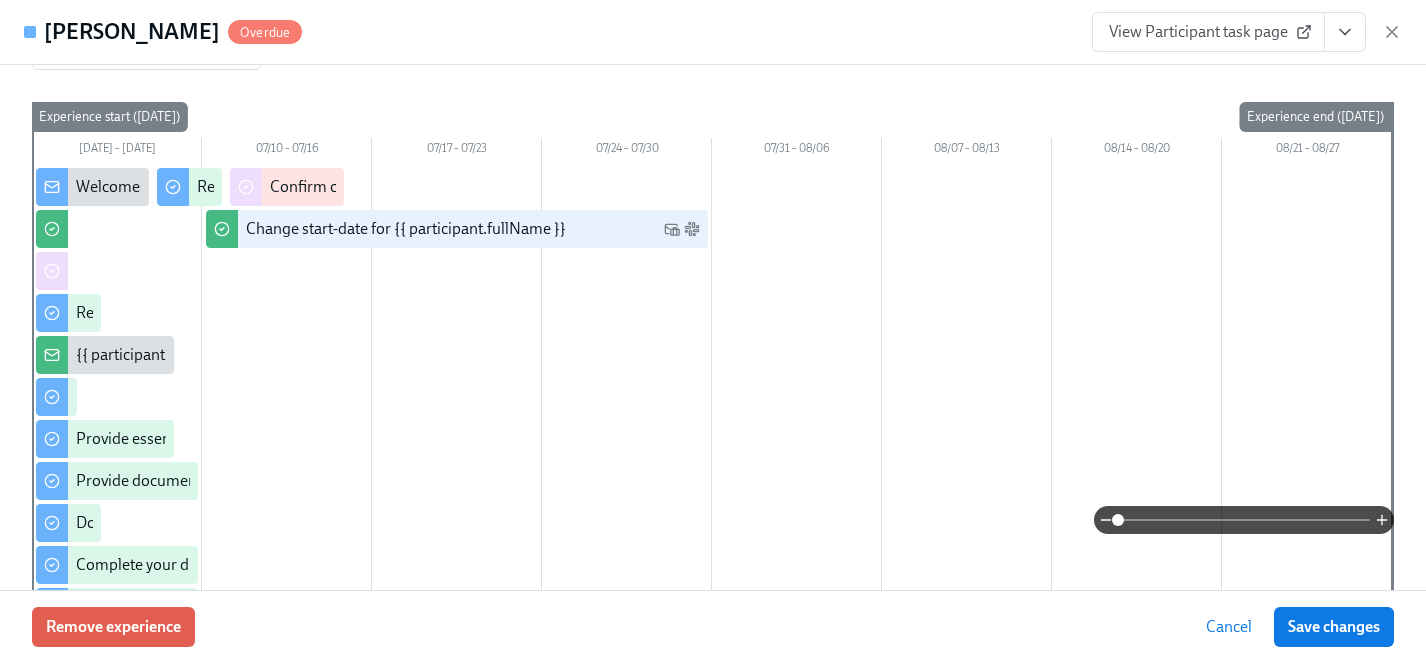 scroll, scrollTop: 166, scrollLeft: 0, axis: vertical 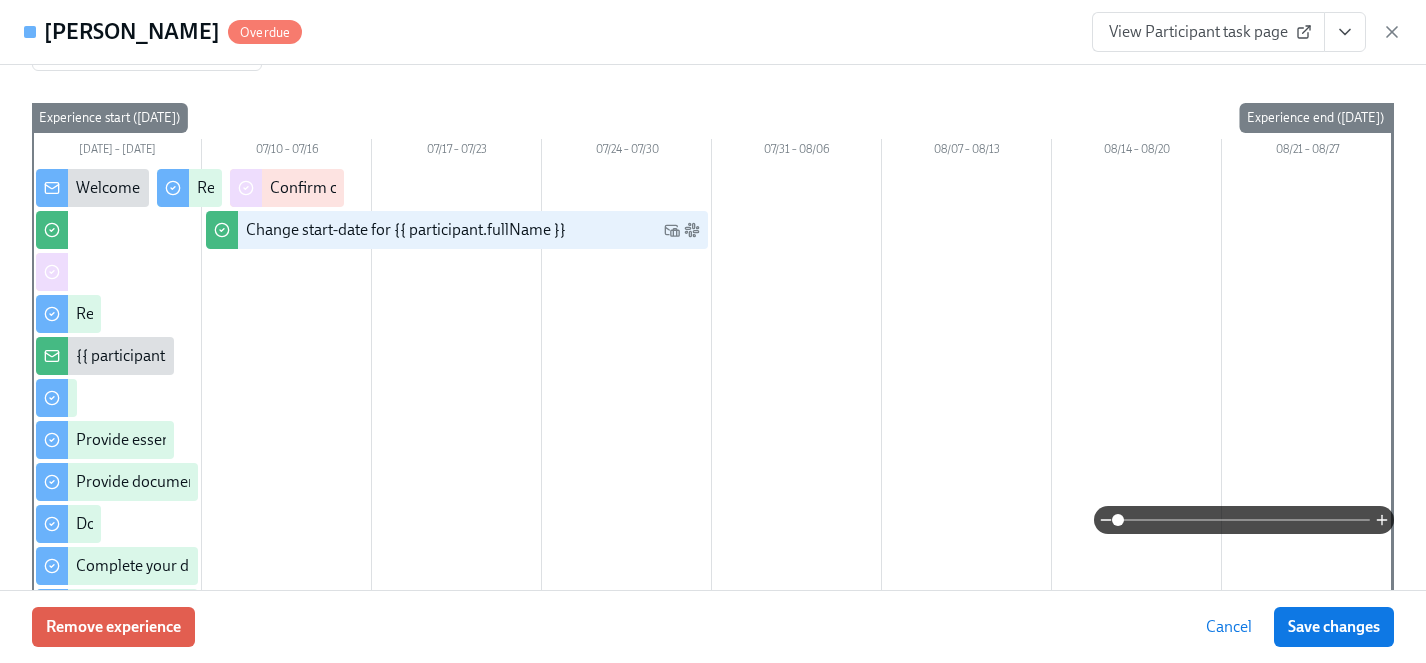 click 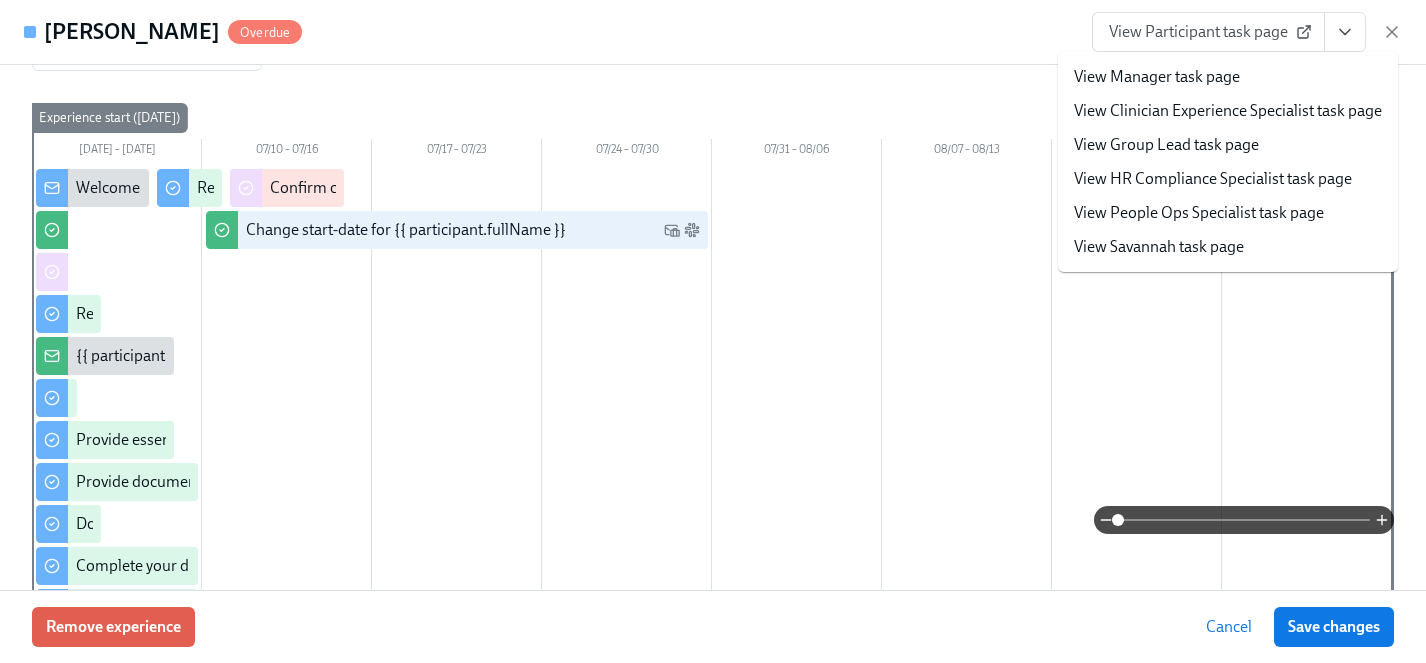 click on "View People Ops Specialist task page" at bounding box center [1199, 213] 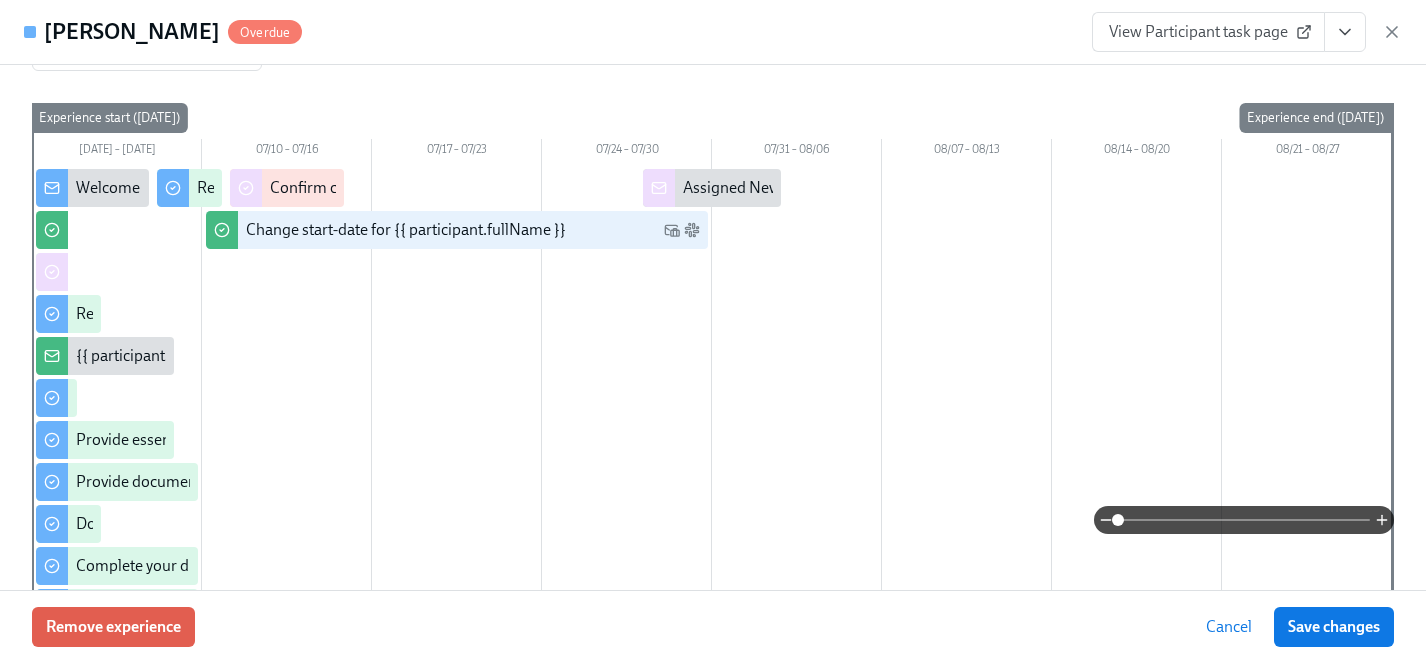 scroll, scrollTop: 0, scrollLeft: 0, axis: both 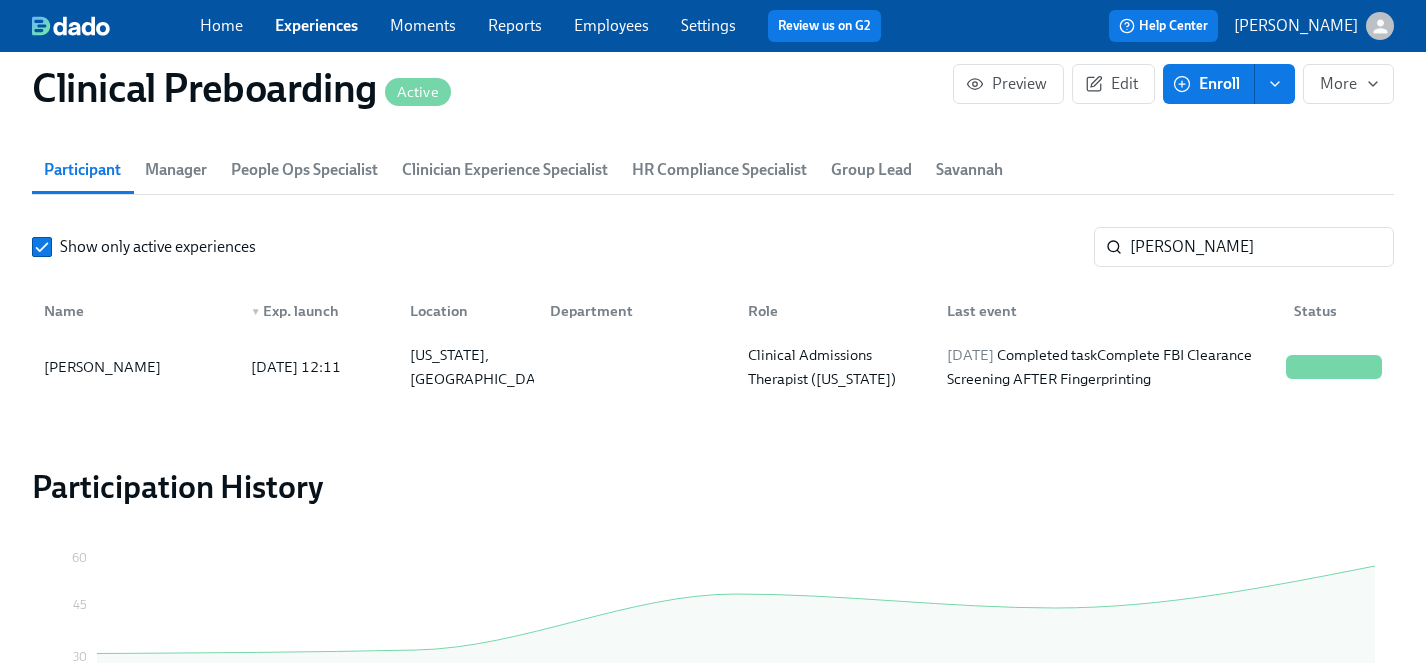 click on "Employees" at bounding box center [611, 25] 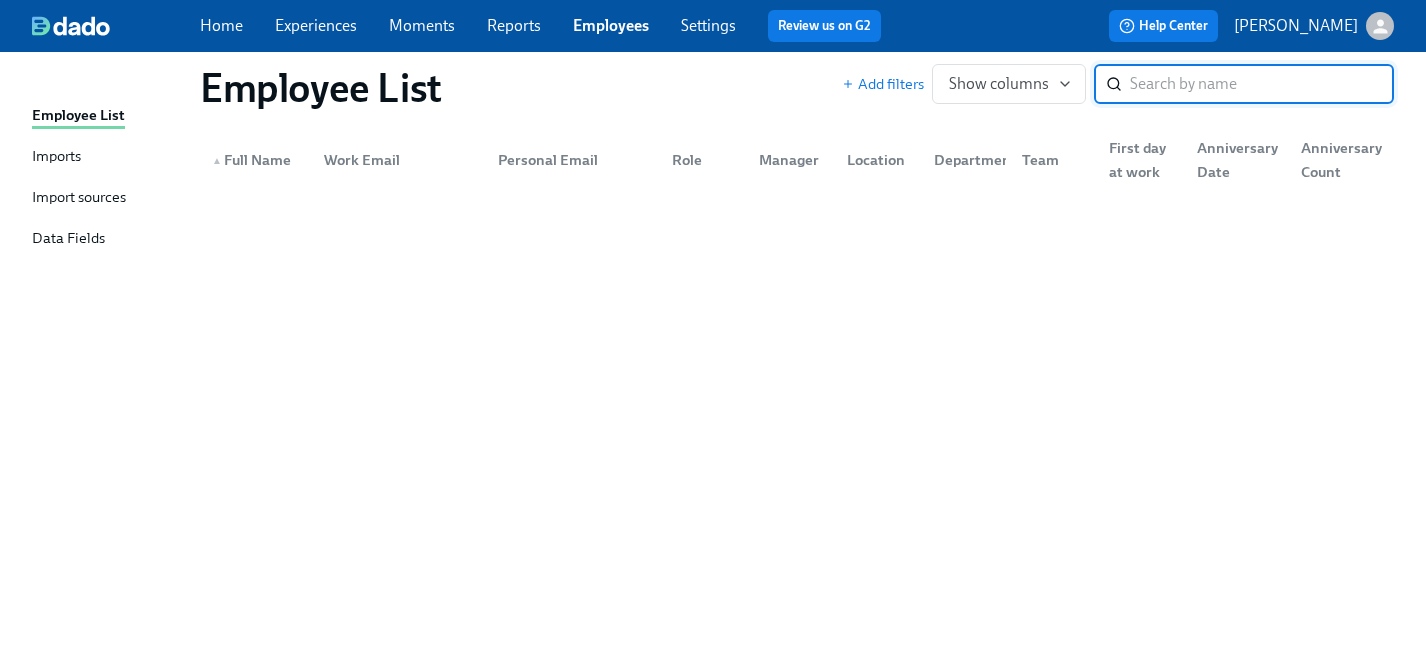 scroll, scrollTop: 0, scrollLeft: 0, axis: both 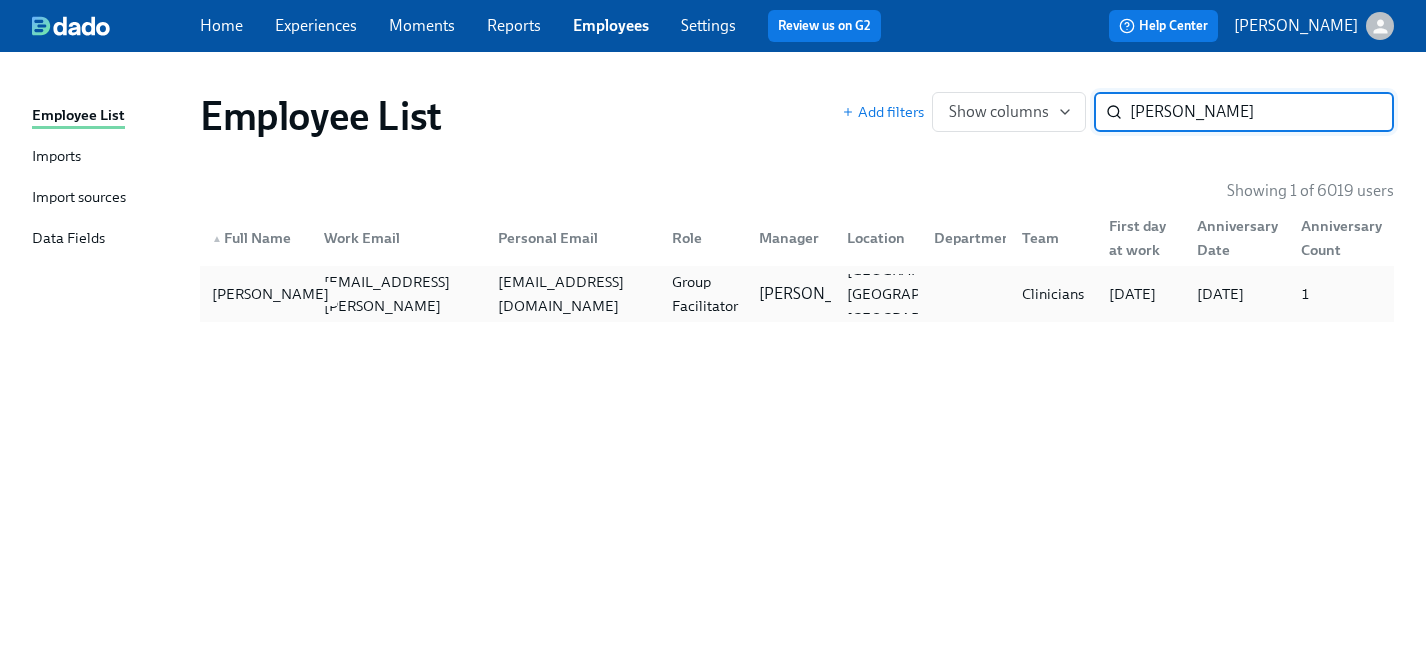 type on "percer" 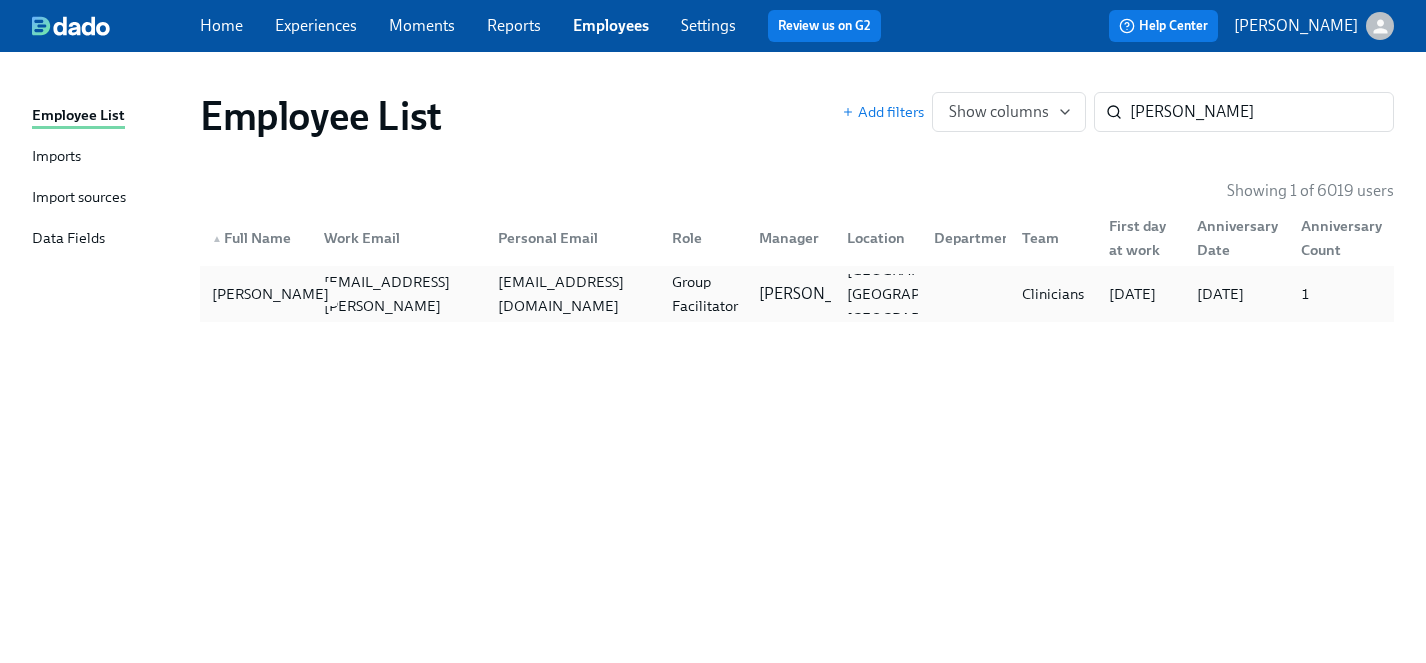 click on "Jana Percer" at bounding box center [270, 294] 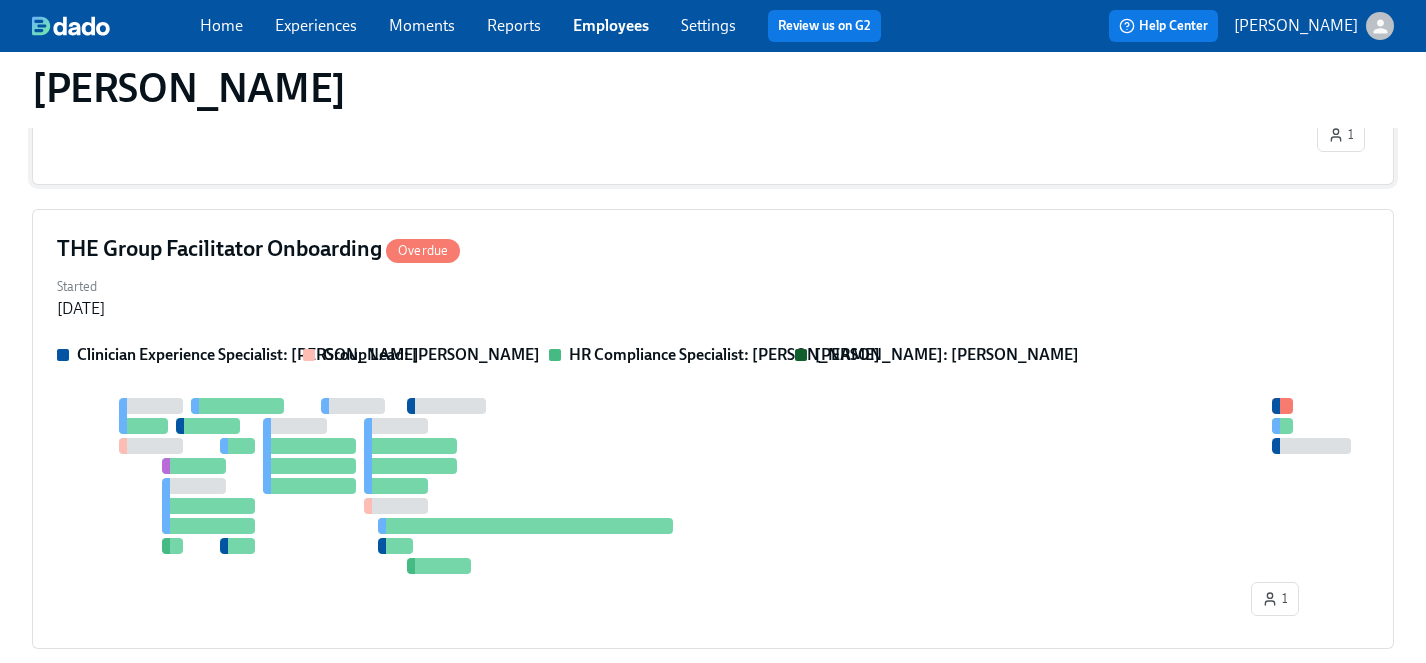 scroll, scrollTop: 736, scrollLeft: 0, axis: vertical 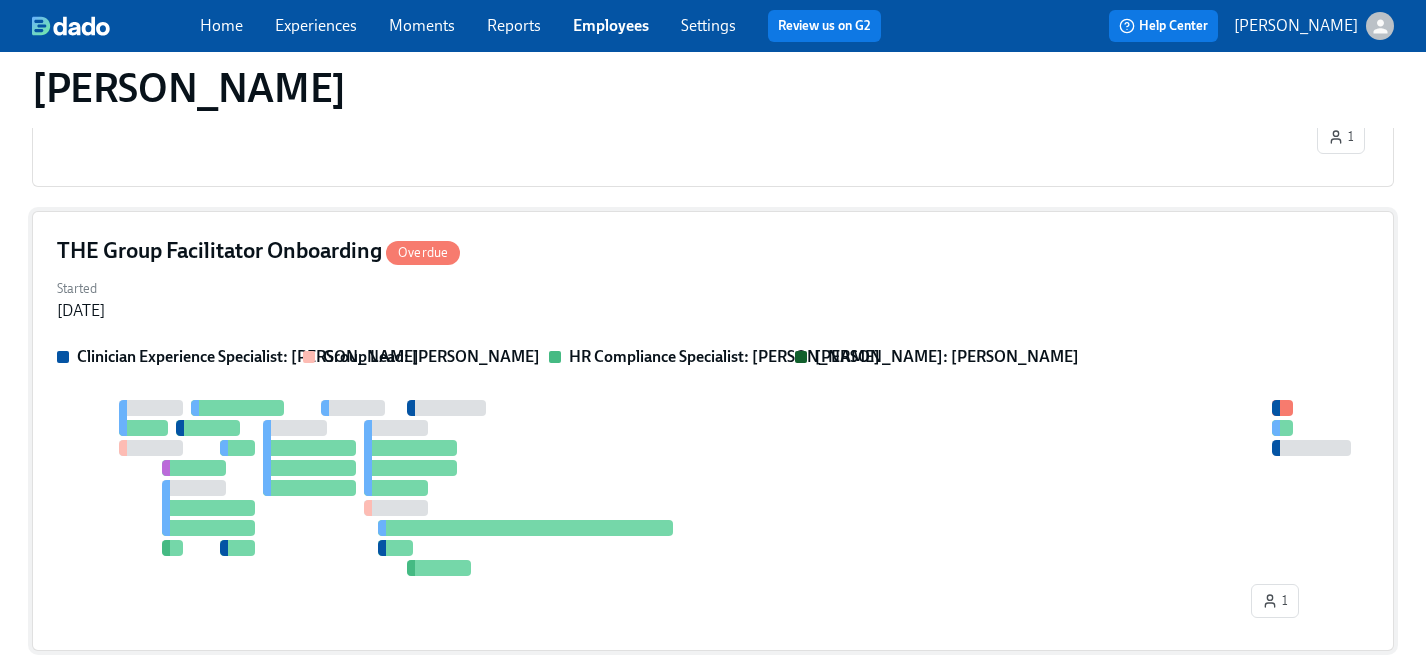 click on "Started May 09, 2025" at bounding box center (713, 298) 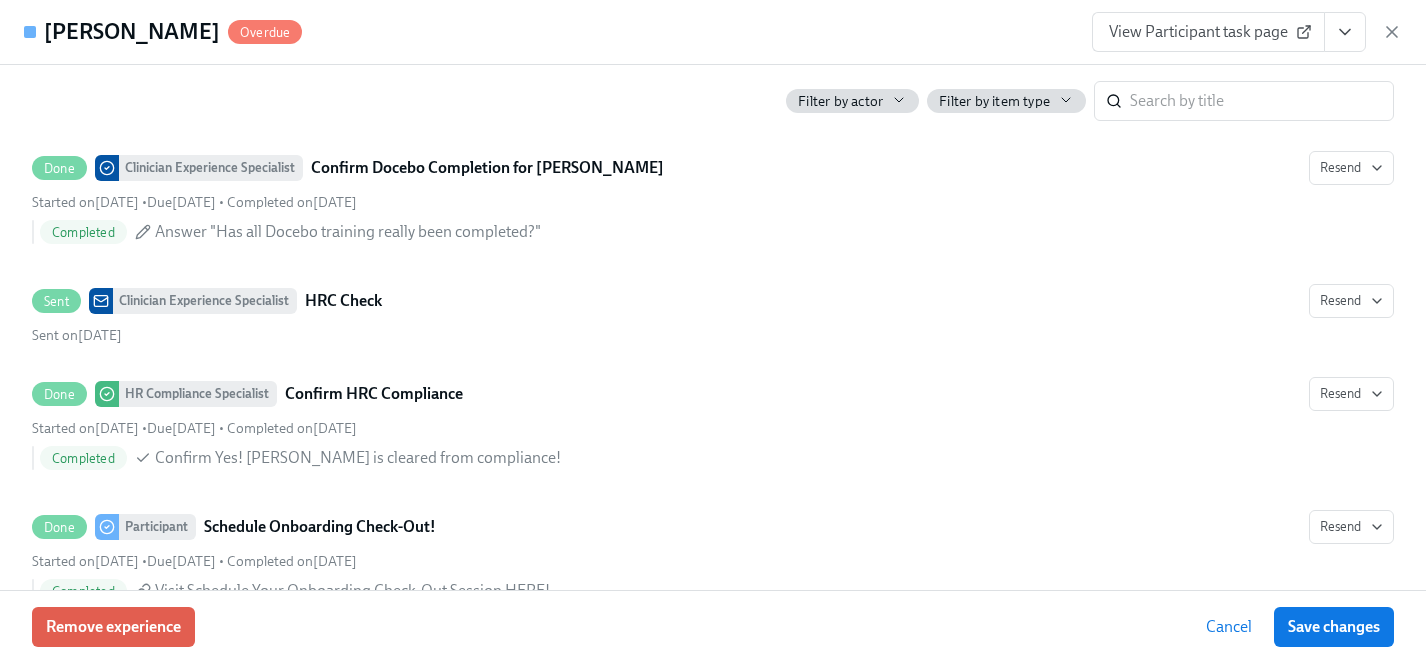 scroll, scrollTop: 3809, scrollLeft: 0, axis: vertical 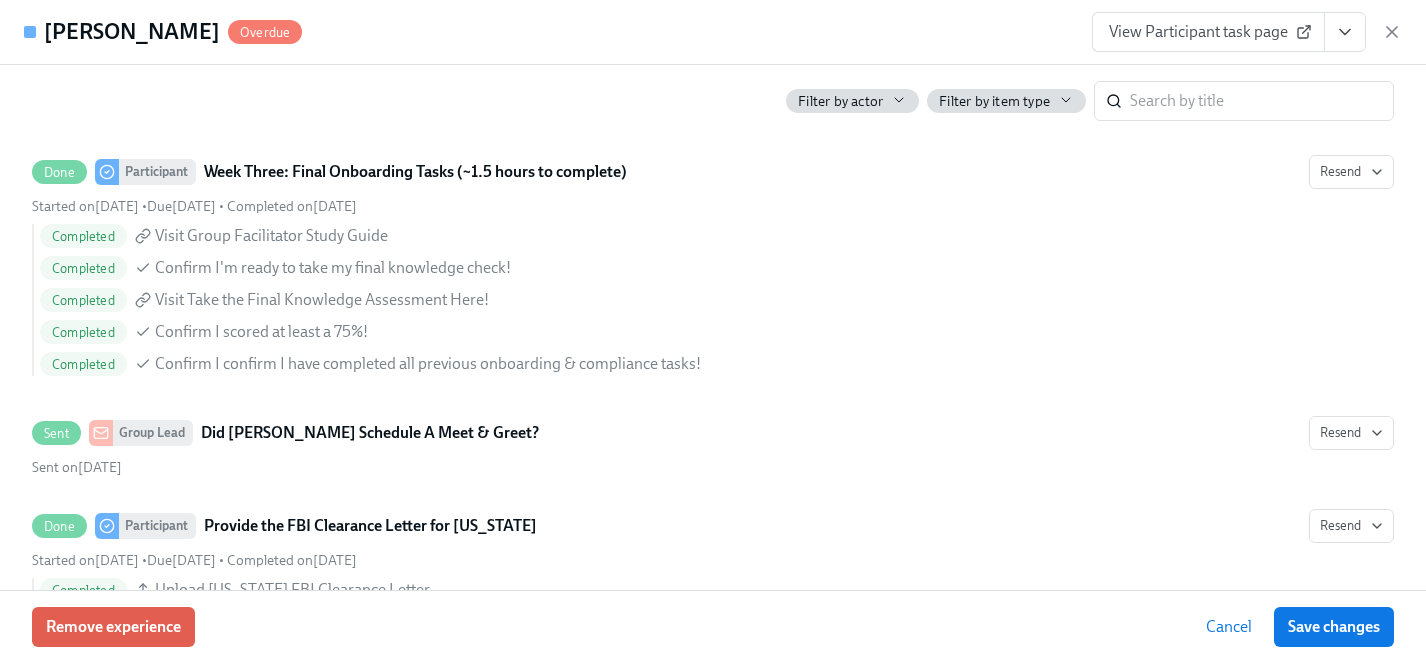 click at bounding box center [1345, 32] 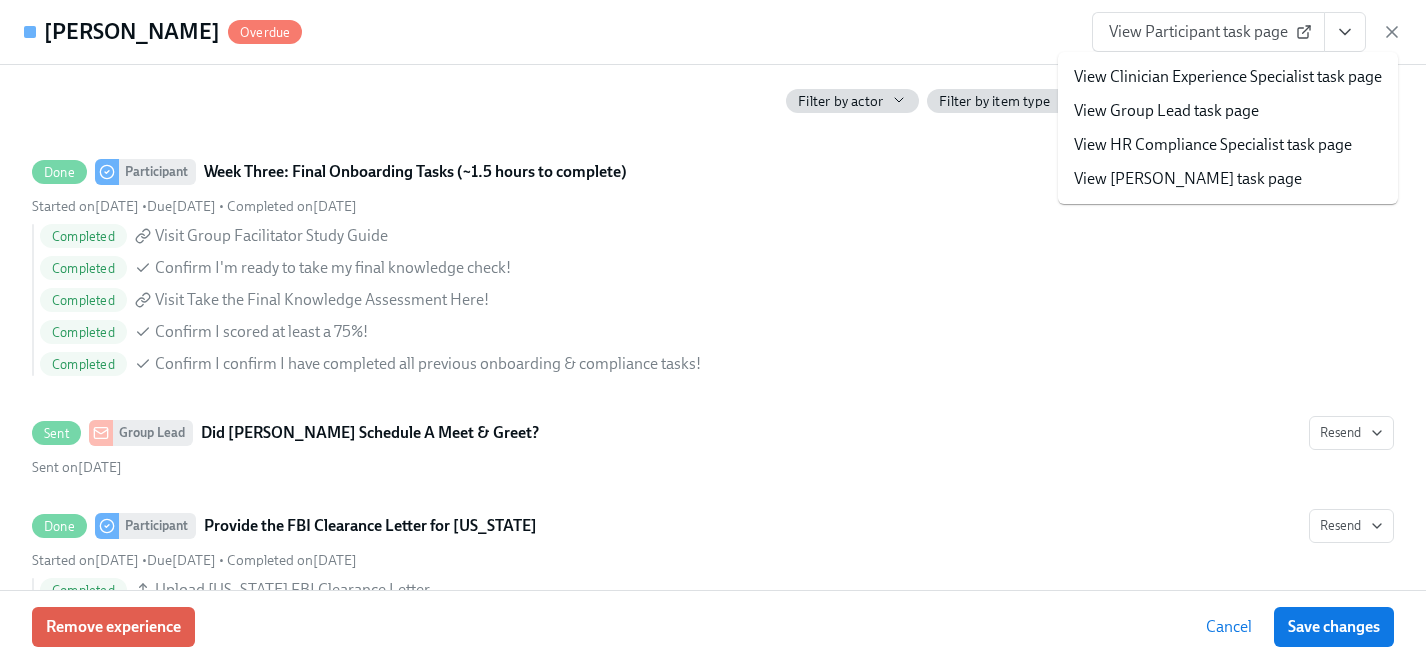 click on "View HR Compliance Specialist task page" at bounding box center (1213, 145) 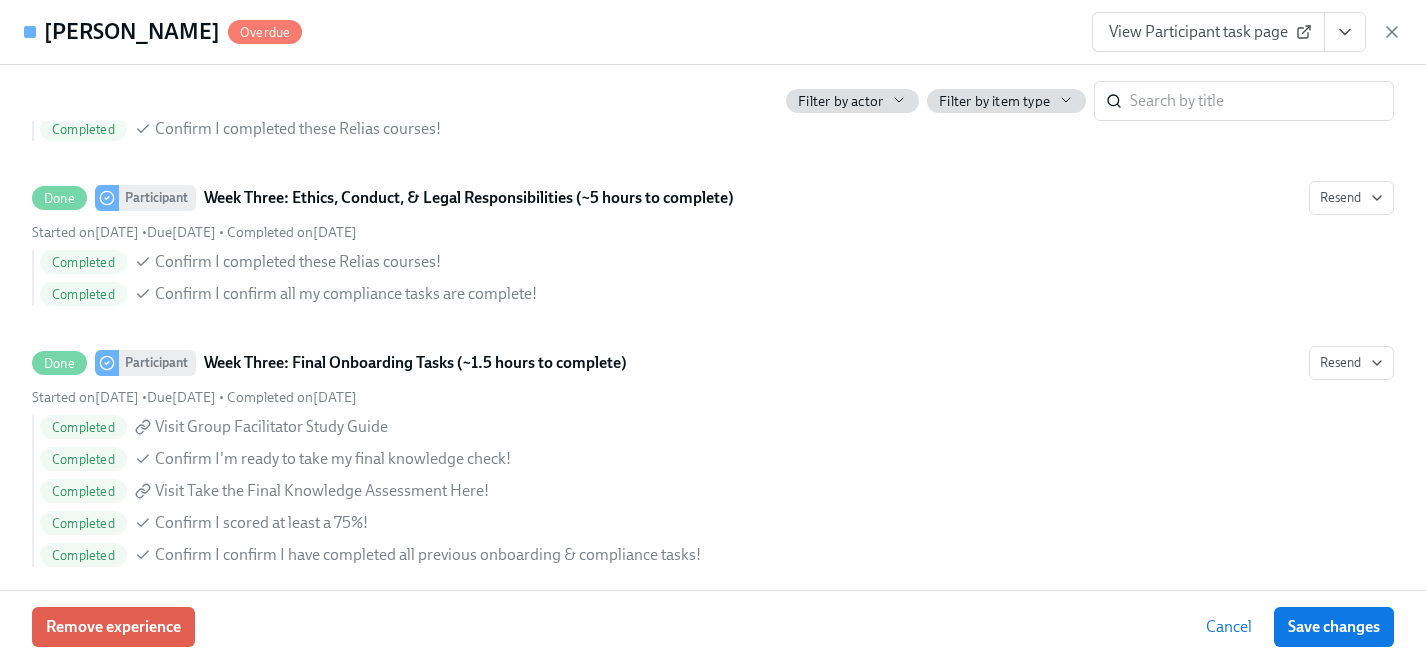scroll, scrollTop: 2978, scrollLeft: 0, axis: vertical 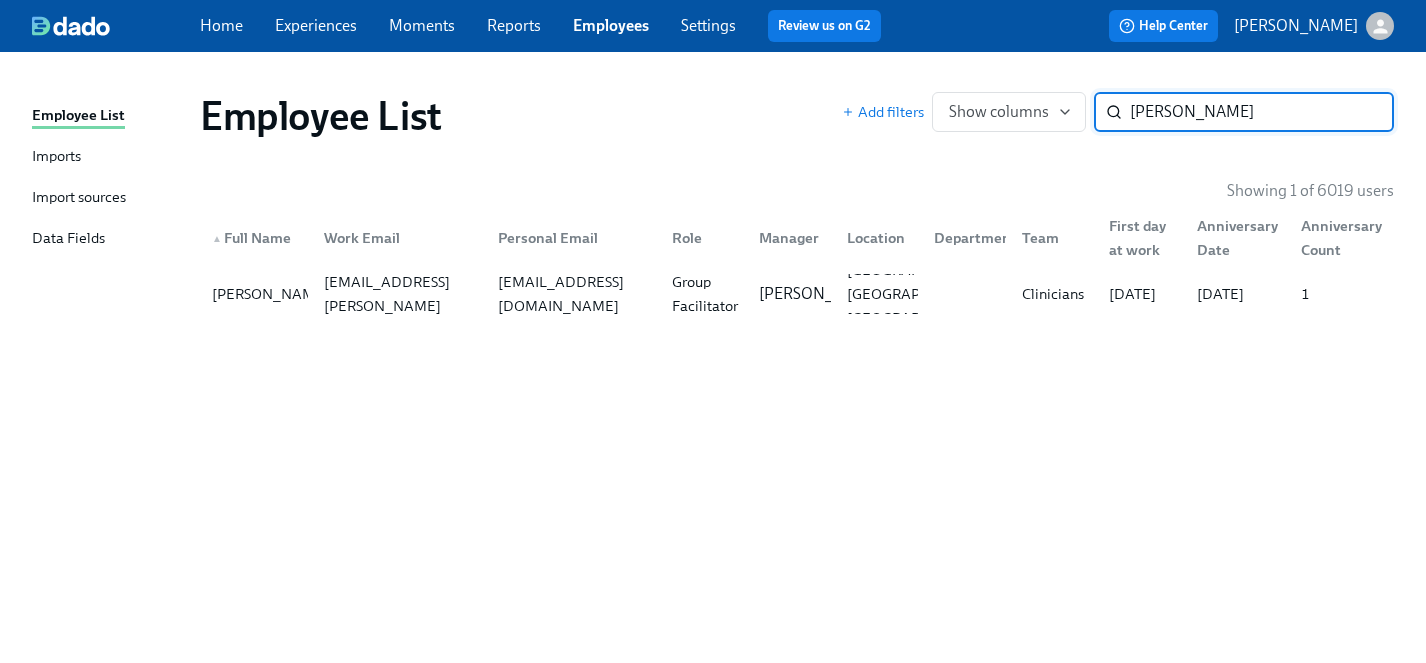 click on "Experiences" at bounding box center (316, 25) 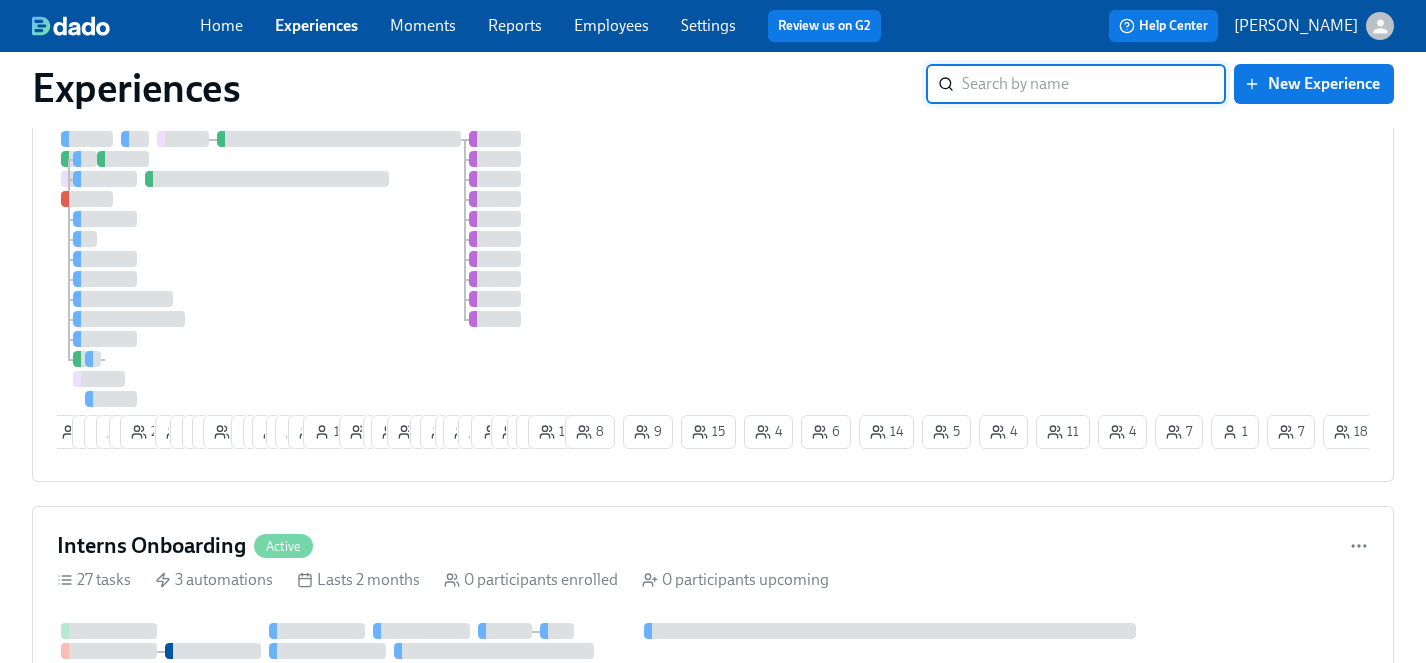 scroll, scrollTop: 6139, scrollLeft: 0, axis: vertical 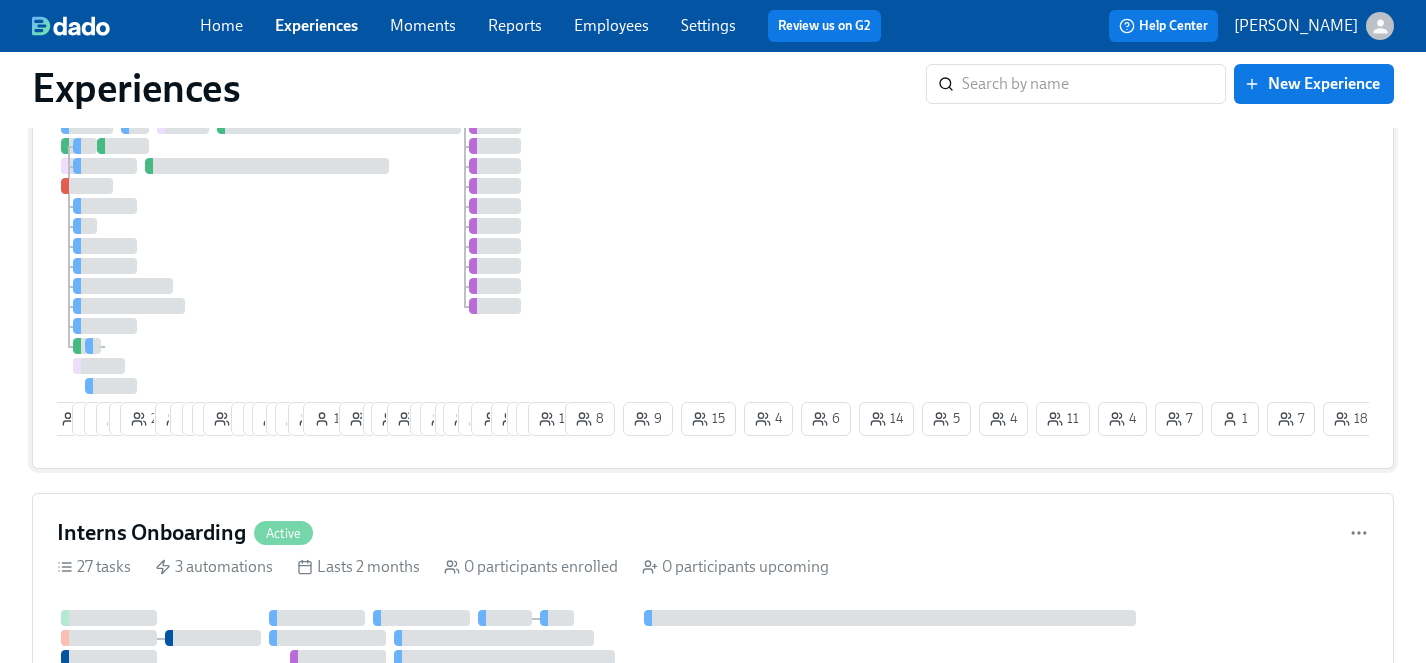 click at bounding box center (309, 256) 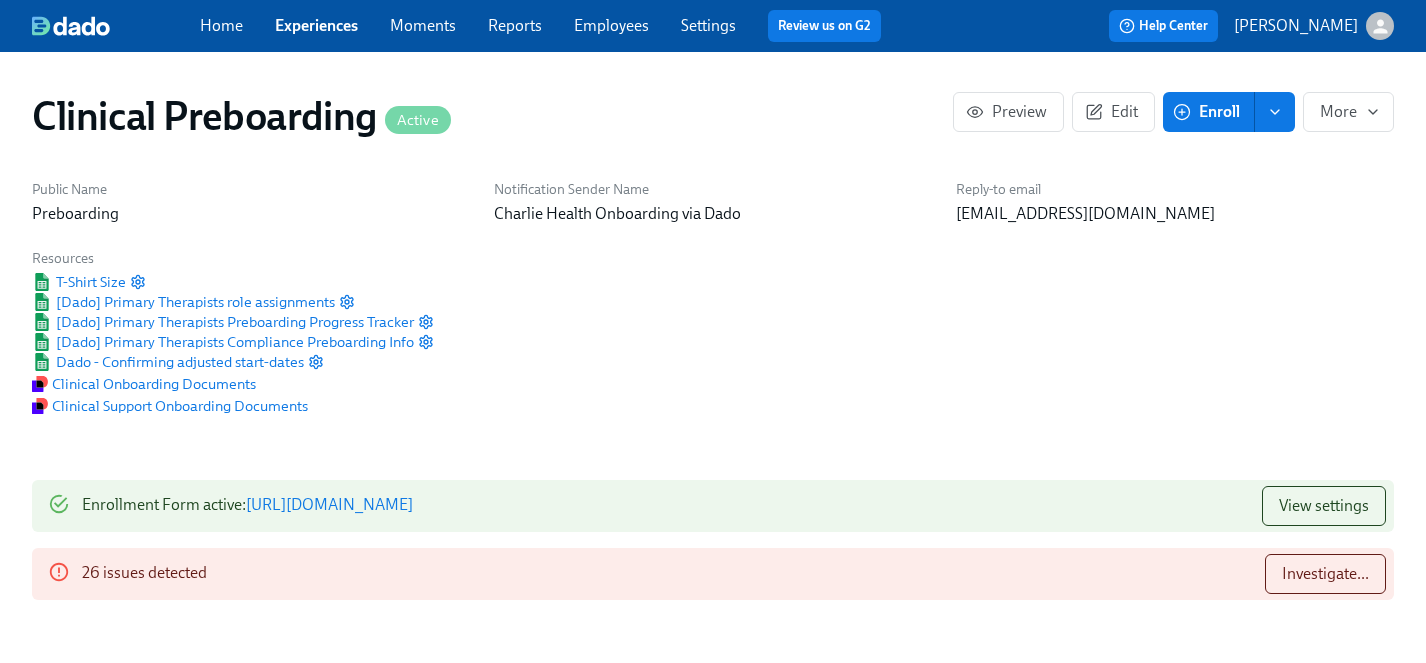scroll, scrollTop: 5, scrollLeft: 0, axis: vertical 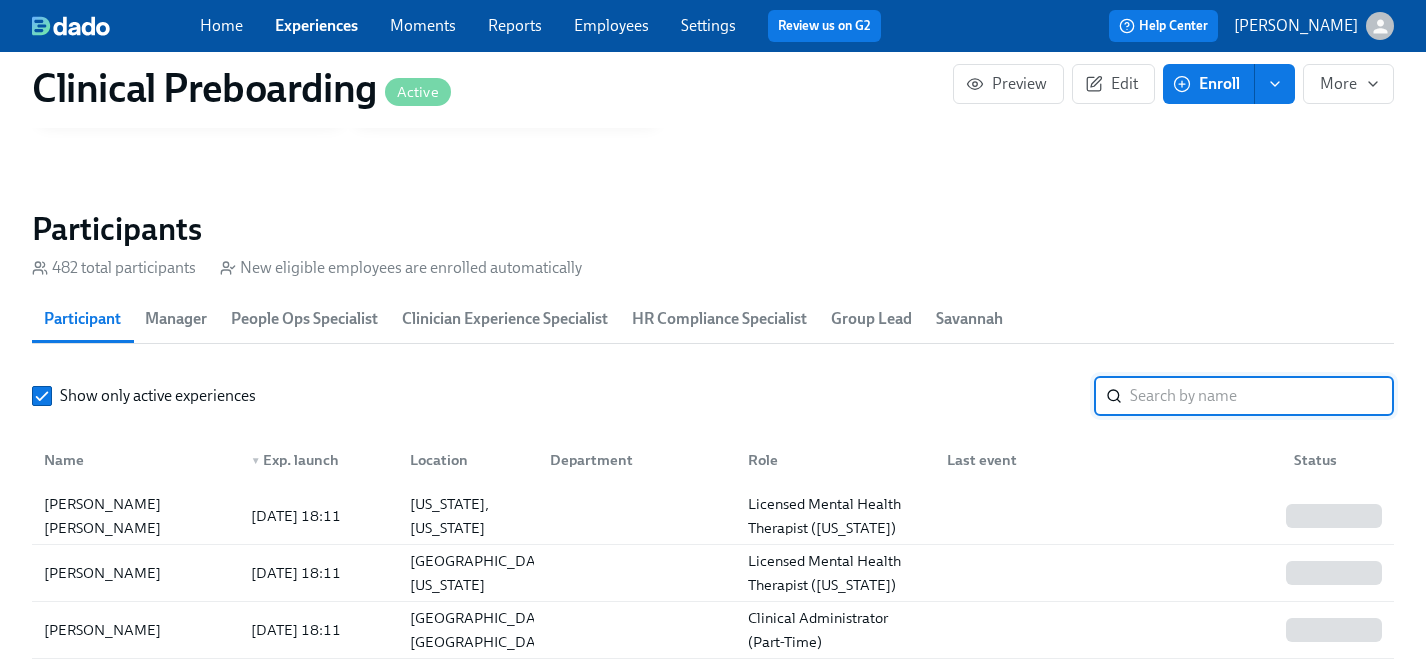 click at bounding box center [1262, 396] 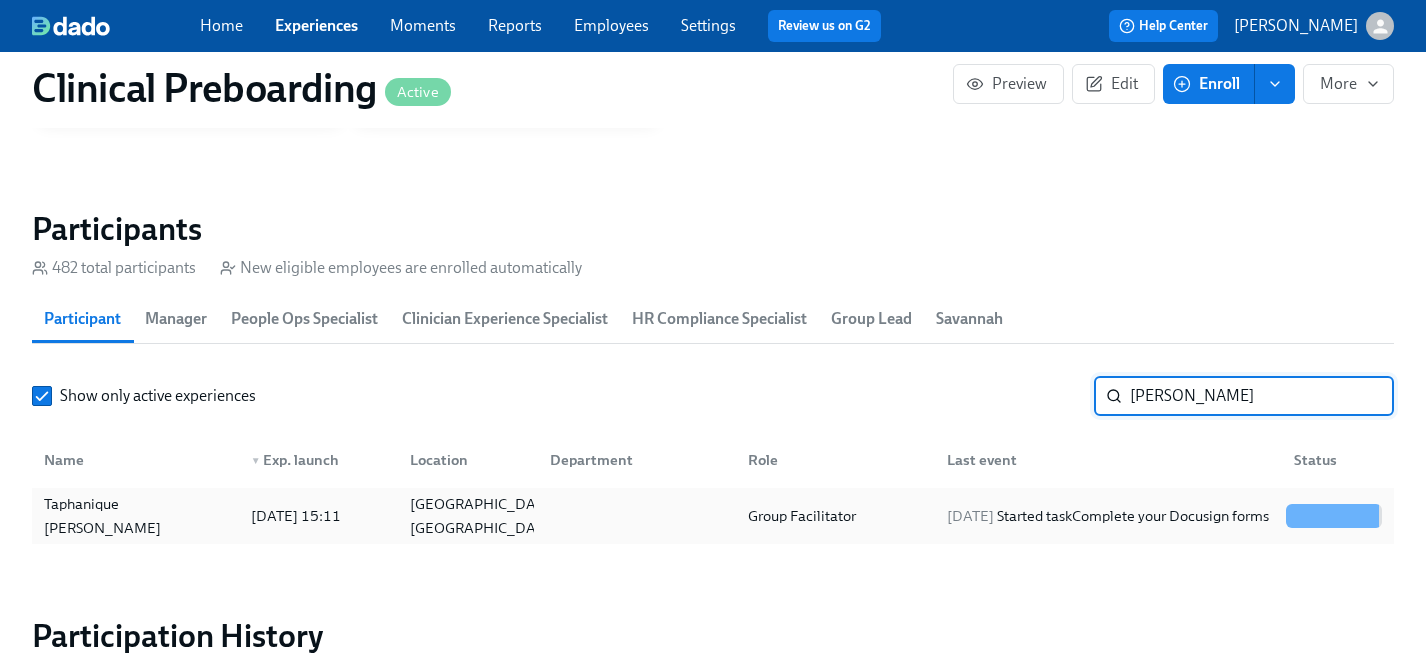 type on "taphan" 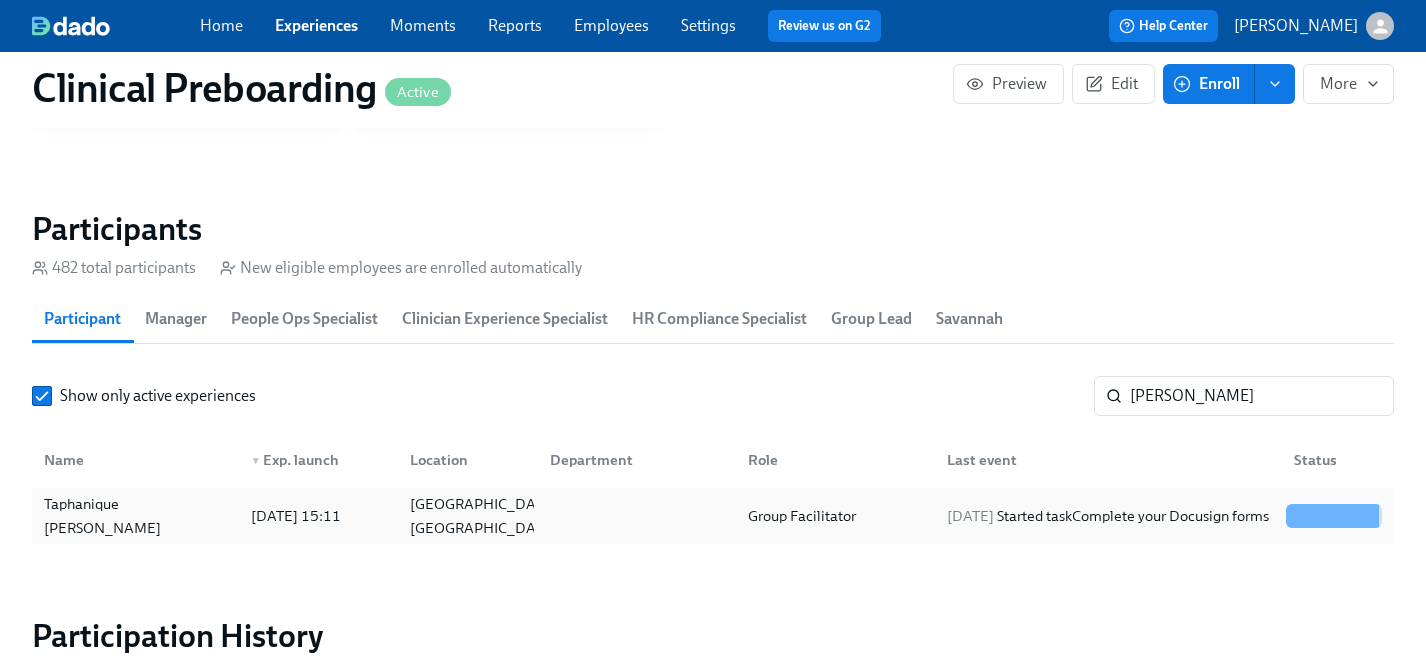 click on "Taphanique Ingram" at bounding box center [135, 516] 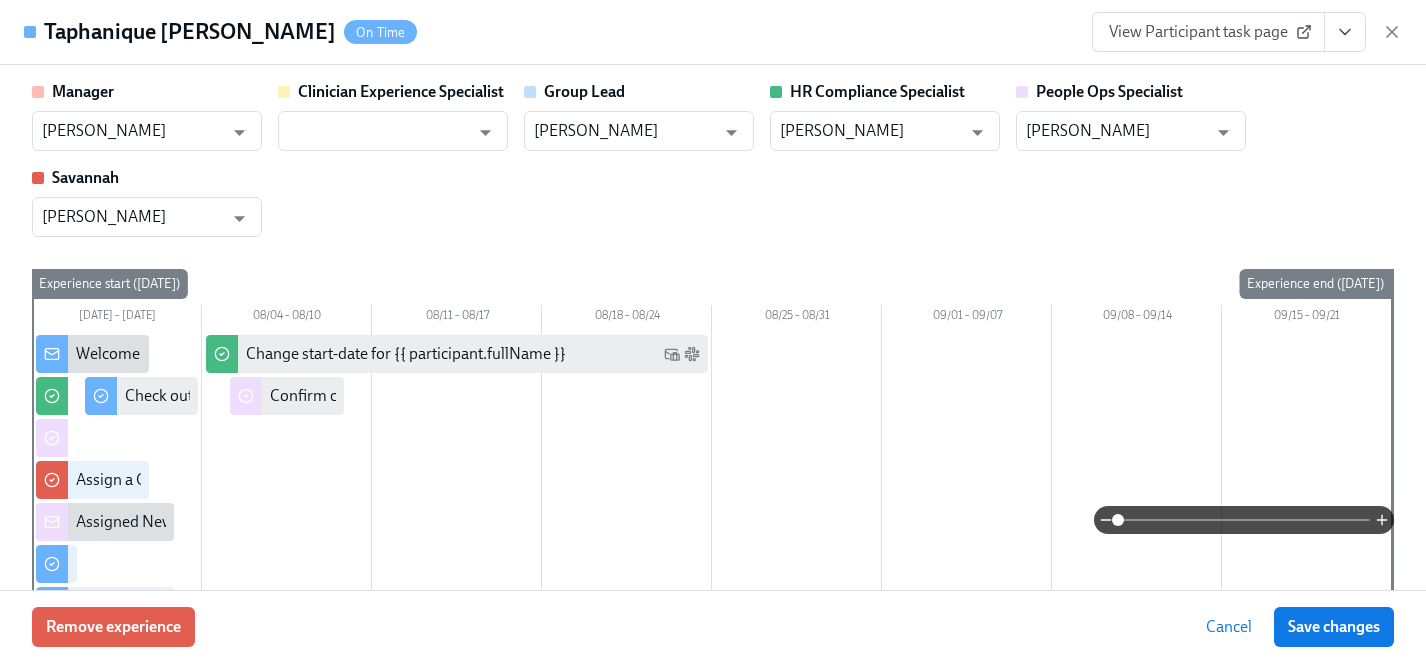 click 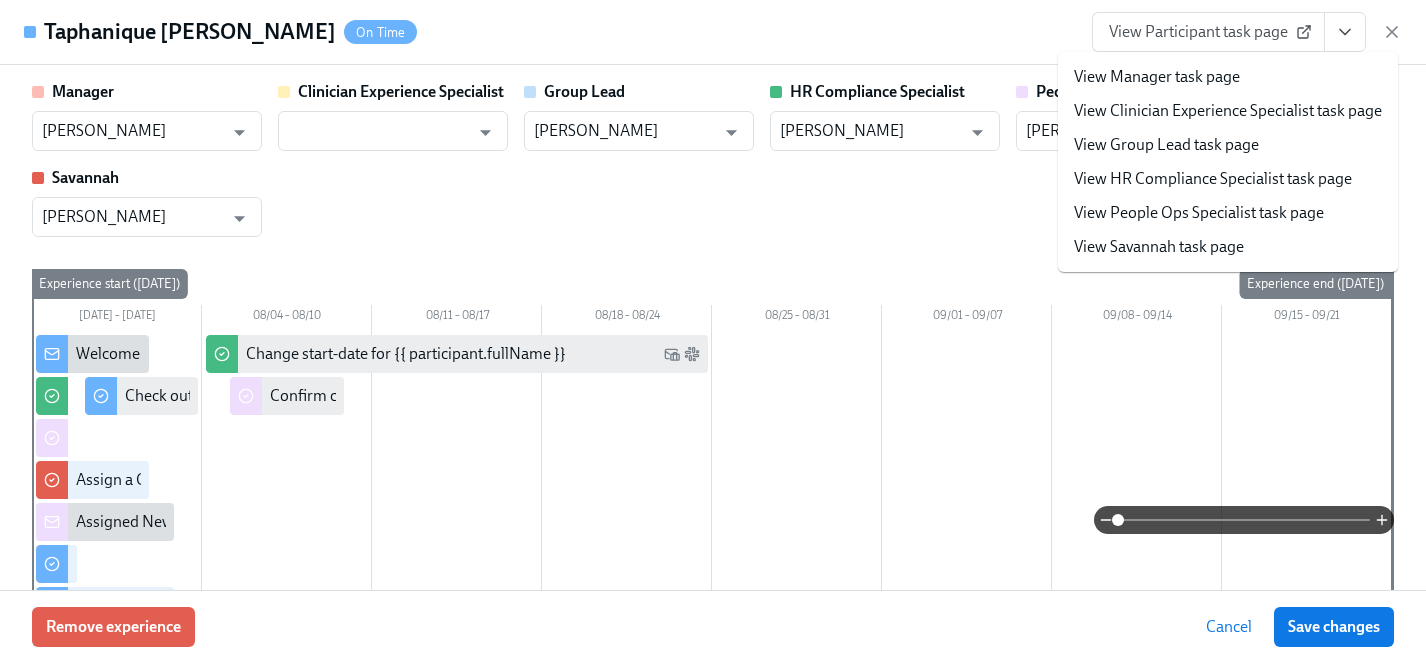 click on "View HR Compliance Specialist task page" at bounding box center (1213, 179) 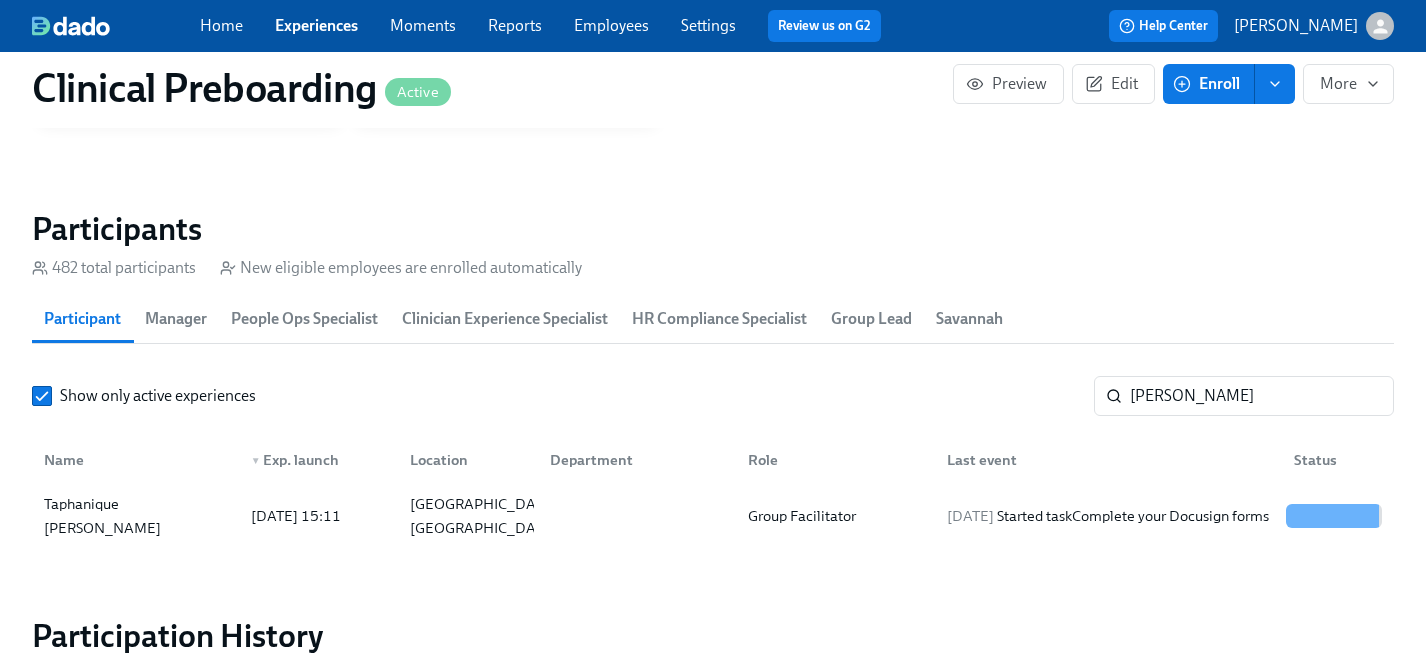 scroll, scrollTop: 0, scrollLeft: 24218, axis: horizontal 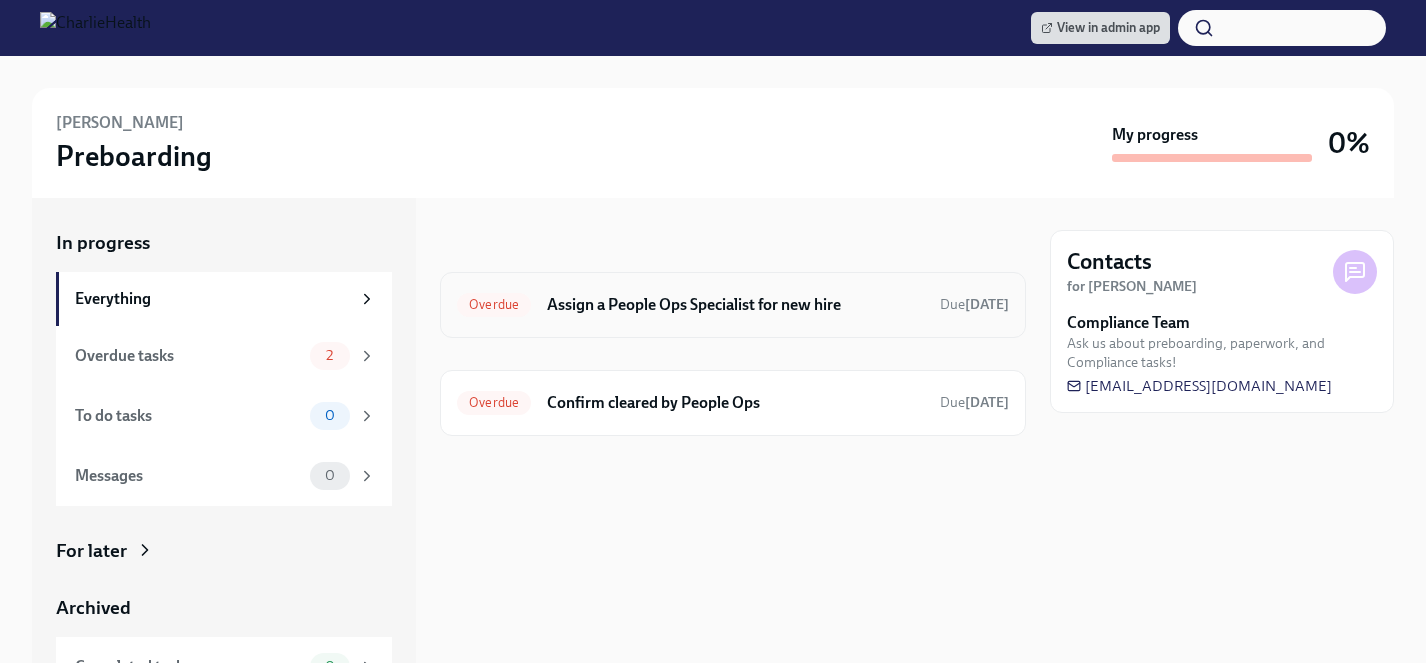 click on "Assign a People Ops Specialist for new hire" at bounding box center (735, 305) 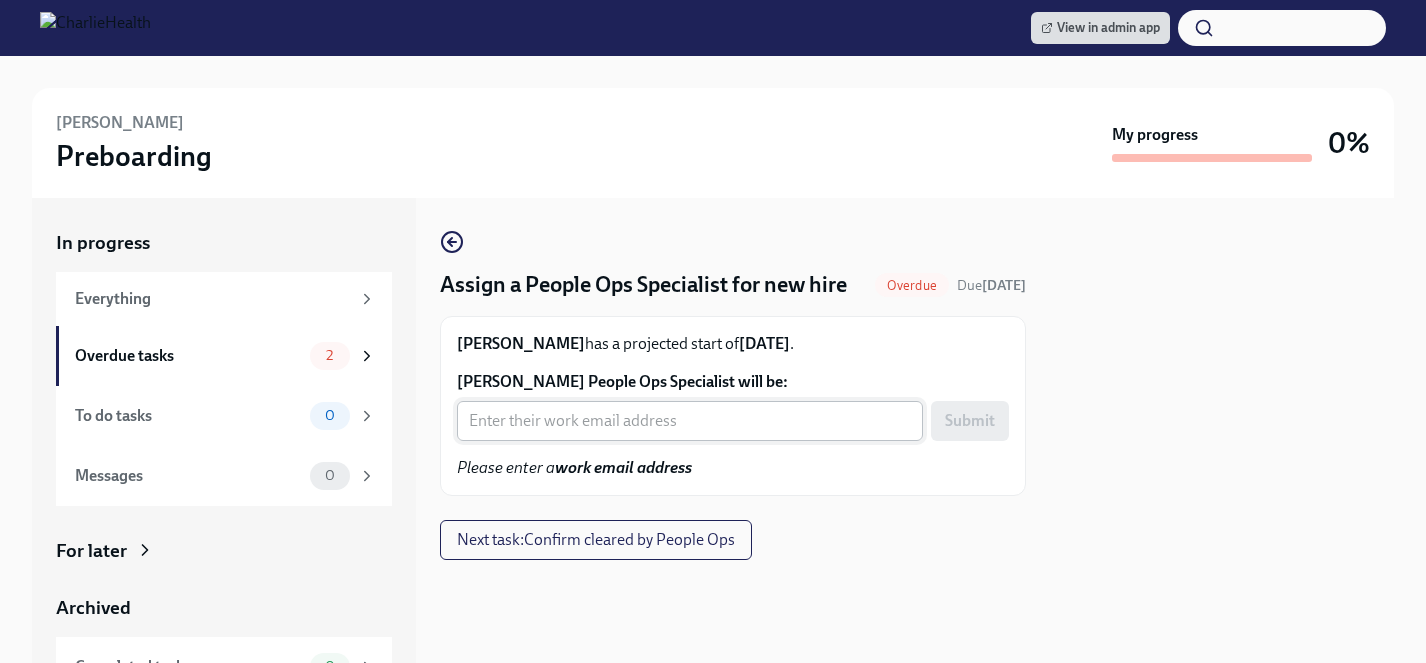 click on "Catherine Potenza's People Ops Specialist will be:" at bounding box center (690, 421) 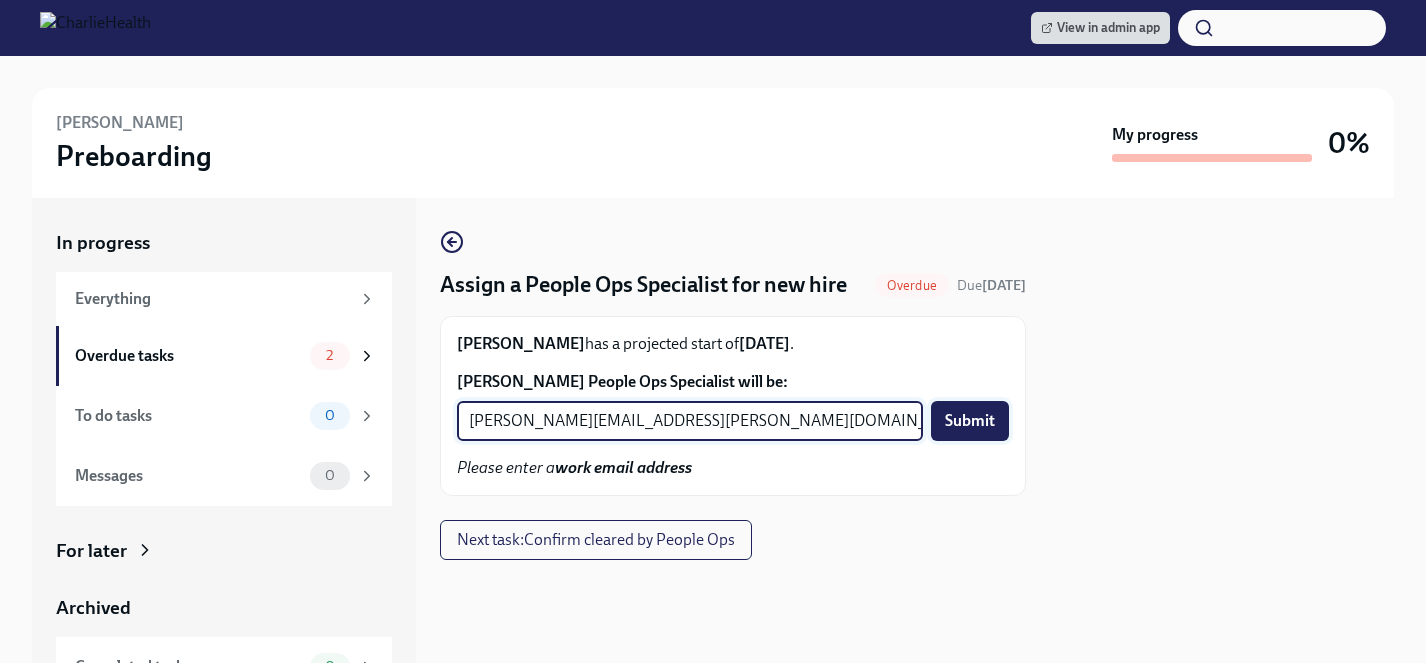 type on "jacqueline.jean@charliehealth.com" 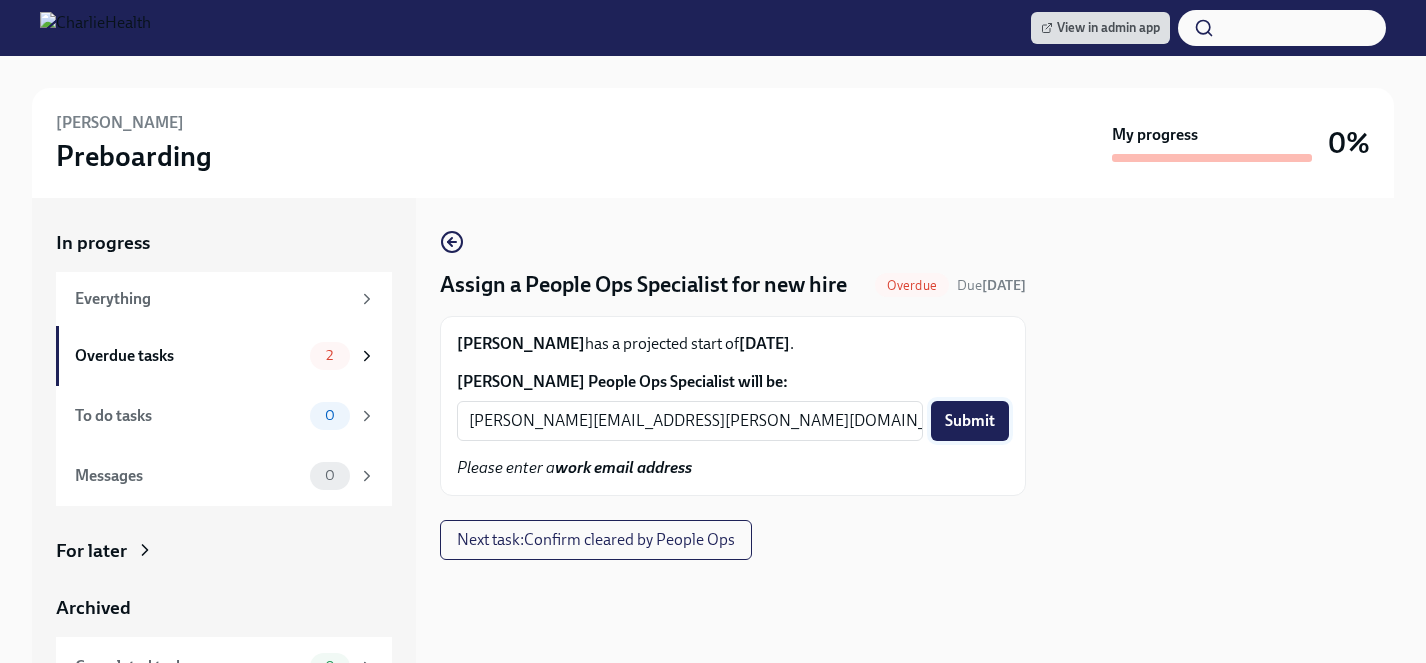 click on "Submit" at bounding box center [970, 421] 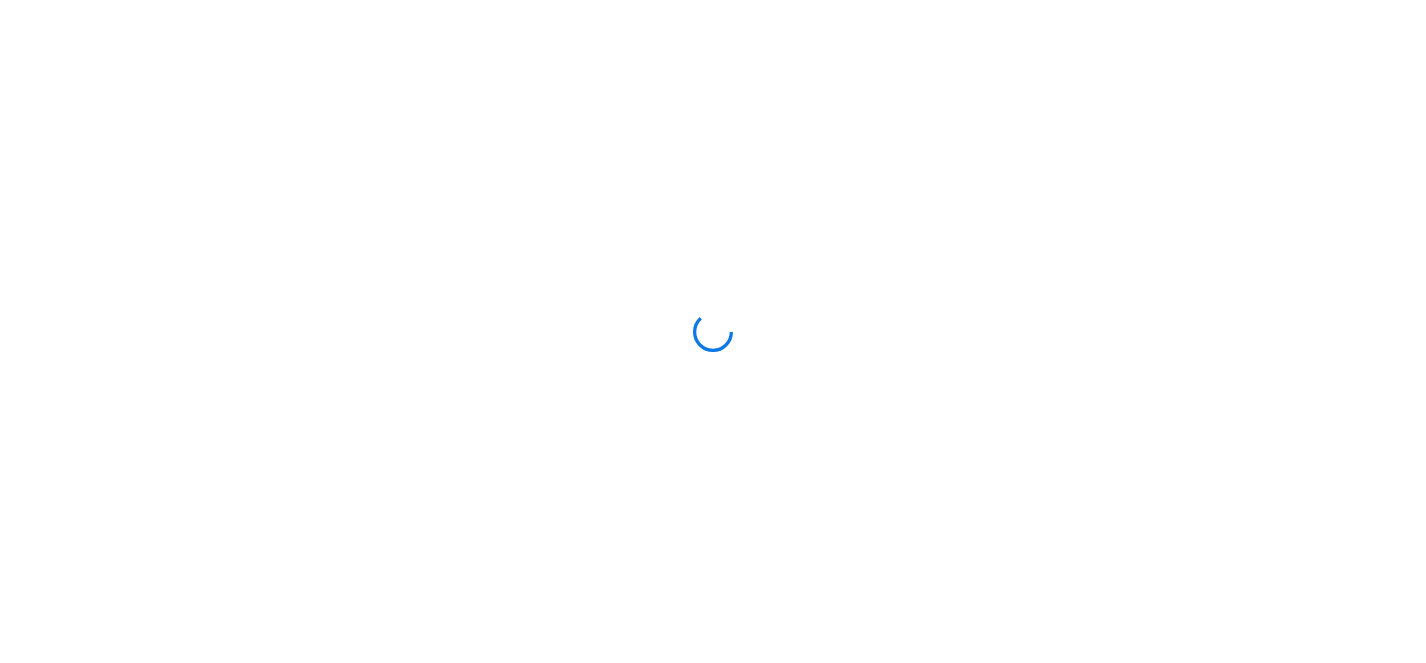 scroll, scrollTop: 0, scrollLeft: 0, axis: both 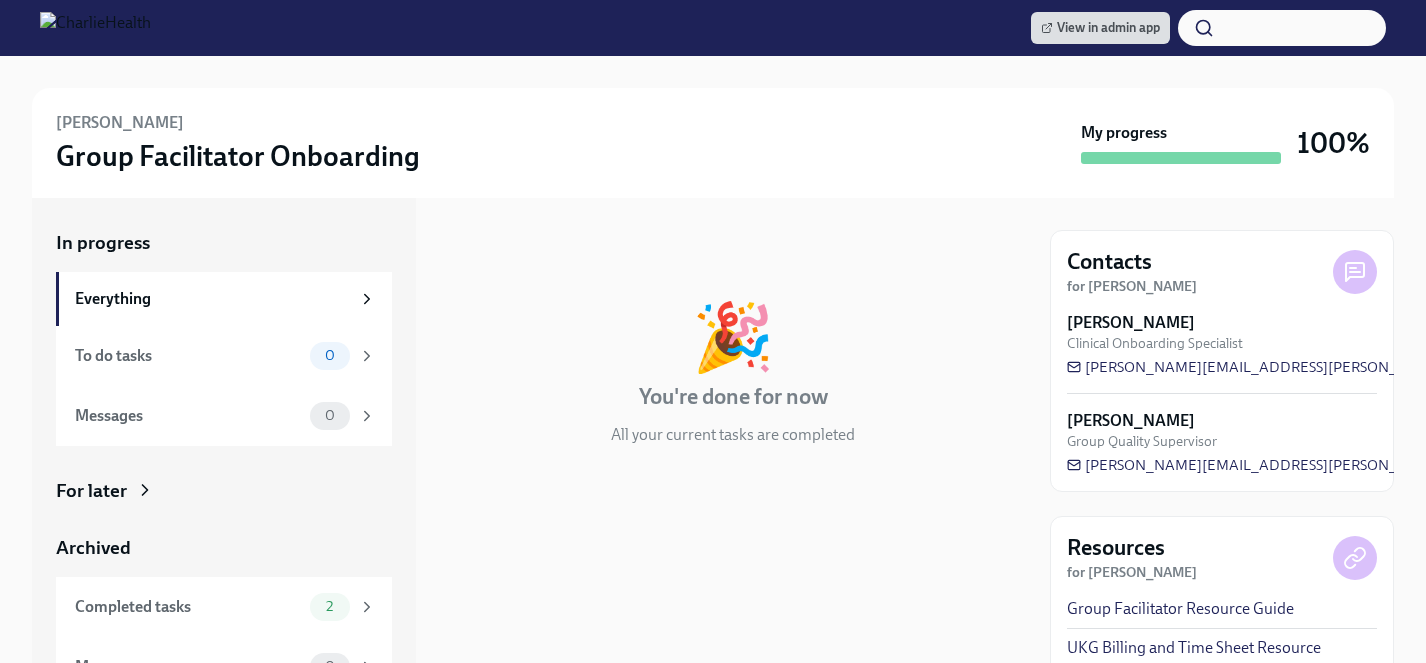 click on "For later" at bounding box center (91, 491) 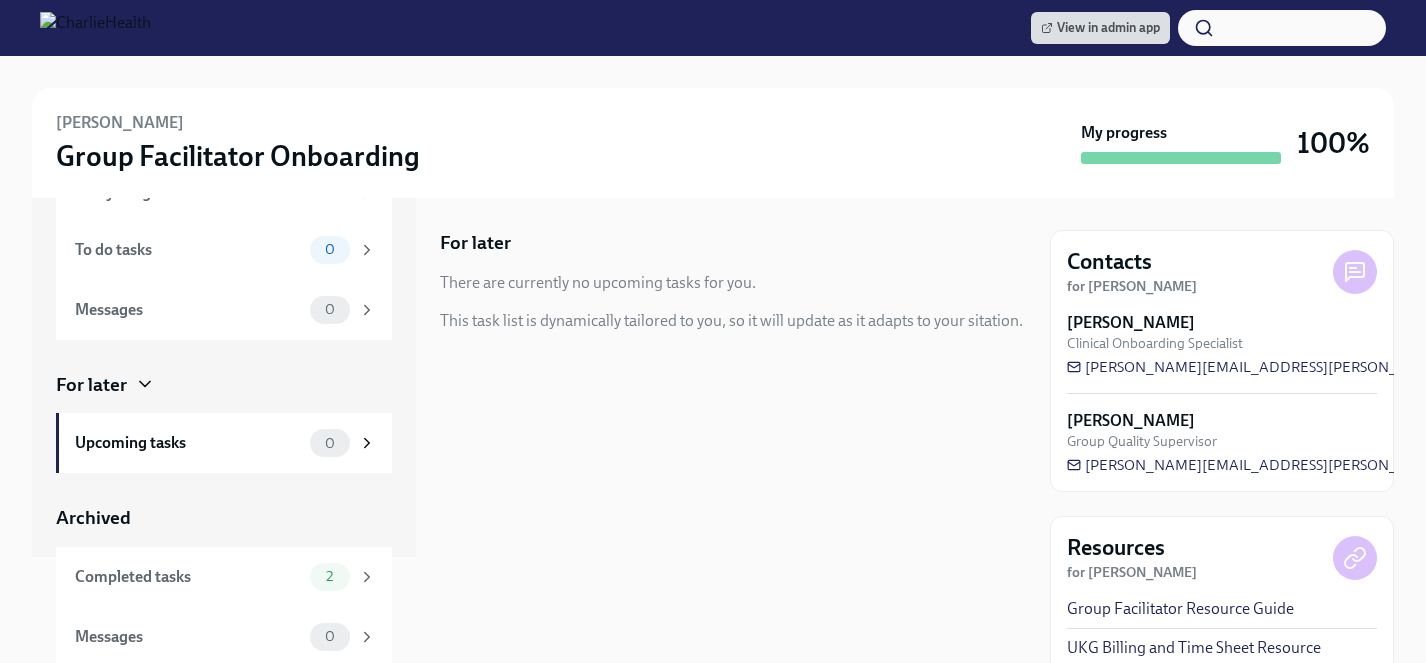 scroll, scrollTop: 110, scrollLeft: 0, axis: vertical 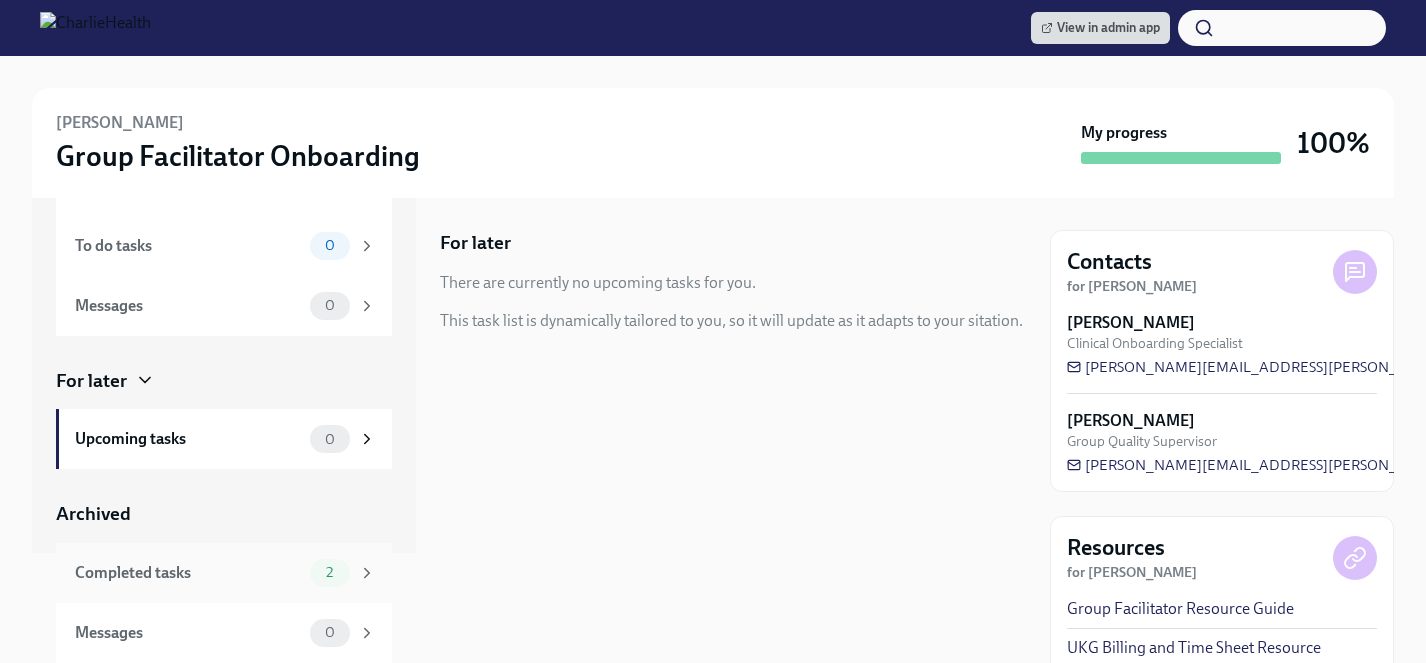click on "Completed tasks" at bounding box center [188, 573] 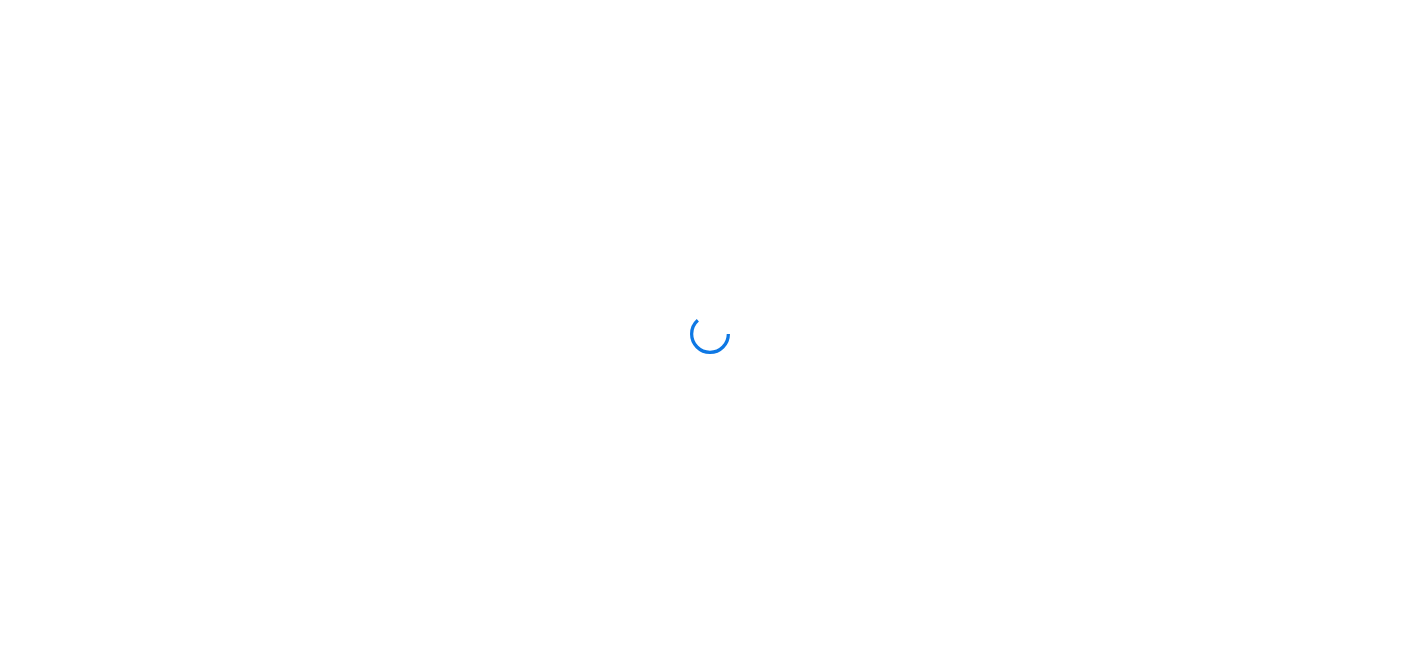 scroll, scrollTop: 0, scrollLeft: 0, axis: both 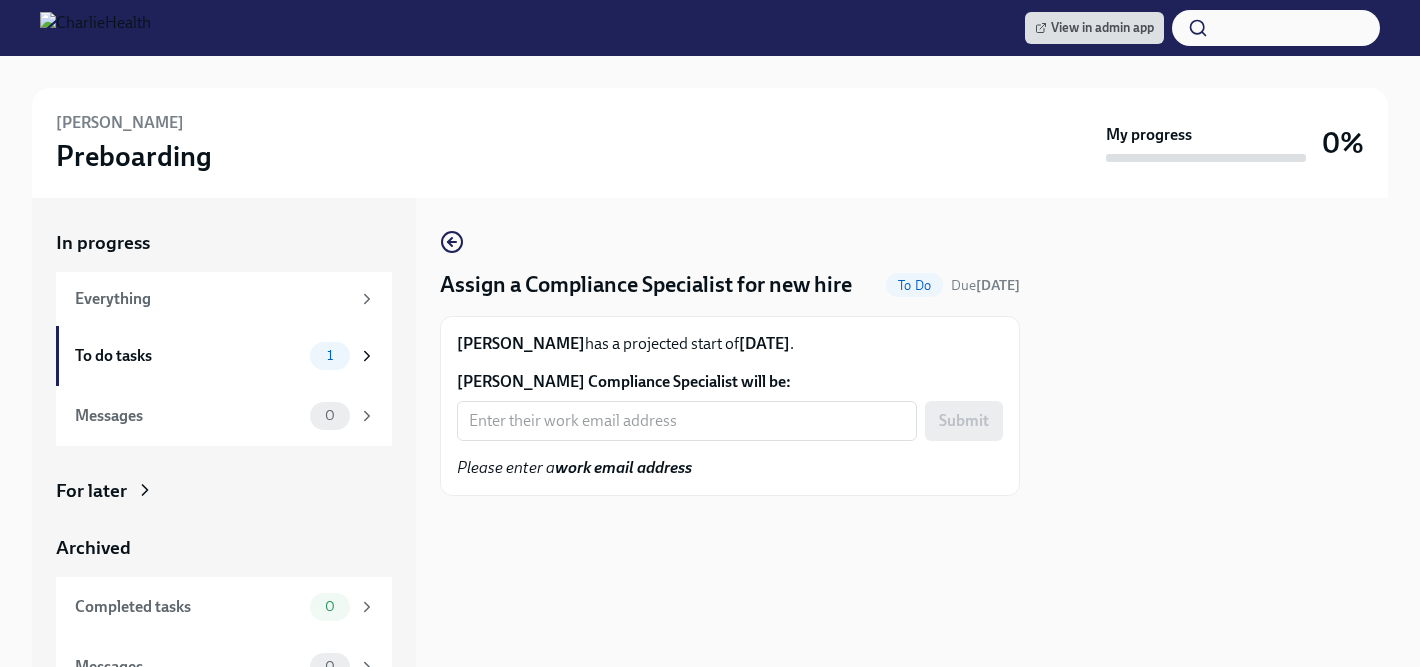 click on "[PERSON_NAME]  has a projected start of  [DATE] . [PERSON_NAME] Compliance Specialist will be: ​ Submit Please enter a  work email address" at bounding box center (730, 406) 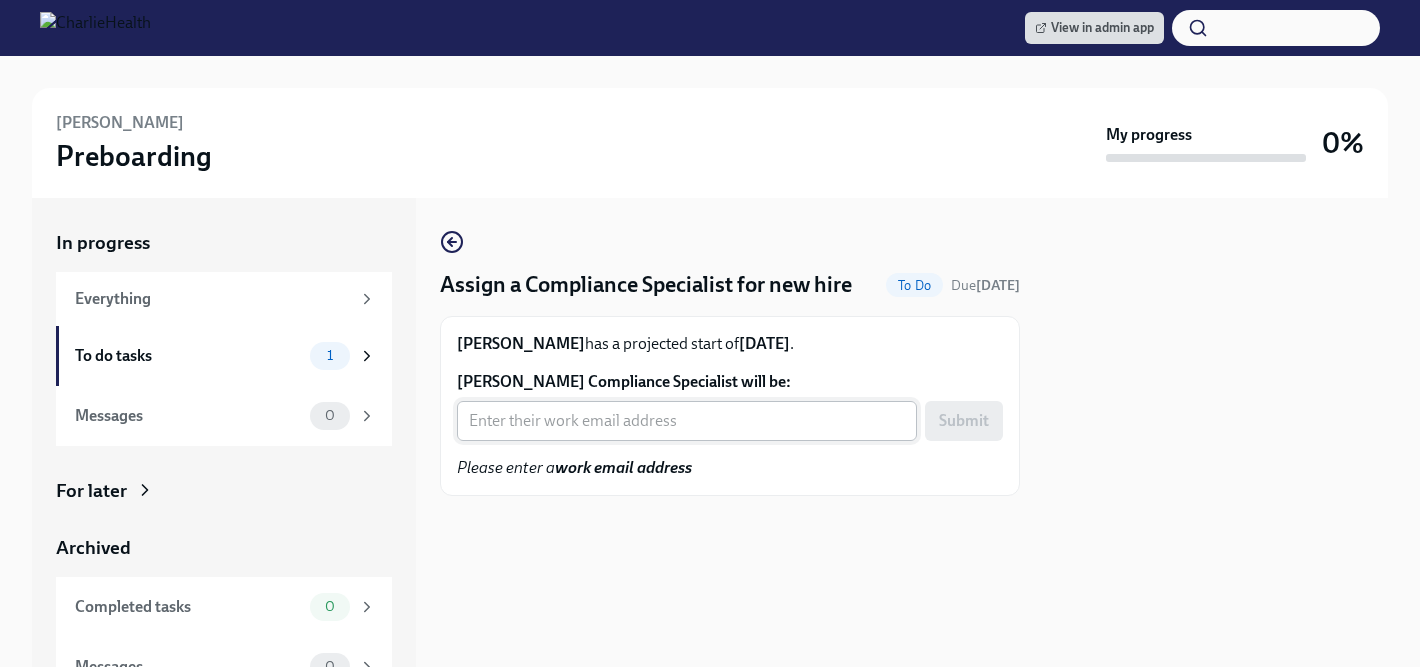 click on "[PERSON_NAME] Compliance Specialist will be:" at bounding box center [687, 421] 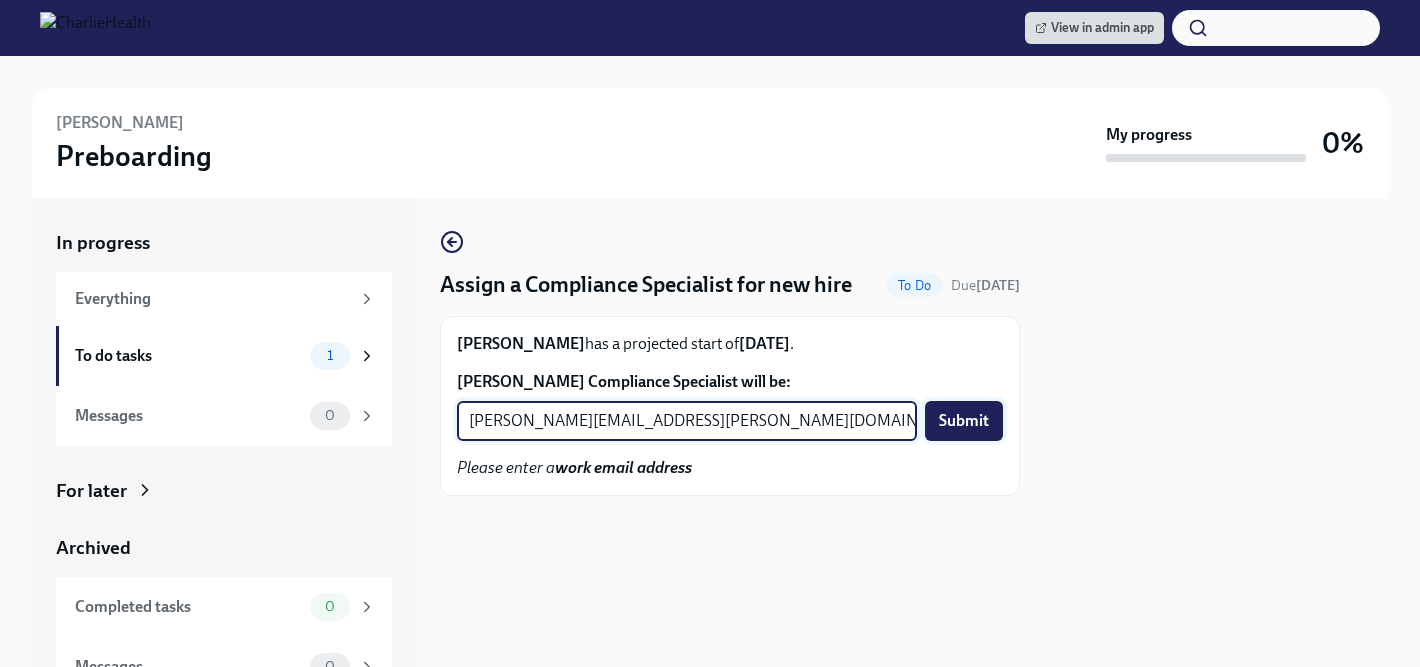 type on "[PERSON_NAME][EMAIL_ADDRESS][PERSON_NAME][DOMAIN_NAME]" 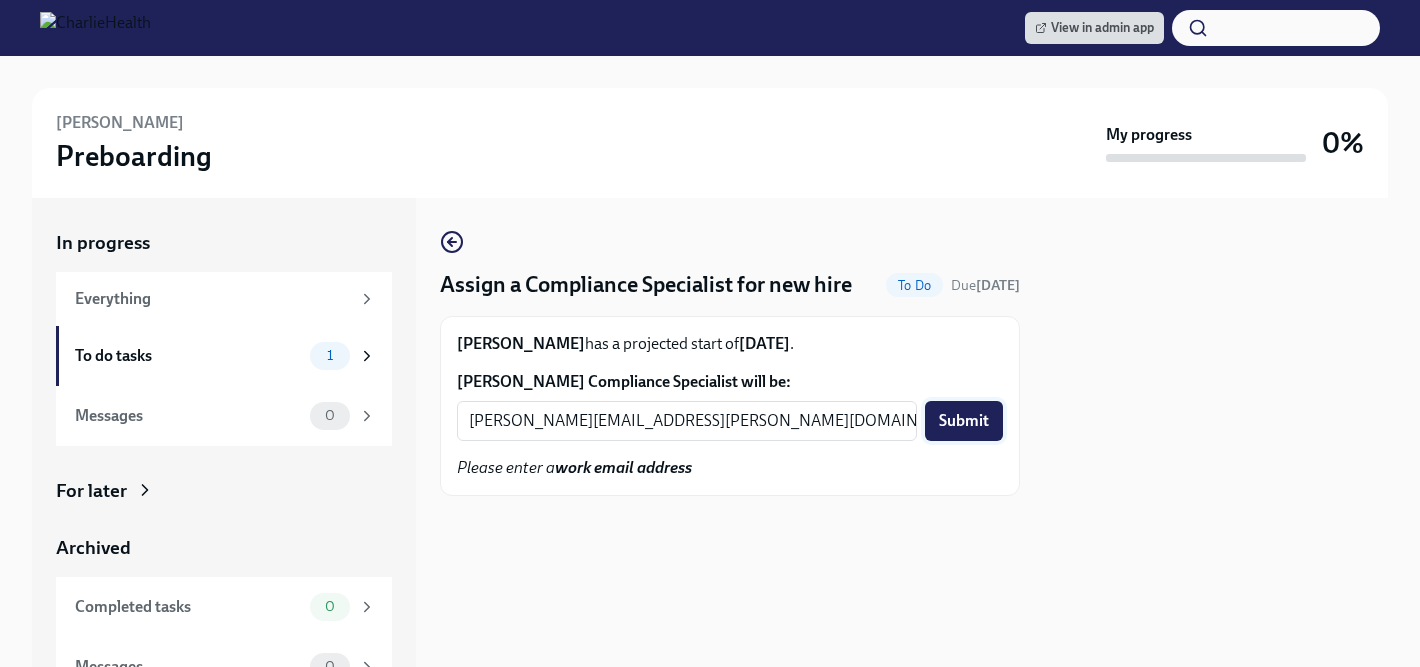 click on "Submit" at bounding box center [964, 421] 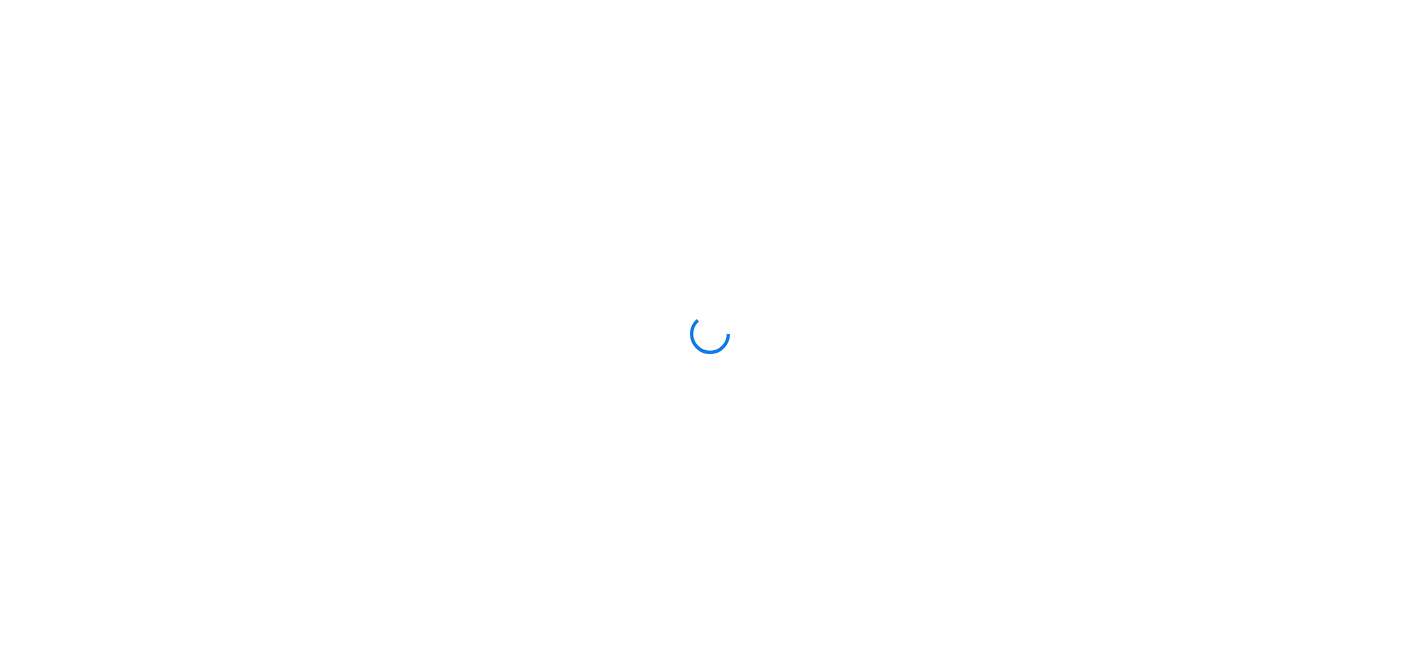 scroll, scrollTop: 0, scrollLeft: 0, axis: both 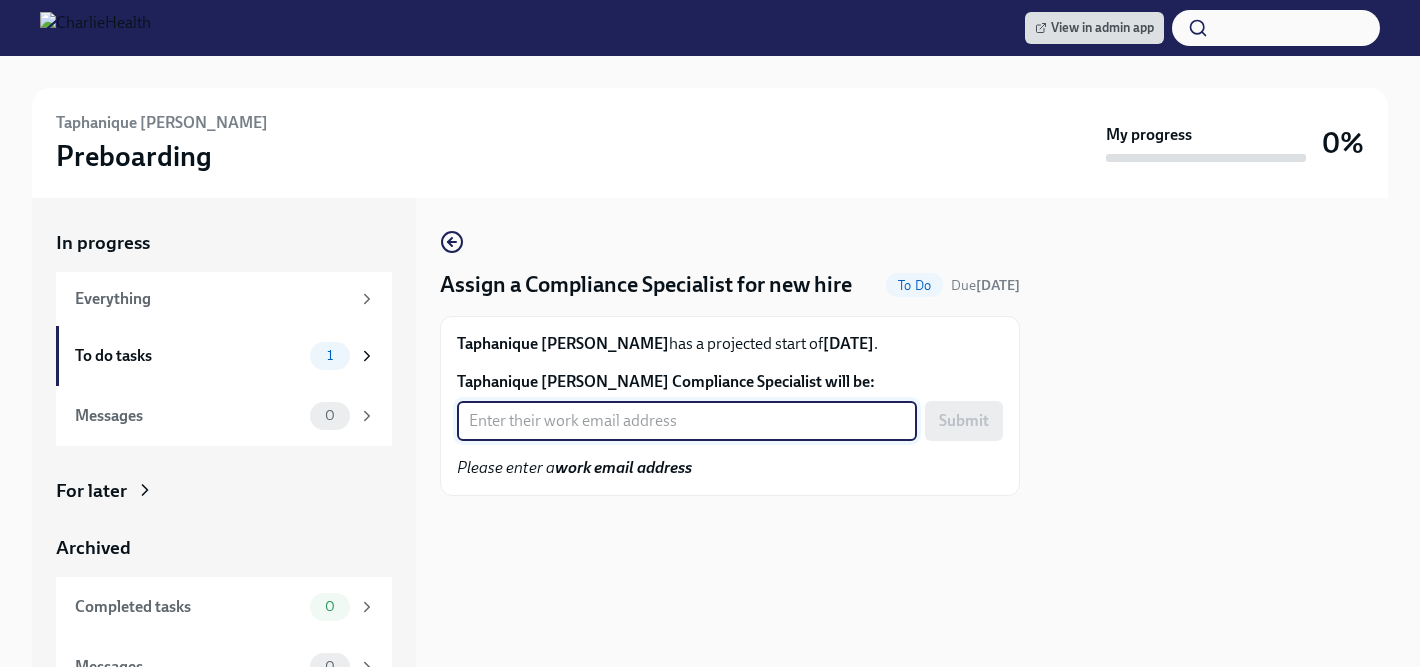click on "Taphanique Ingram's Compliance Specialist will be:" at bounding box center [687, 421] 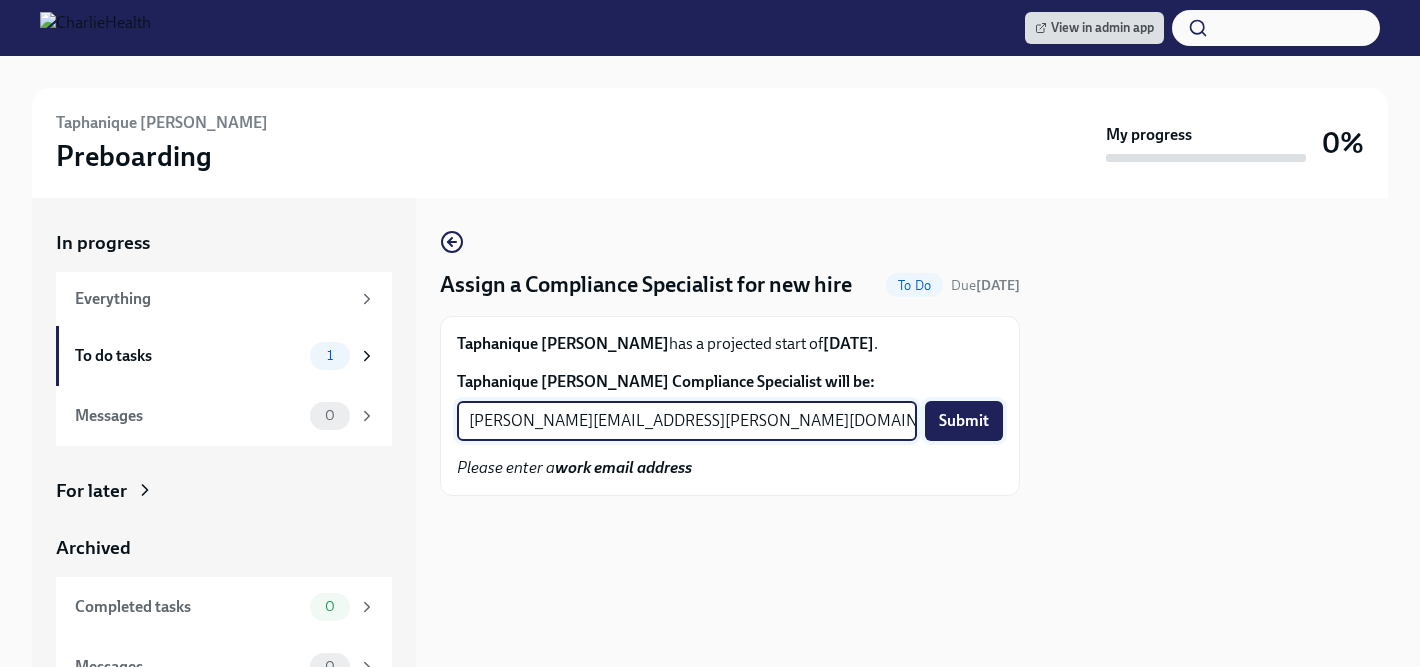 type on "chelsey.mendoza@charliehealth.com" 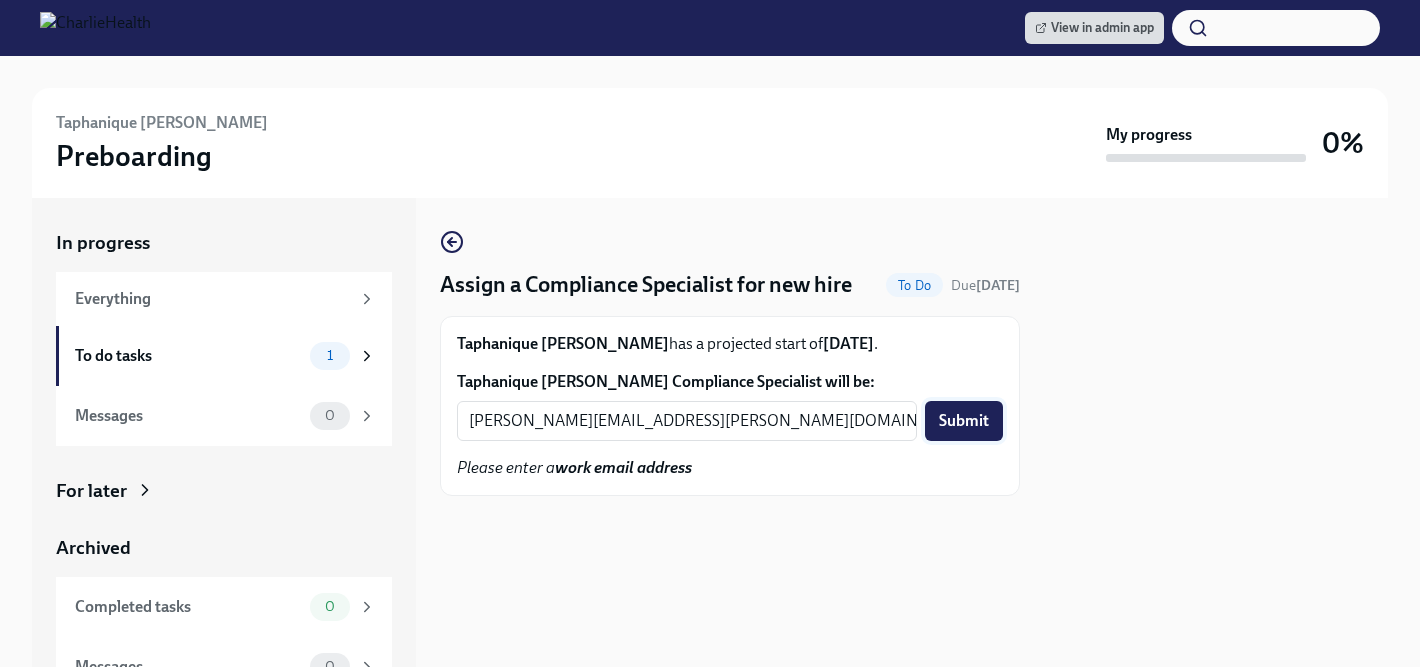 click on "Submit" at bounding box center (964, 421) 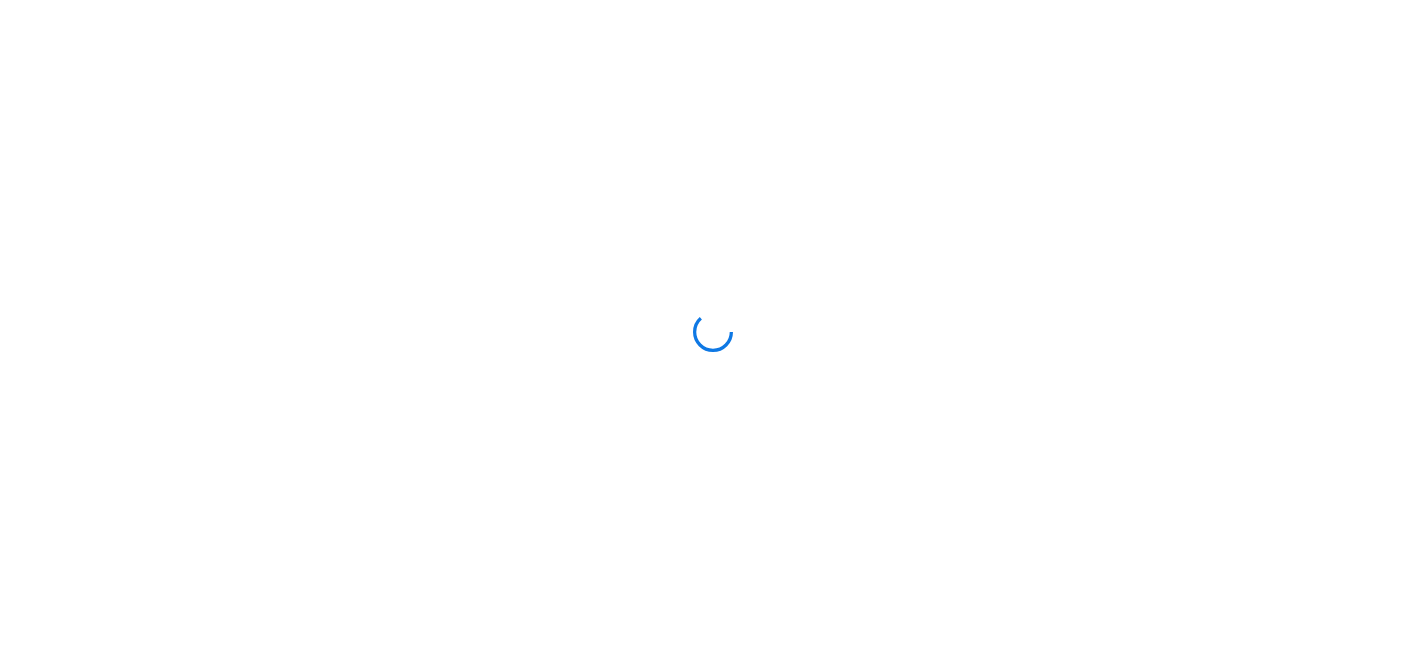 scroll, scrollTop: 0, scrollLeft: 0, axis: both 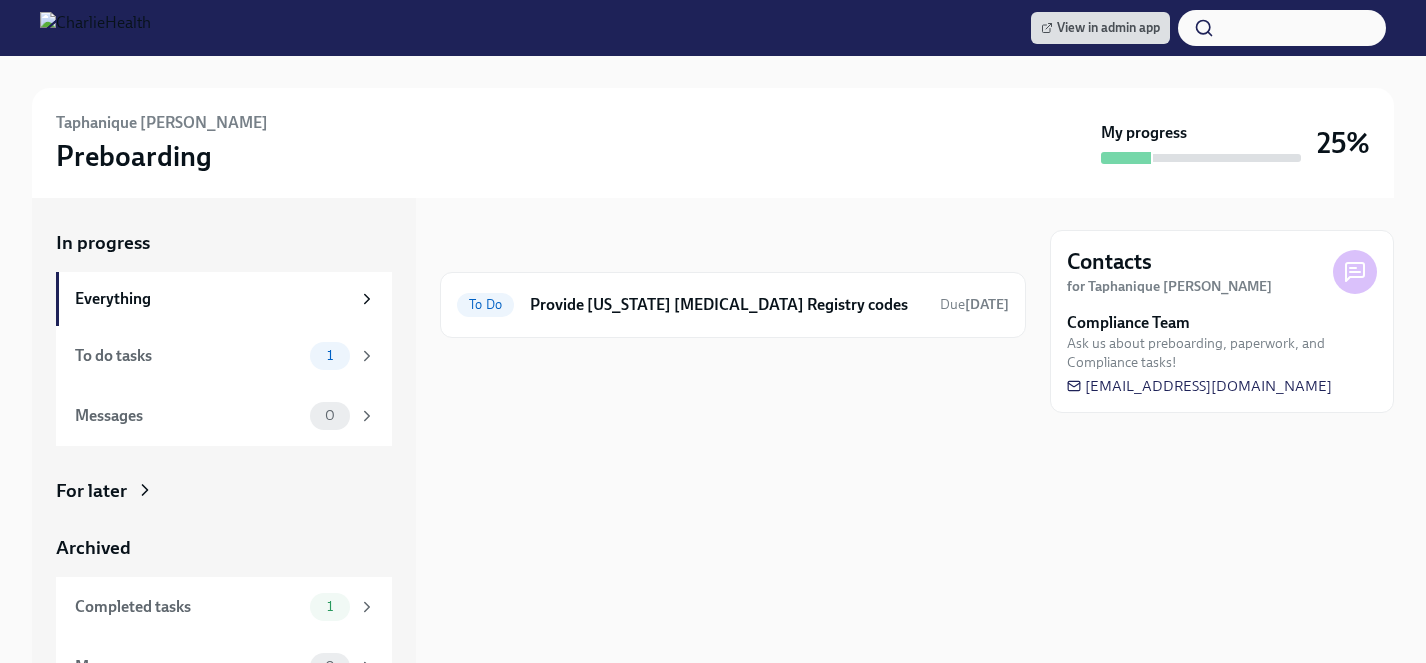 click 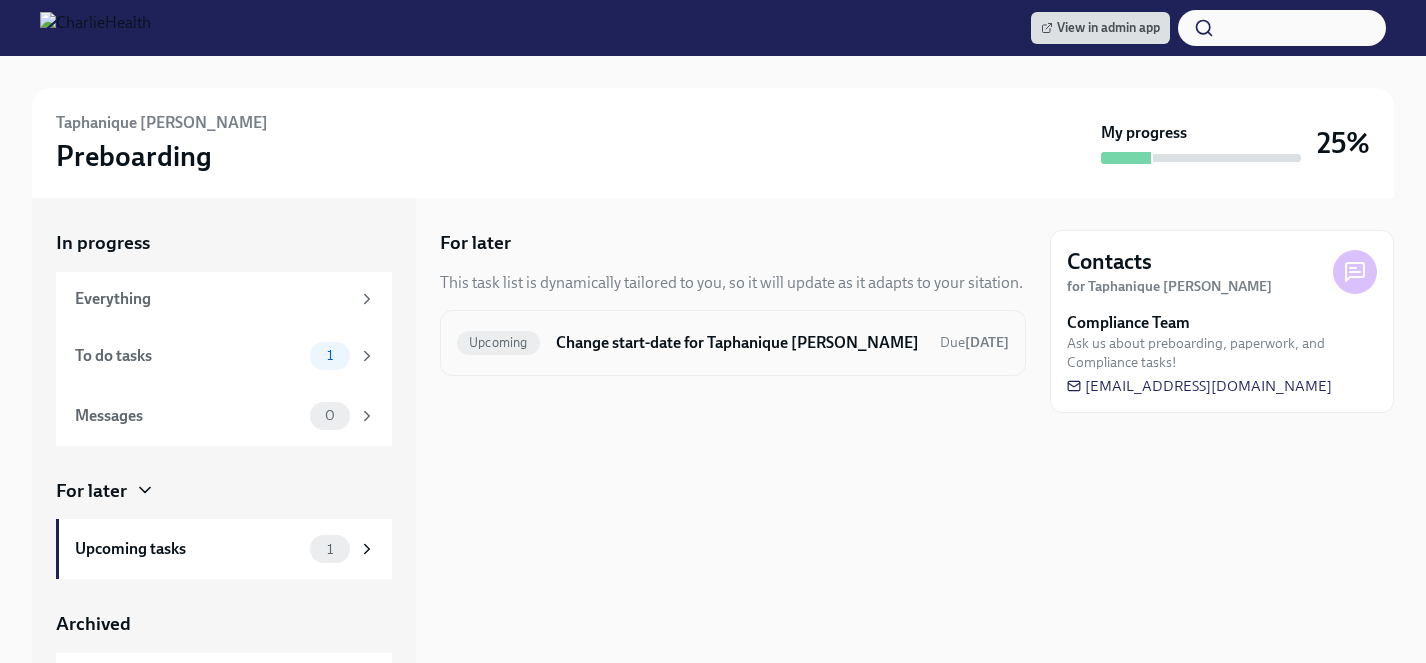 click on "Change start-date for Taphanique Ingram" at bounding box center (740, 343) 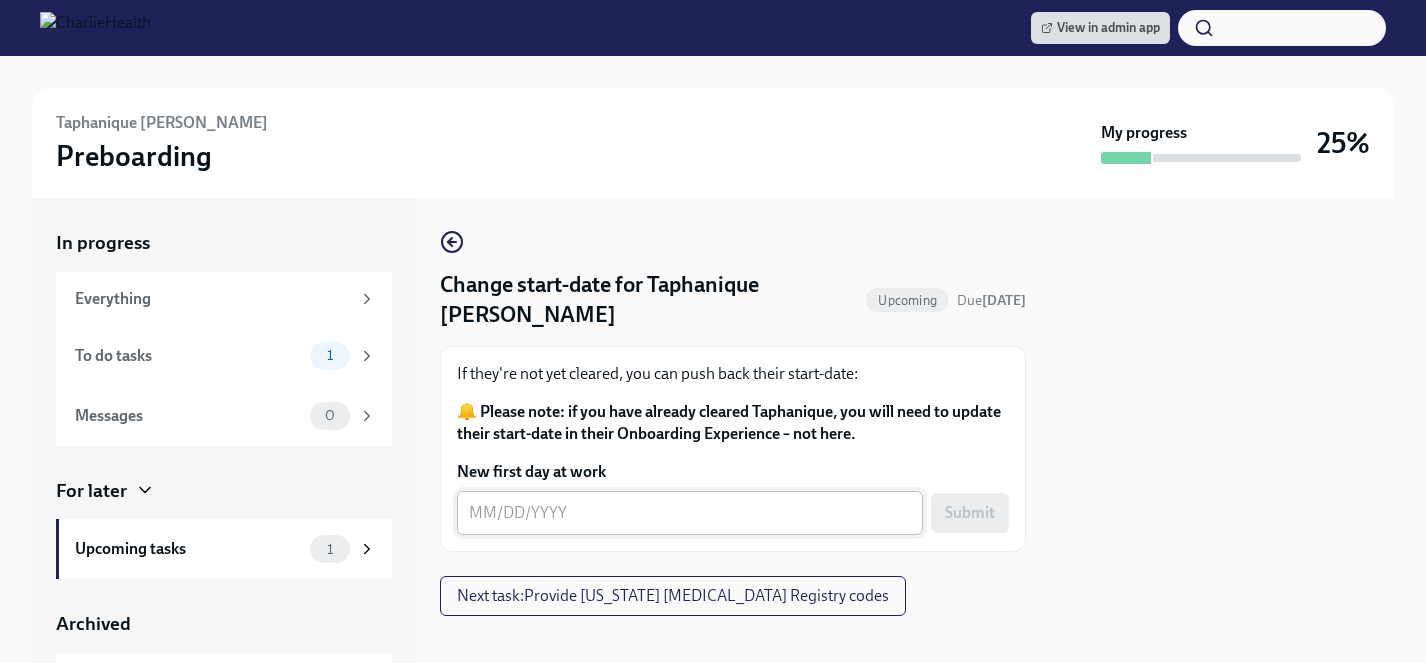 click on "New first day at work" at bounding box center (690, 513) 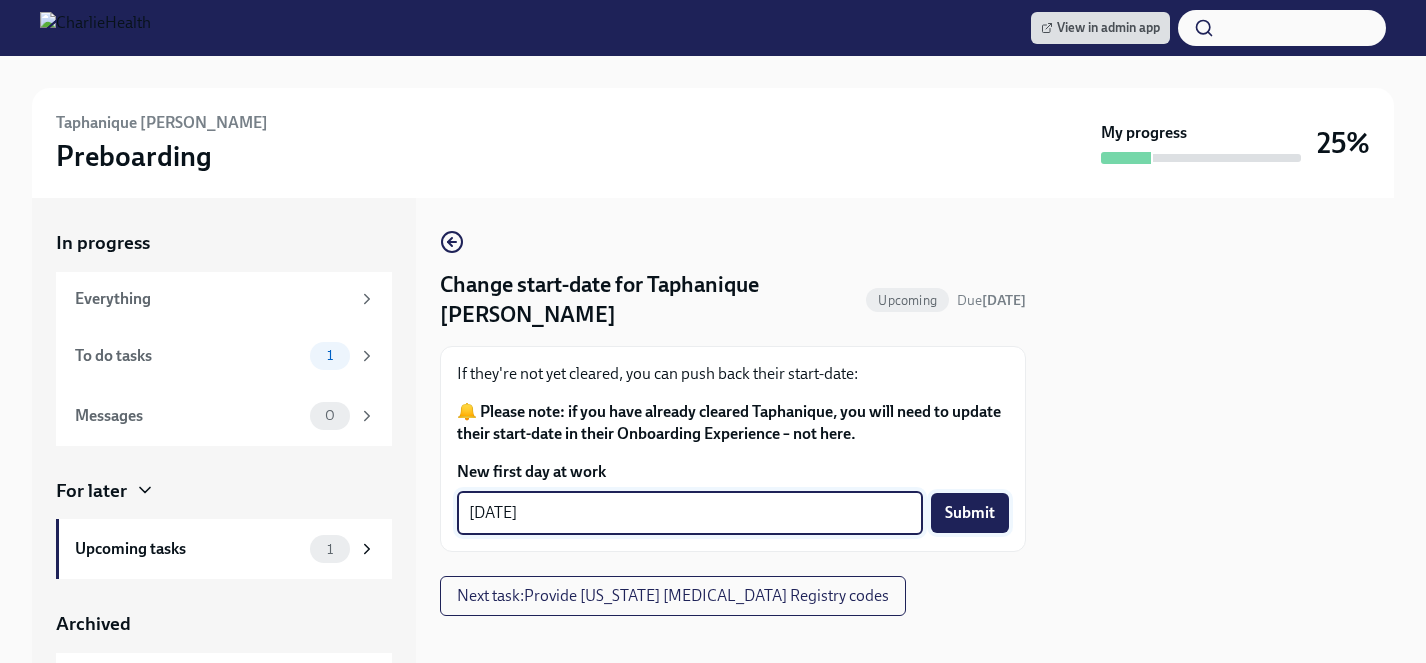 type on "08/18/2025" 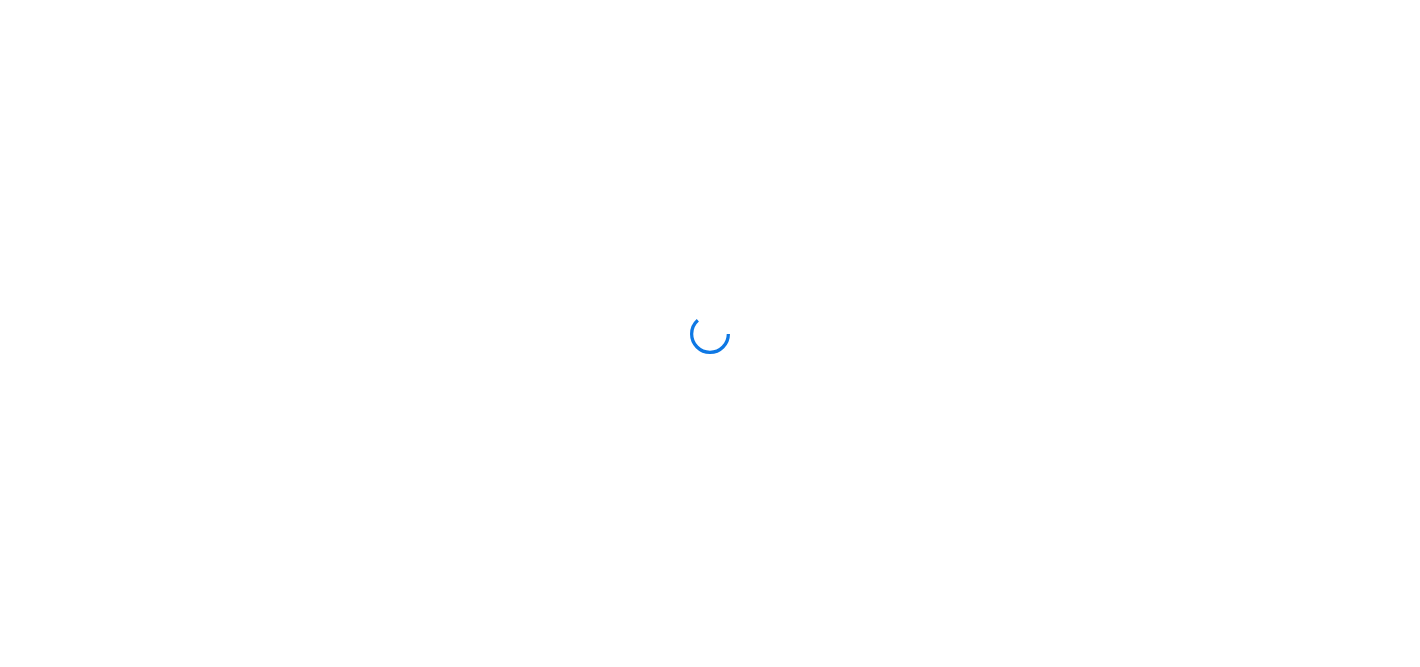 scroll, scrollTop: 0, scrollLeft: 0, axis: both 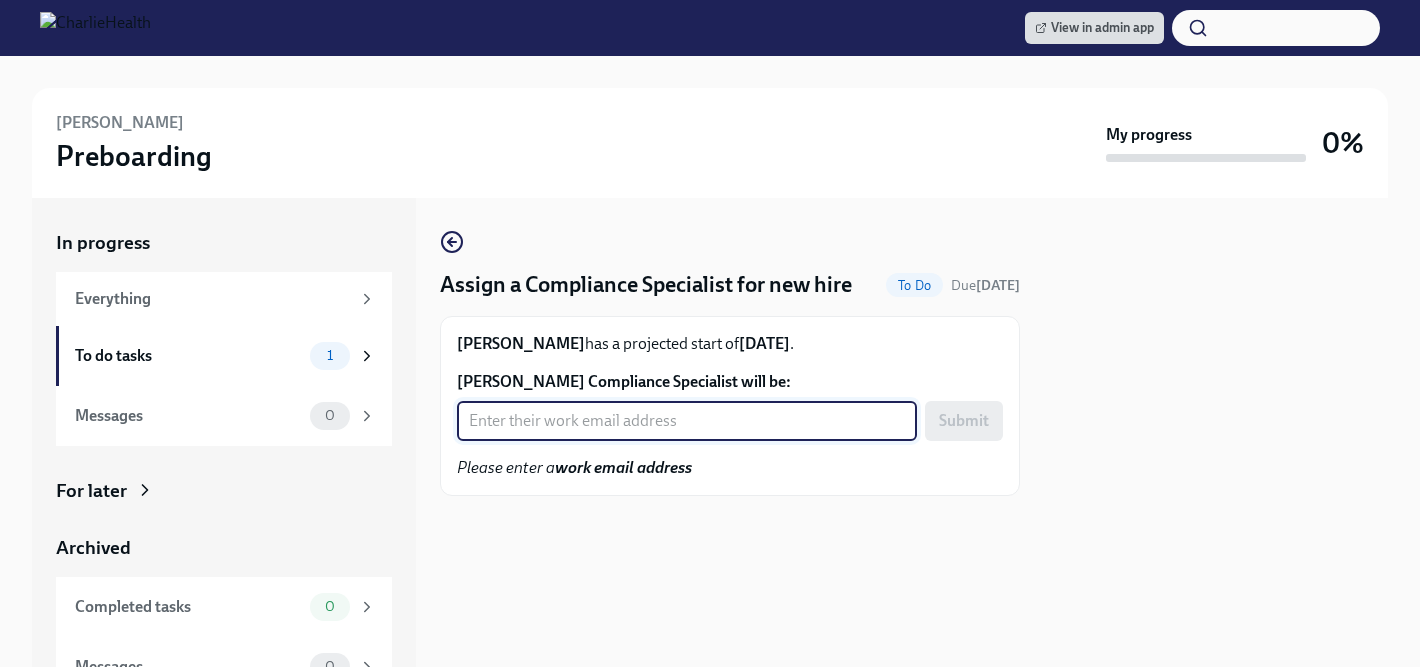 click on "[PERSON_NAME] Compliance Specialist will be:" at bounding box center [687, 421] 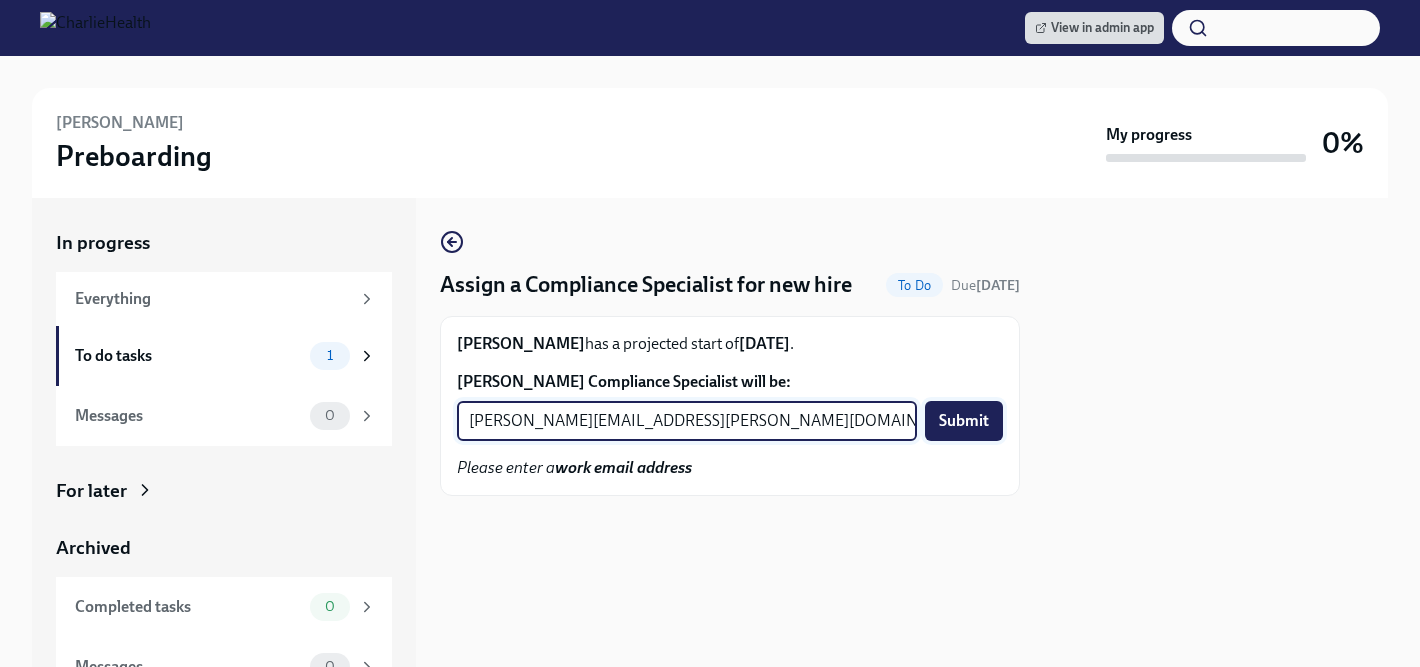 type on "[PERSON_NAME][EMAIL_ADDRESS][PERSON_NAME][DOMAIN_NAME]" 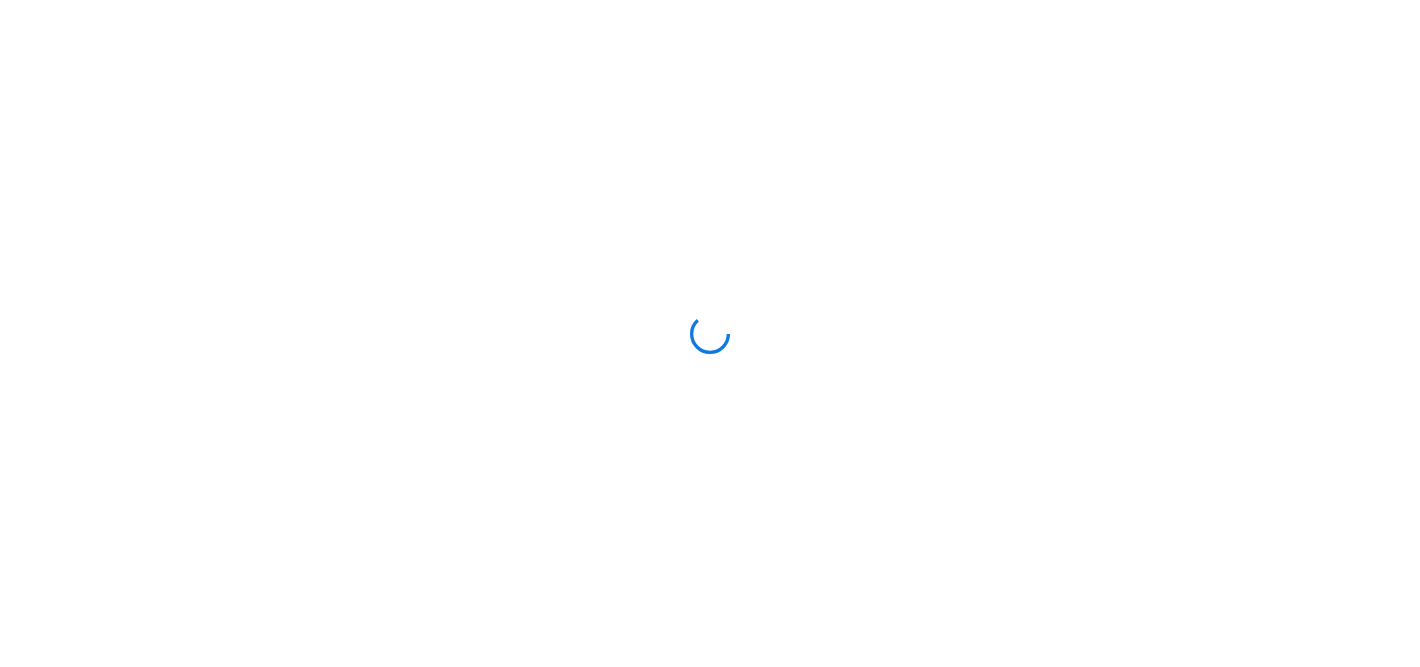 scroll, scrollTop: 0, scrollLeft: 0, axis: both 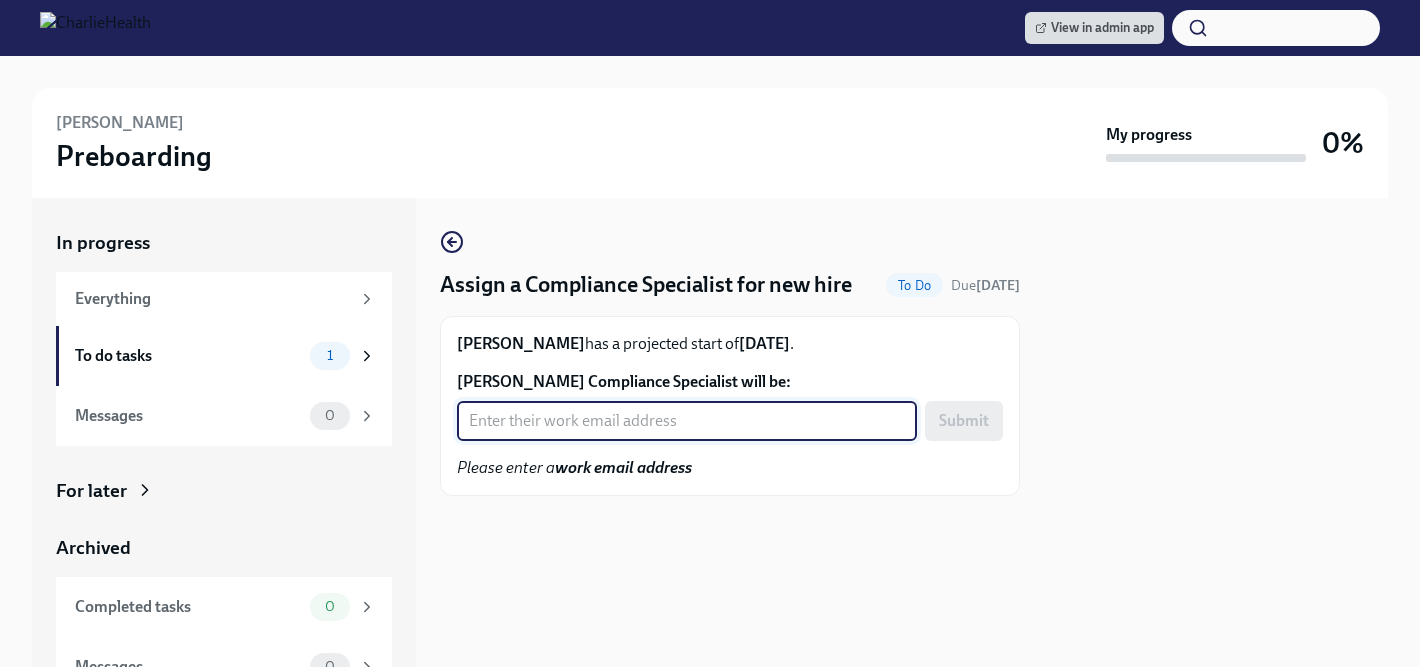 click on "[PERSON_NAME] Compliance Specialist will be:" at bounding box center (687, 421) 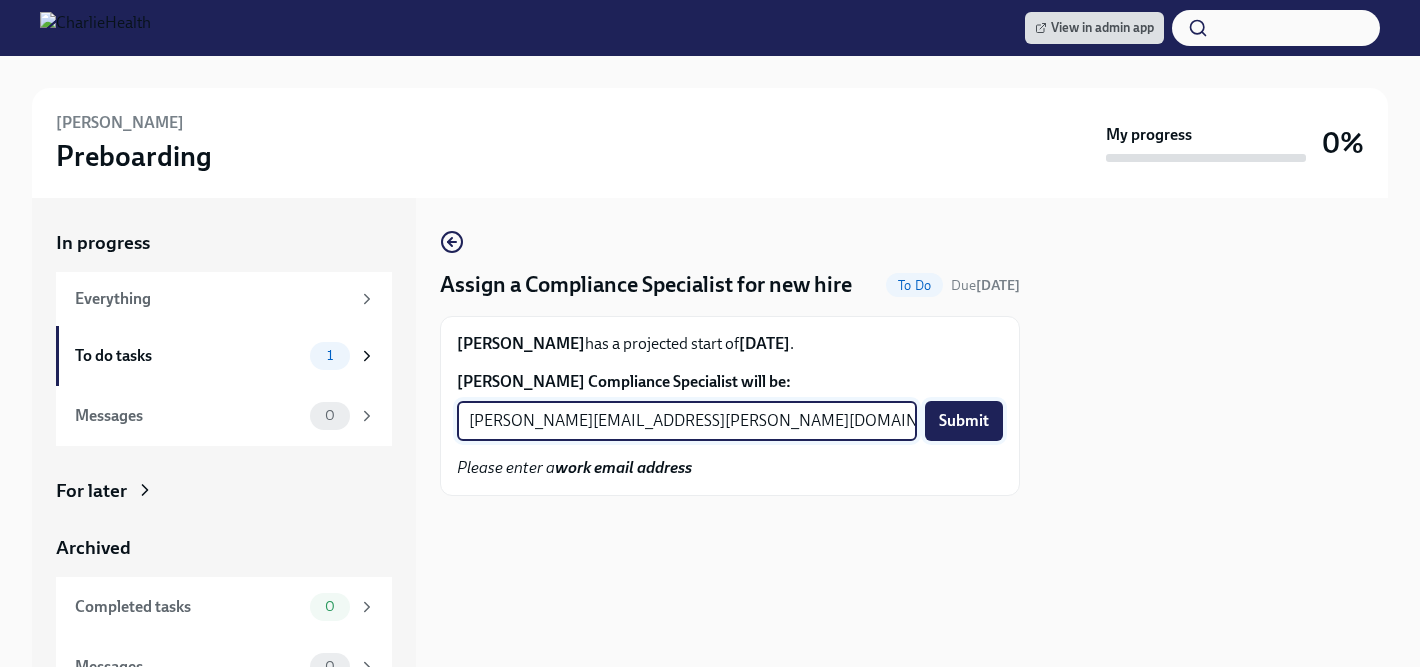 type on "briana.holloway@charliehealth.com" 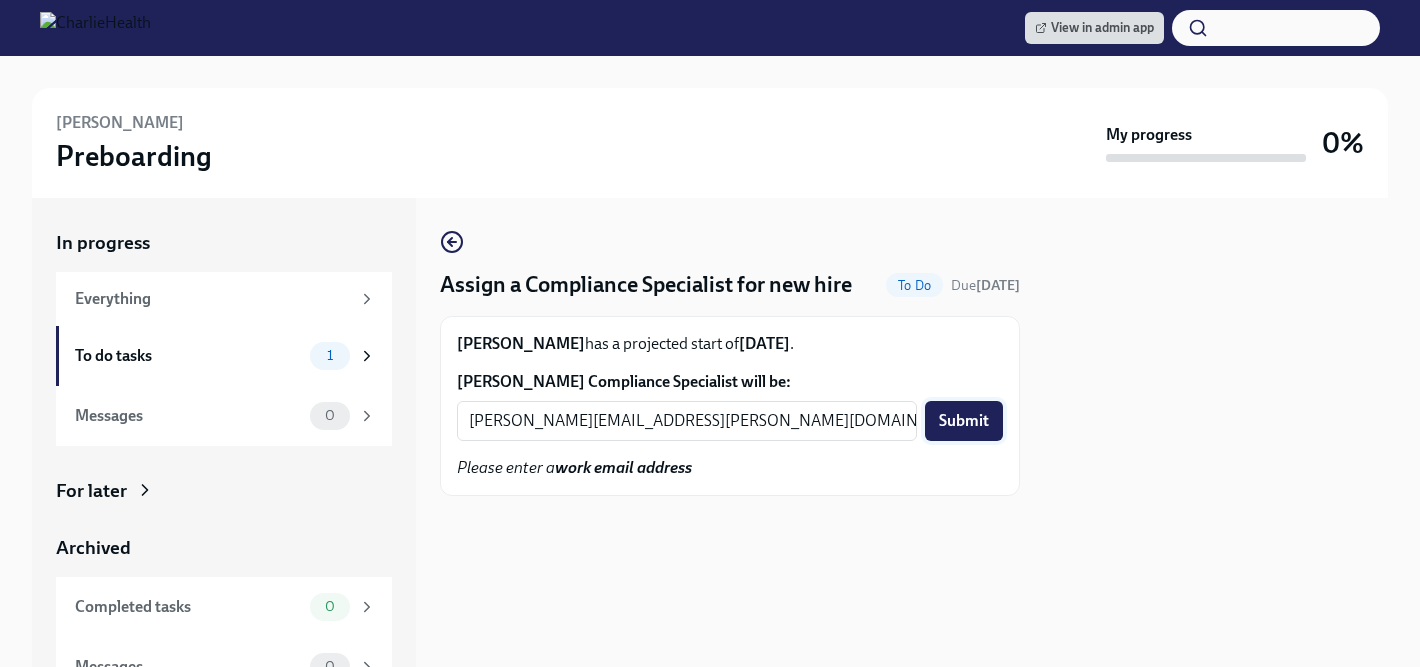 click on "Submit" at bounding box center [964, 421] 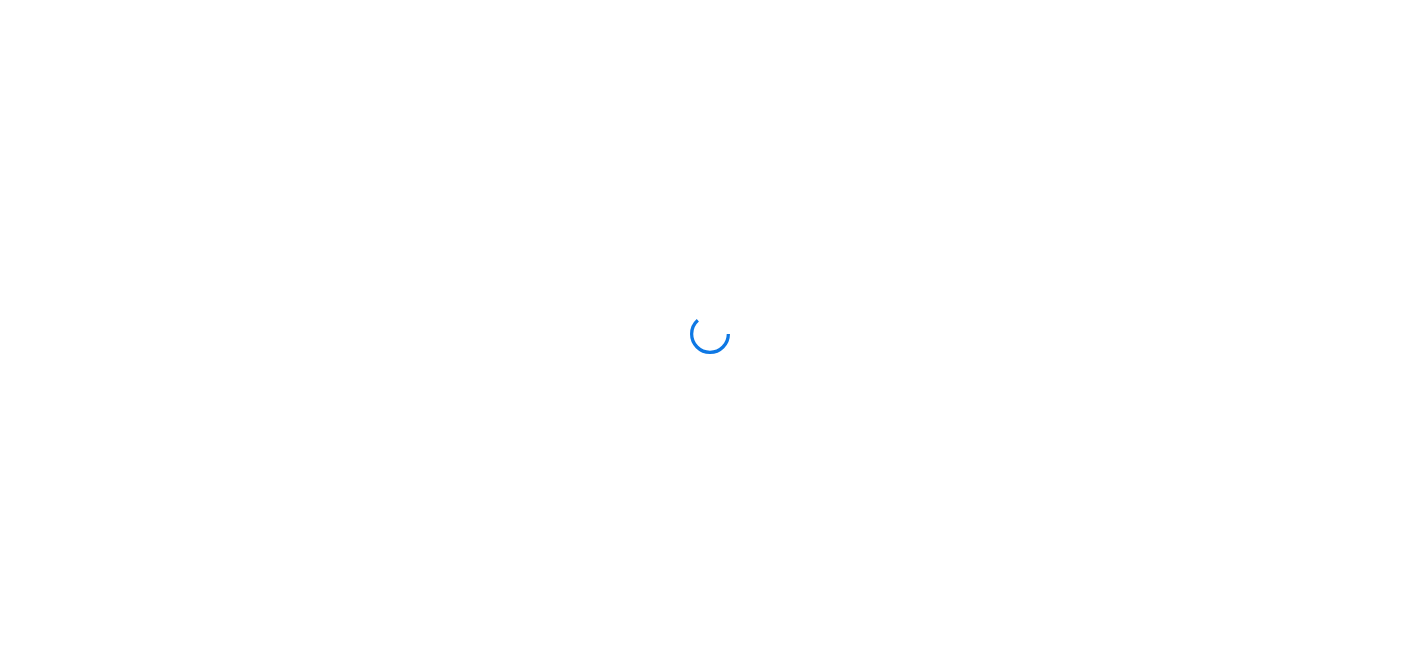 scroll, scrollTop: 0, scrollLeft: 0, axis: both 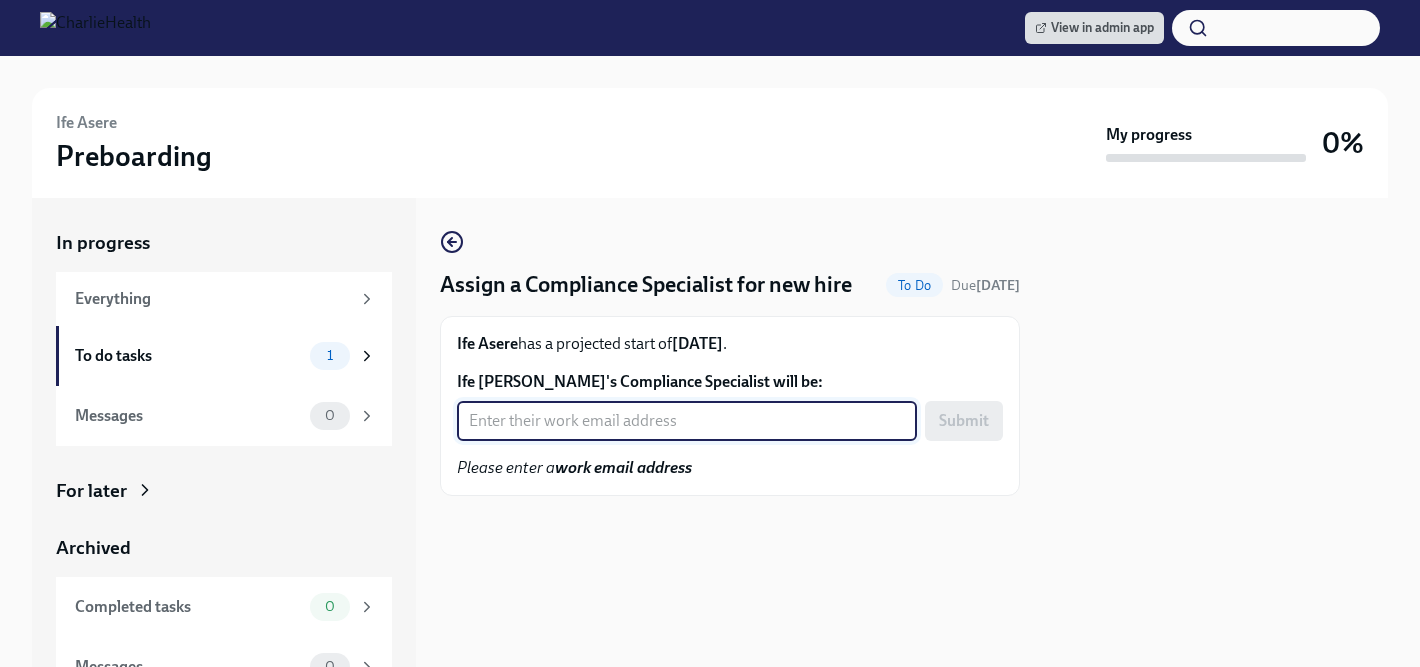 click on "Ife [PERSON_NAME]'s Compliance Specialist will be:" at bounding box center [687, 421] 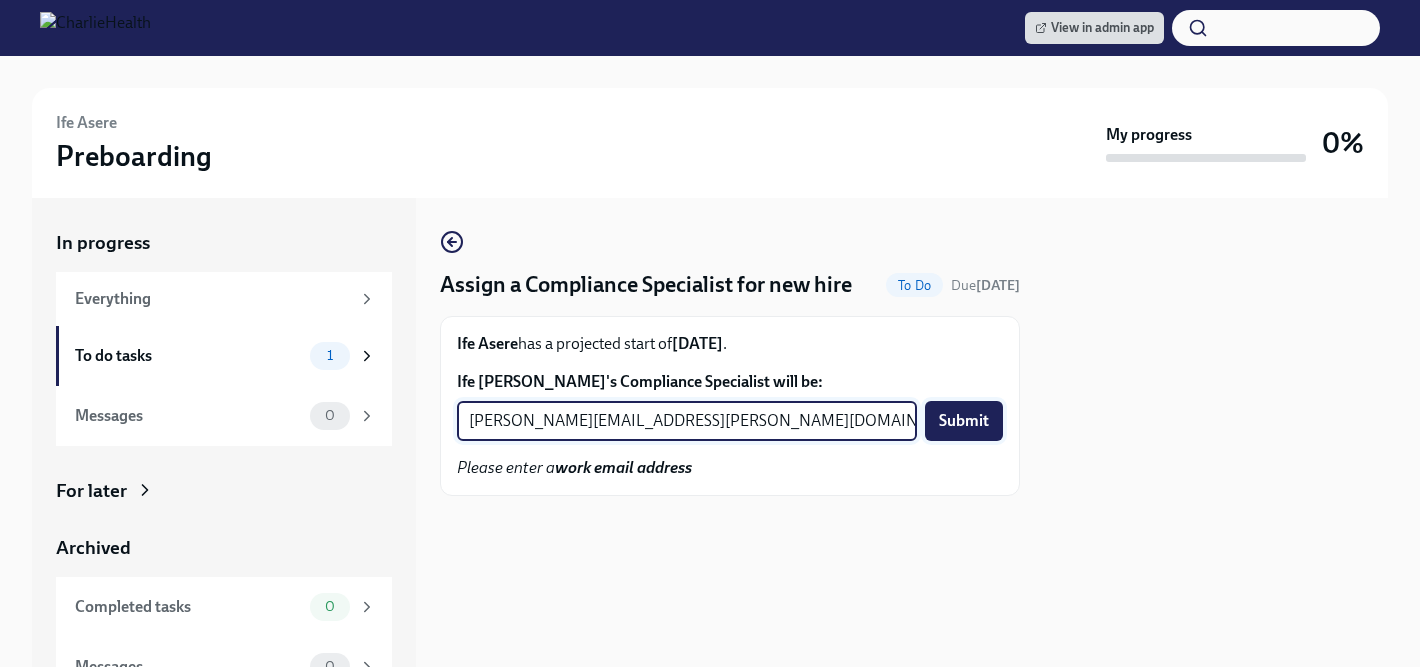 type on "[PERSON_NAME][EMAIL_ADDRESS][PERSON_NAME][DOMAIN_NAME]" 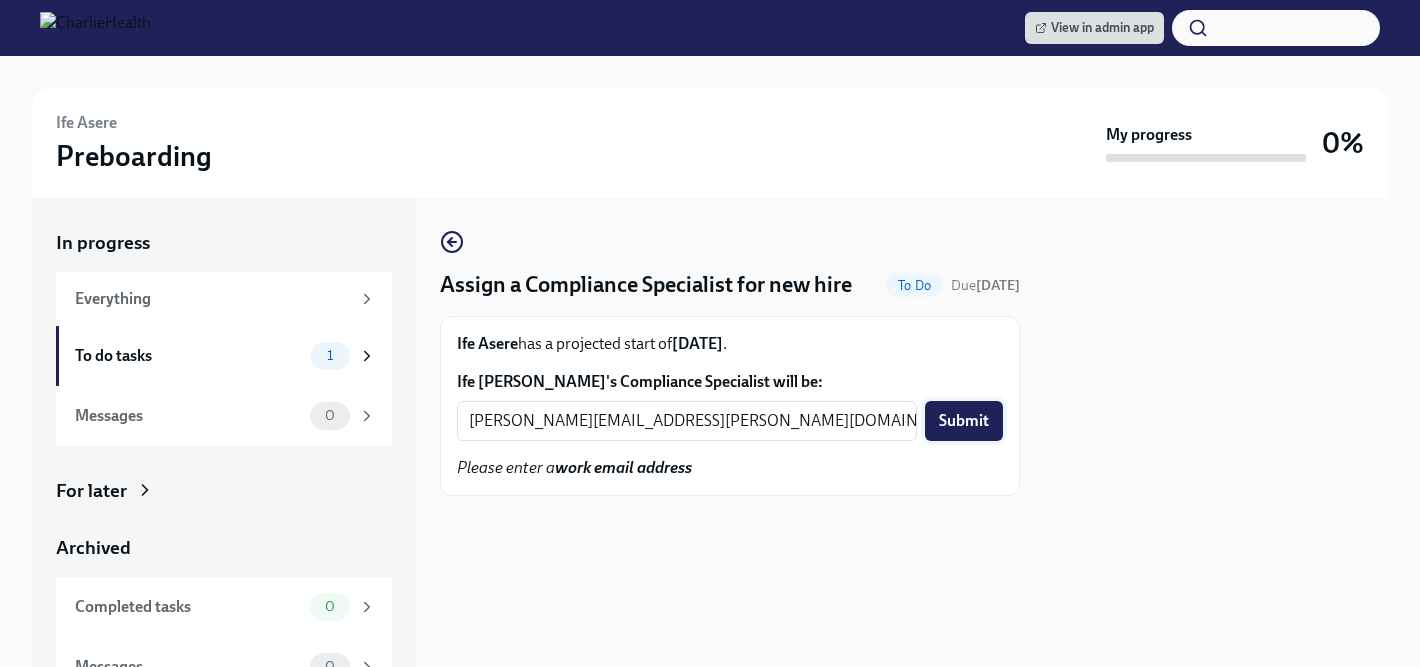 click on "Submit" at bounding box center [964, 421] 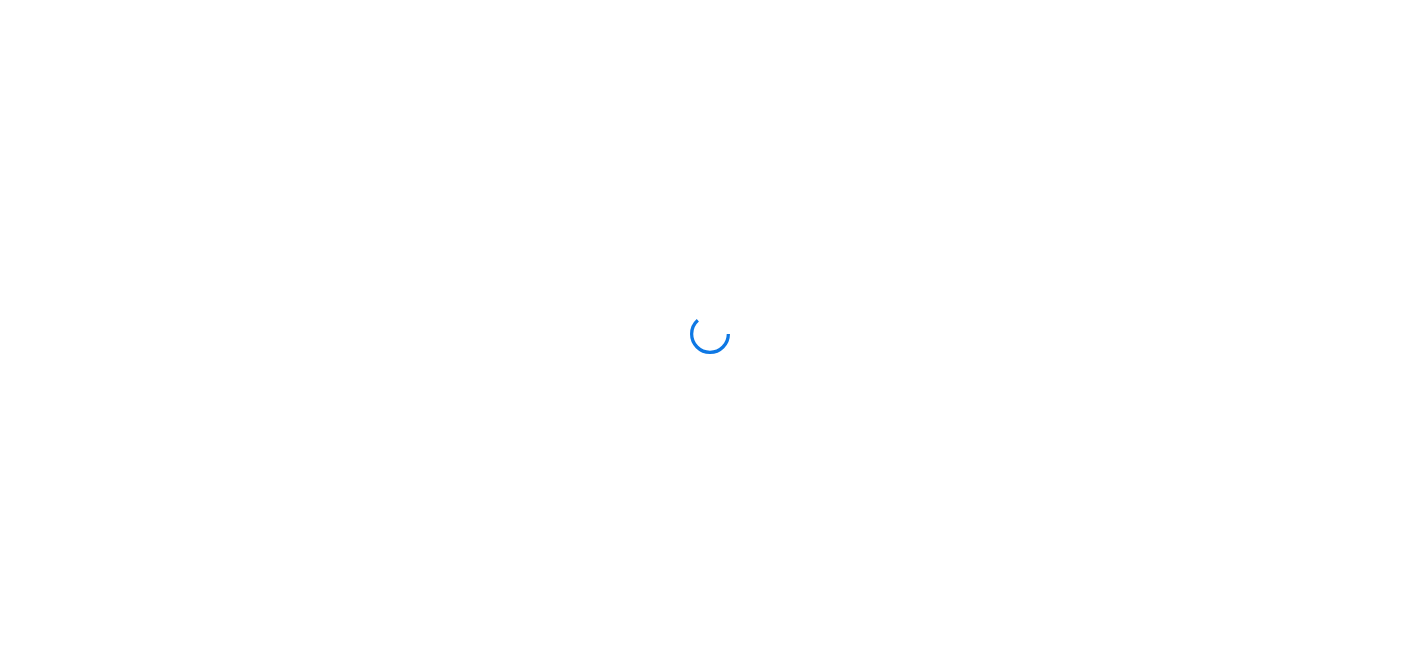 scroll, scrollTop: 0, scrollLeft: 0, axis: both 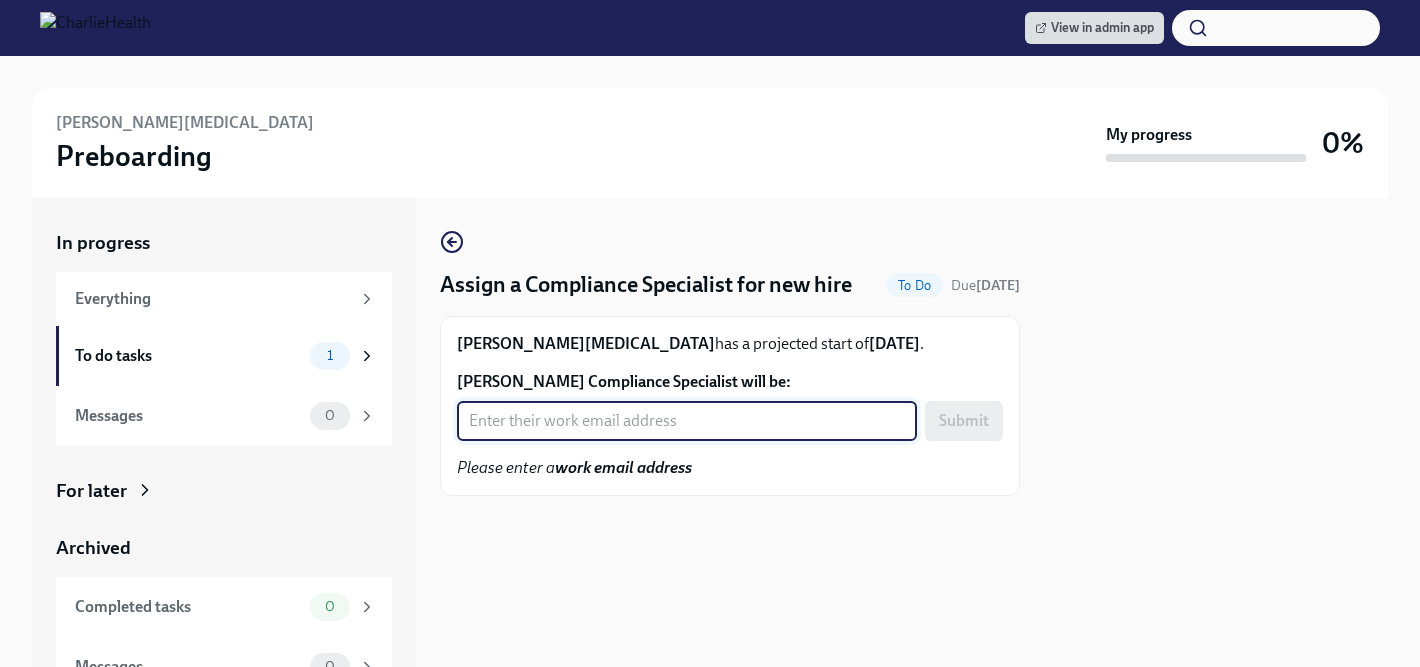 click on "Tara Muse's Compliance Specialist will be:" at bounding box center [687, 421] 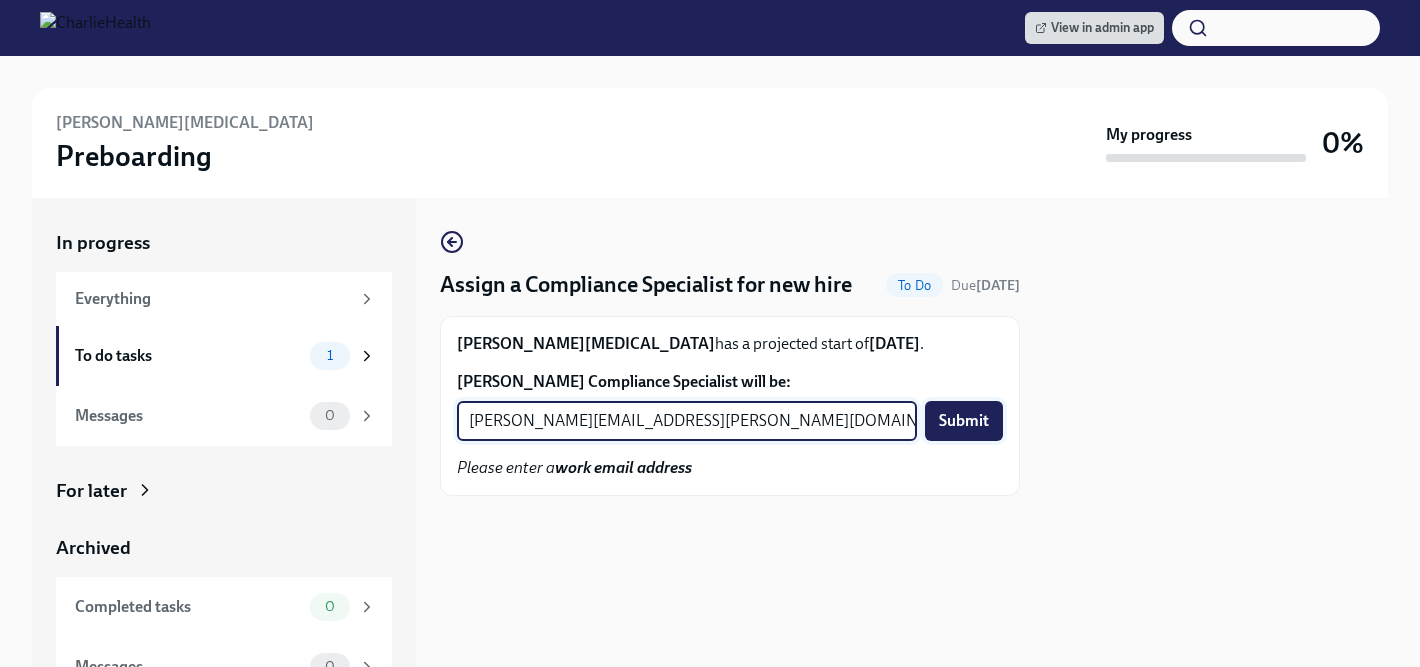 type on "tyler.pieper@charliehealth.com" 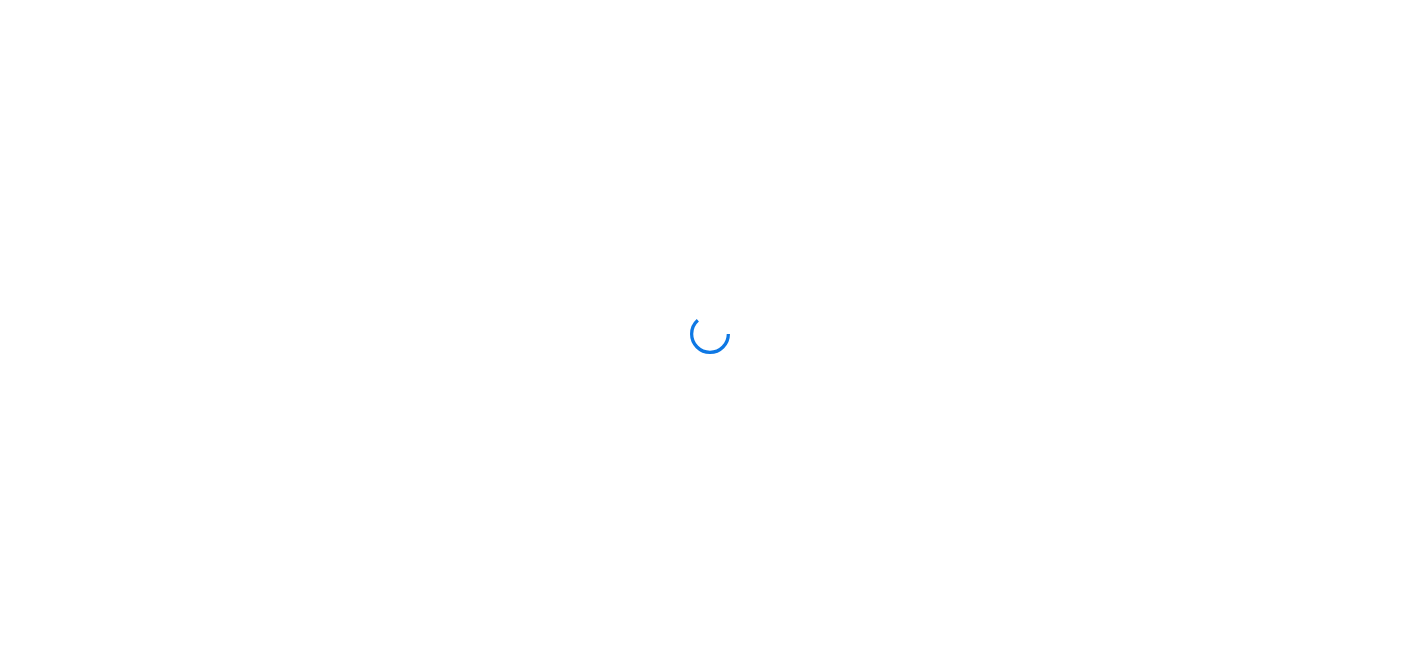 scroll, scrollTop: 0, scrollLeft: 0, axis: both 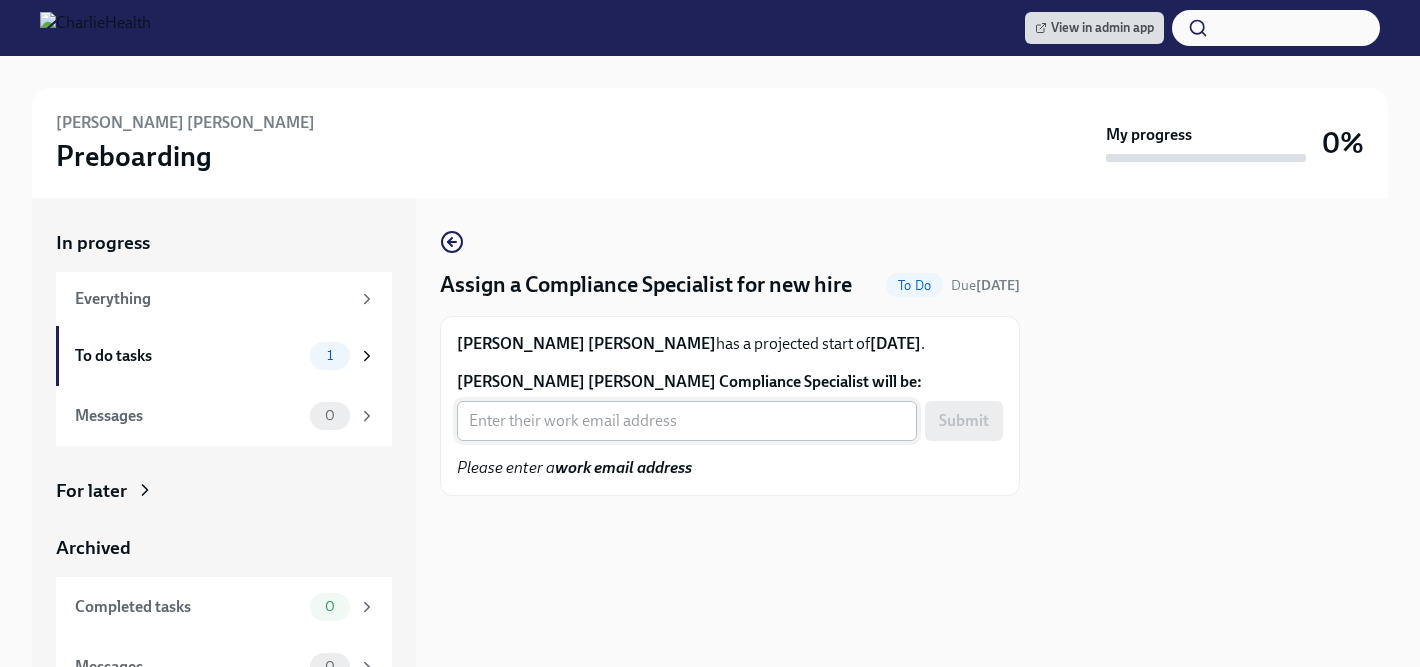 click on "[PERSON_NAME] [PERSON_NAME] Compliance Specialist will be:" at bounding box center (687, 421) 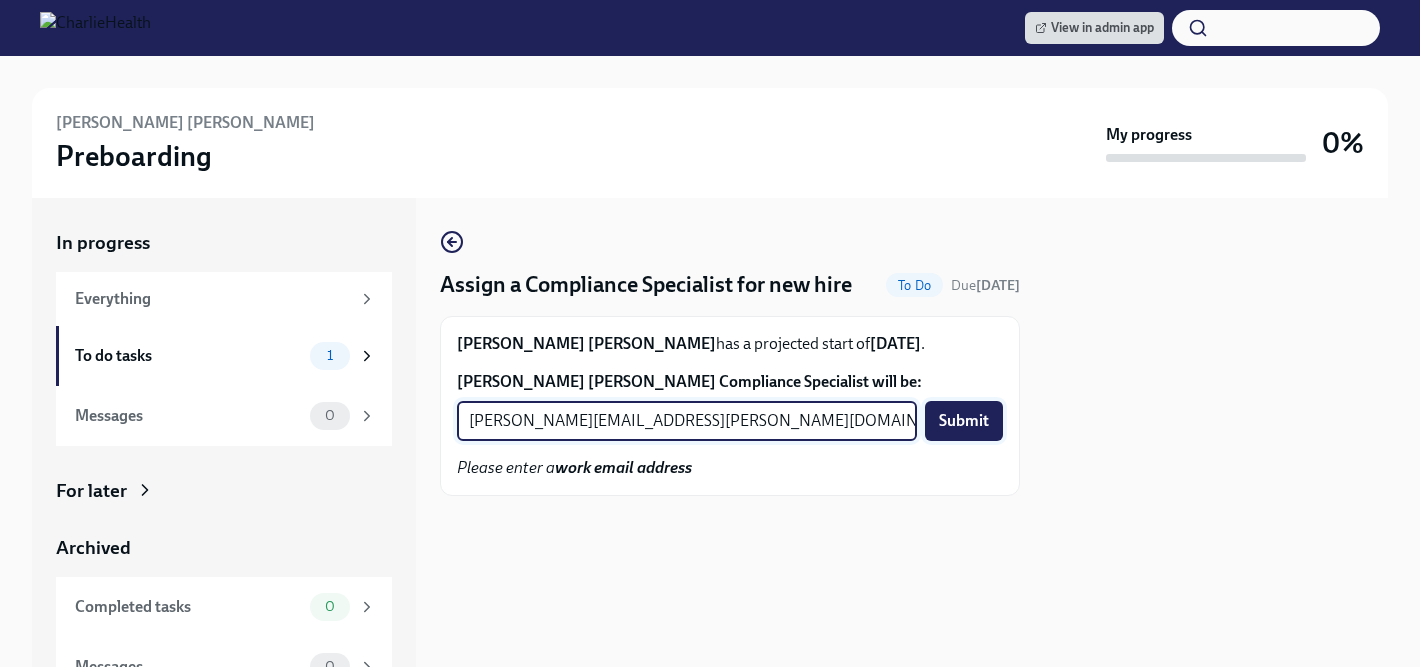 type on "[PERSON_NAME][EMAIL_ADDRESS][PERSON_NAME][DOMAIN_NAME]" 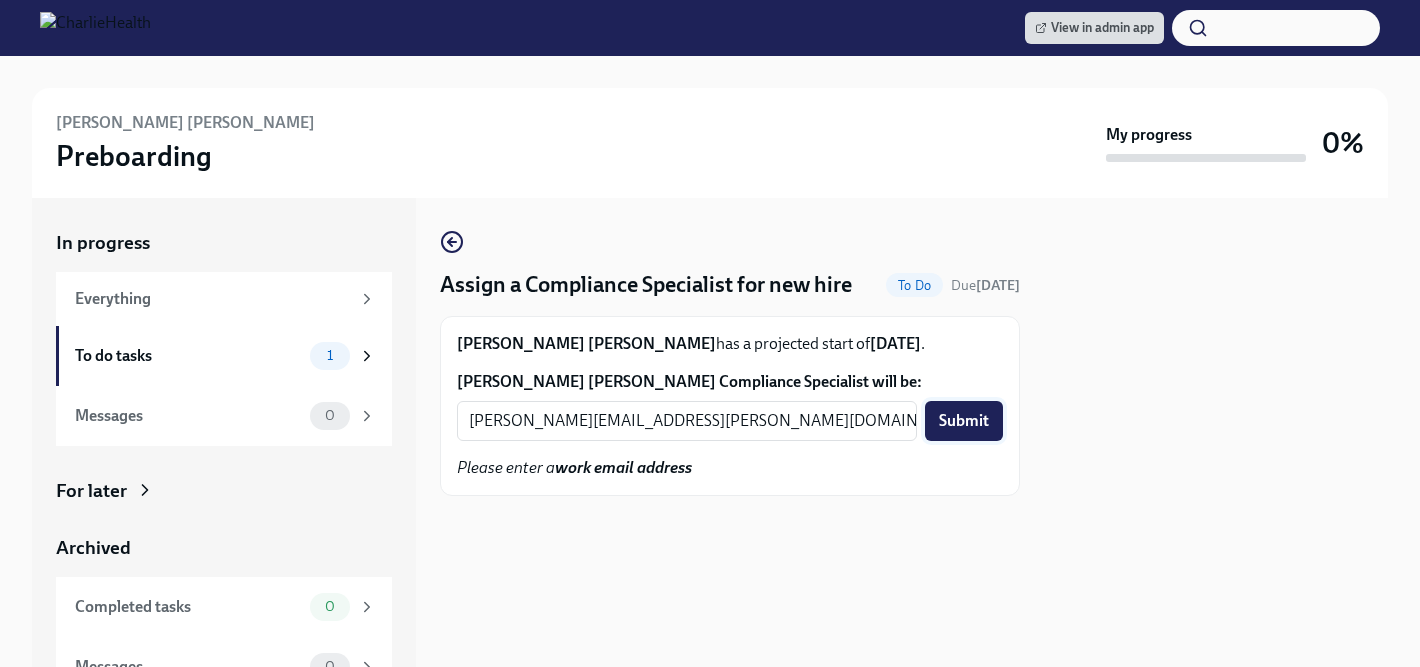 click on "Submit" at bounding box center [964, 421] 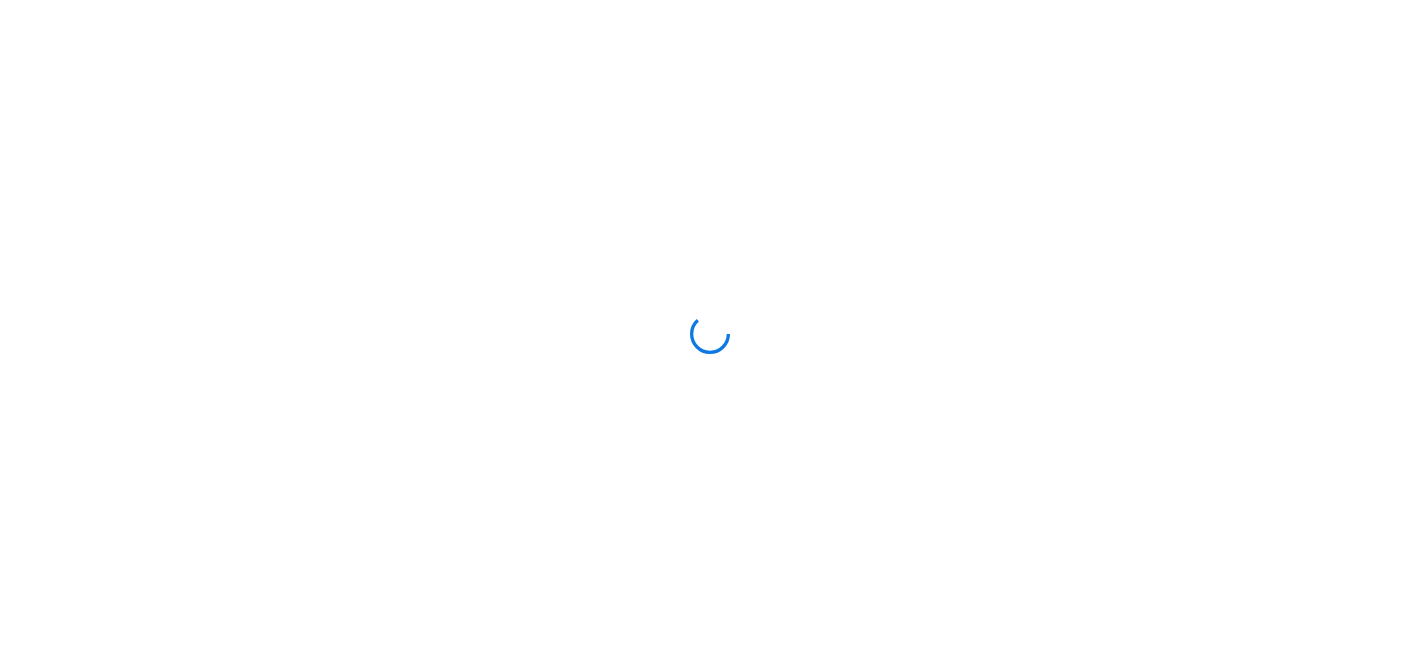 scroll, scrollTop: 0, scrollLeft: 0, axis: both 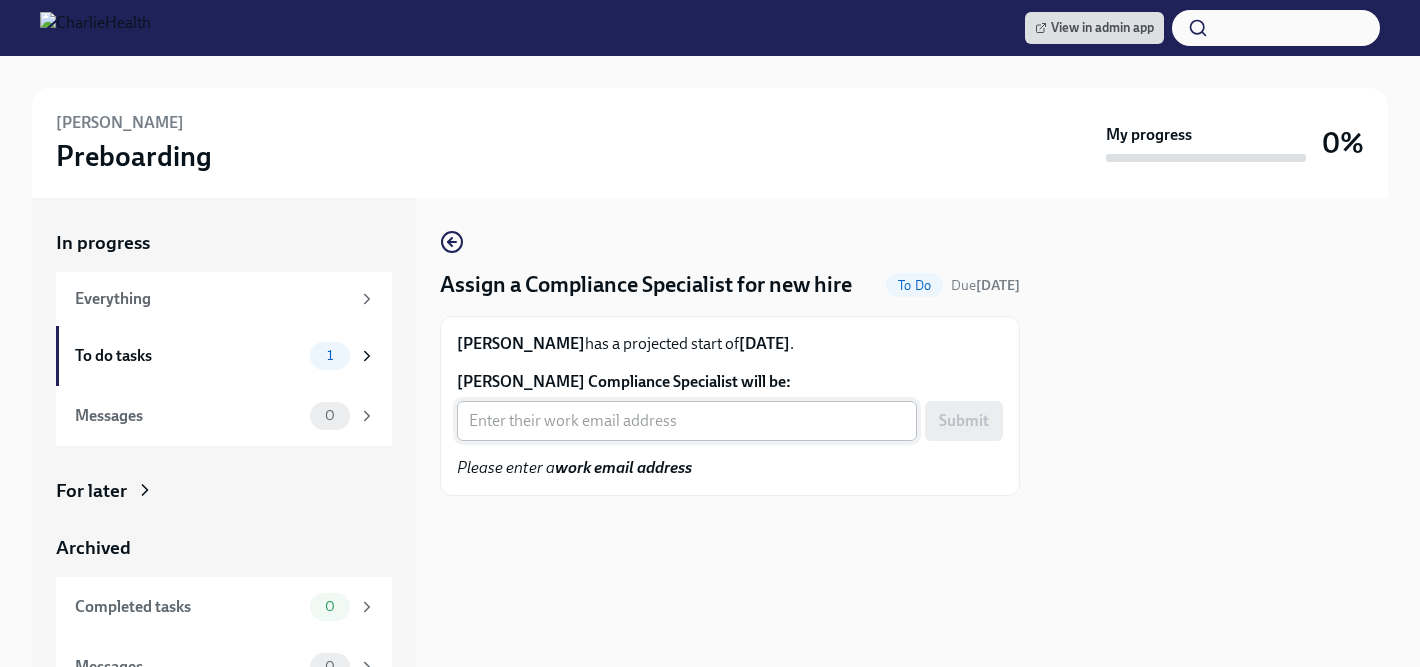 click on "Andrea Ferrante's Compliance Specialist will be:" at bounding box center (687, 421) 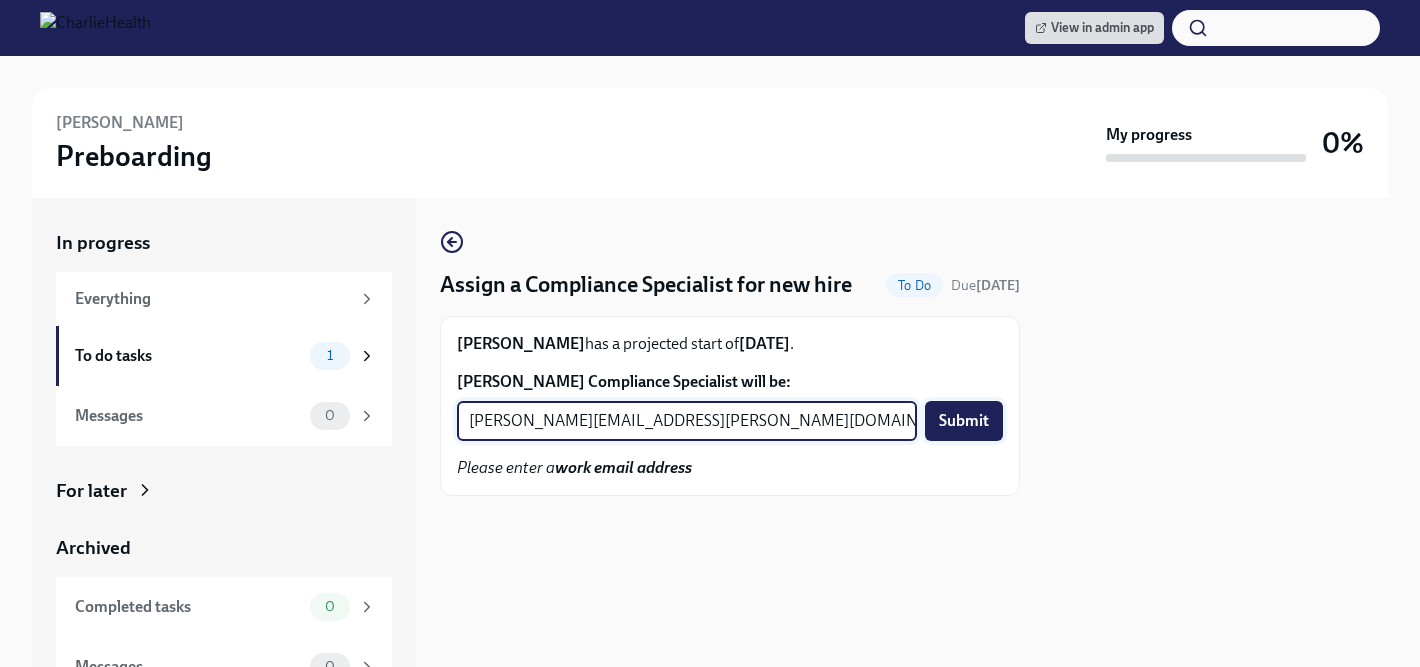 type on "tyler.pieper@charliehealth.com" 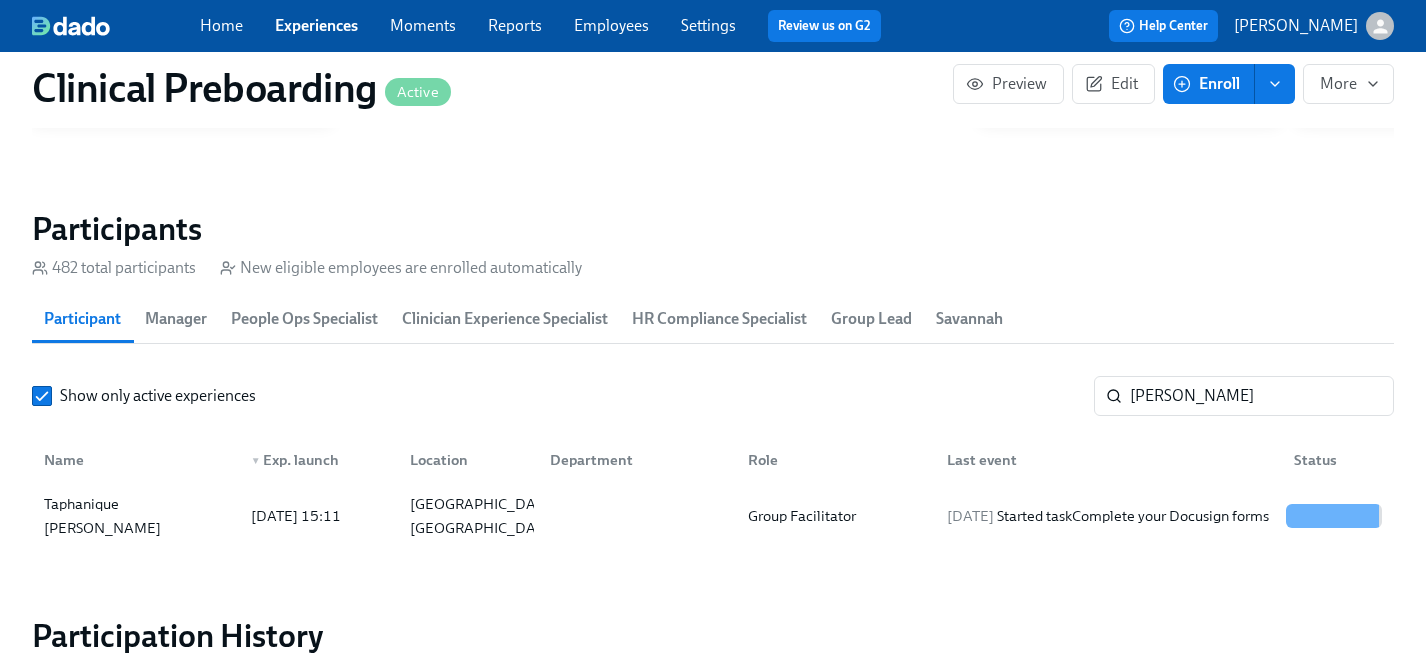 scroll, scrollTop: 2055, scrollLeft: 0, axis: vertical 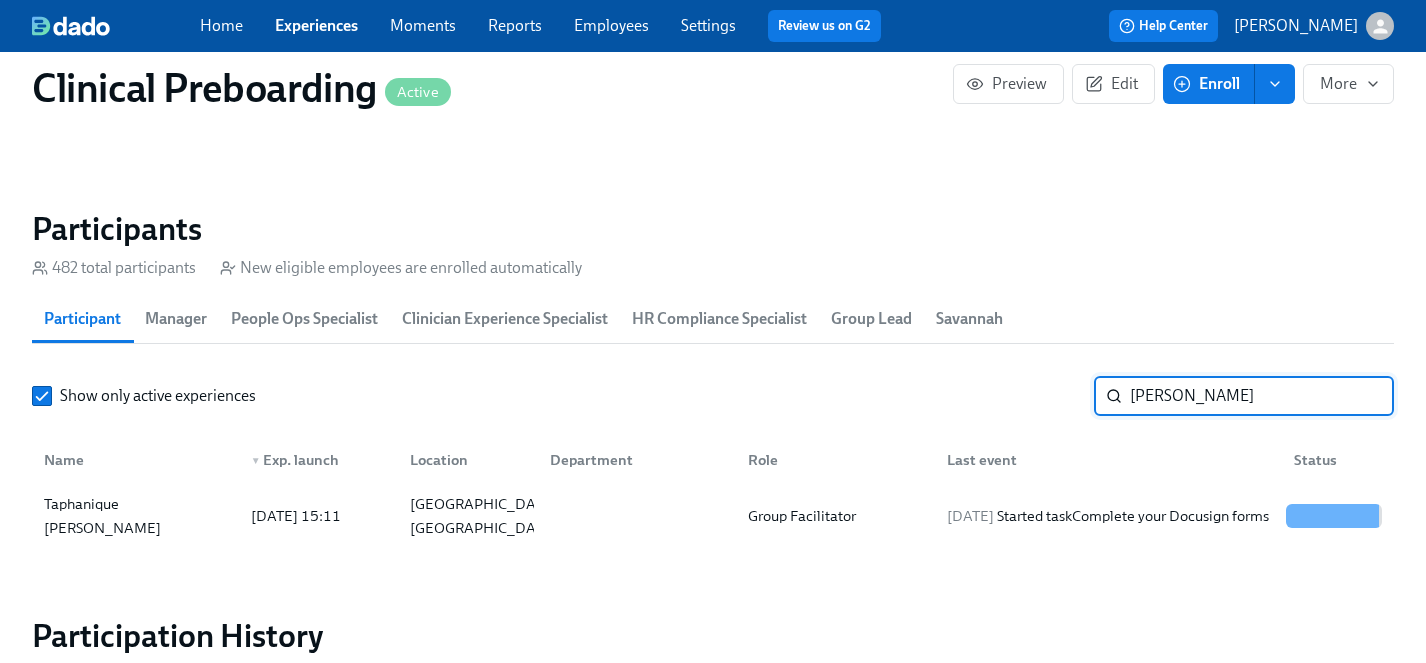 drag, startPoint x: 1209, startPoint y: 403, endPoint x: 1052, endPoint y: 401, distance: 157.01274 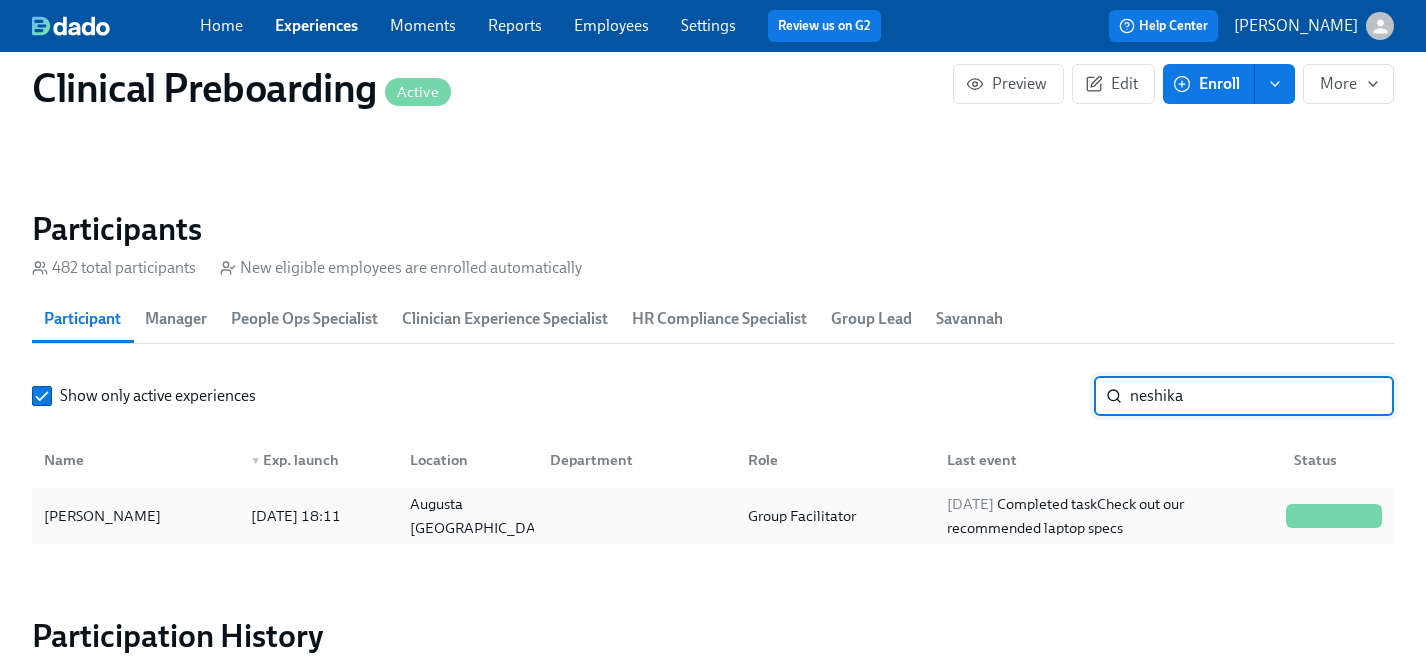 click on "Neshika Coney-Devine" at bounding box center (102, 516) 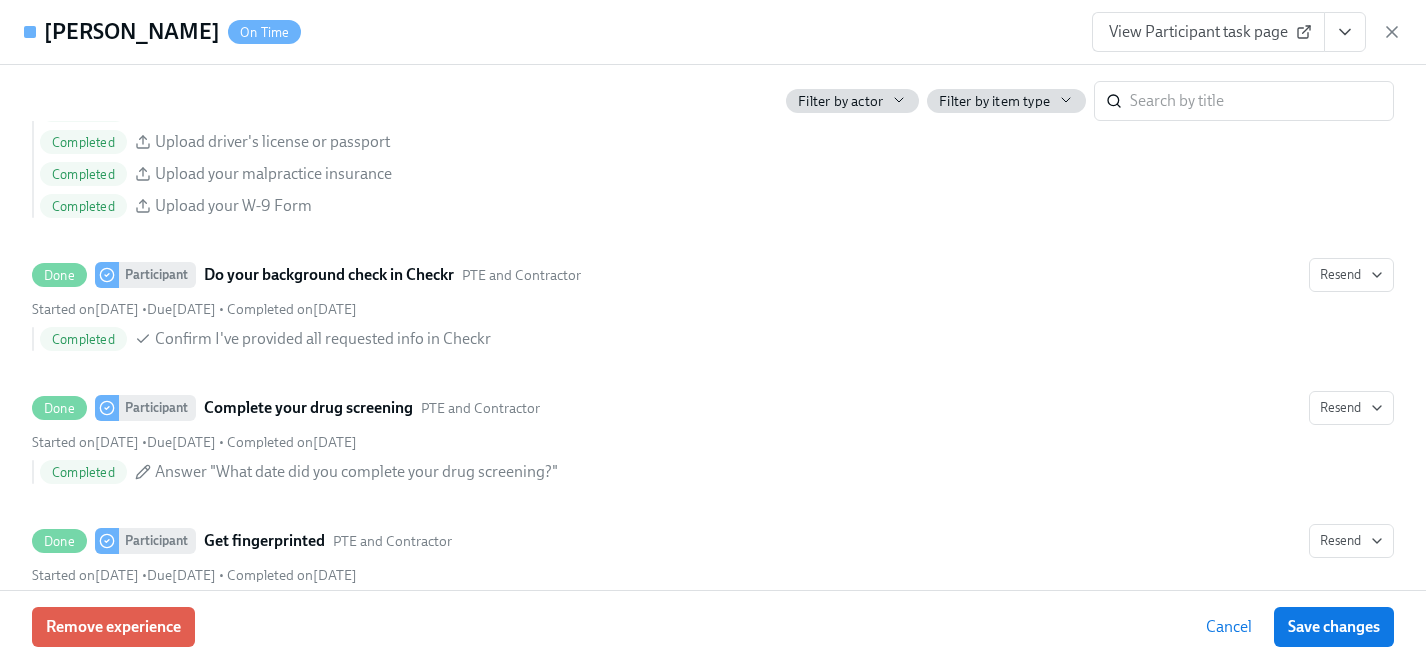 scroll, scrollTop: 1975, scrollLeft: 0, axis: vertical 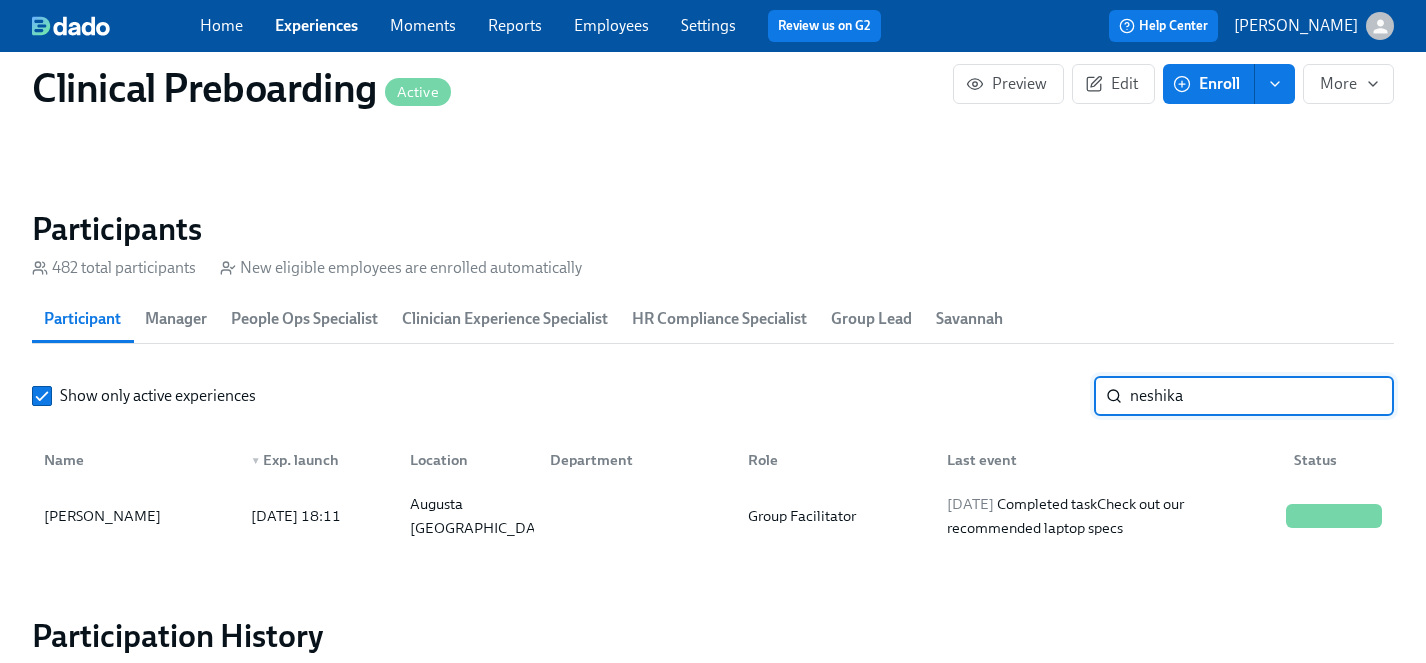 drag, startPoint x: 1215, startPoint y: 393, endPoint x: 977, endPoint y: 391, distance: 238.0084 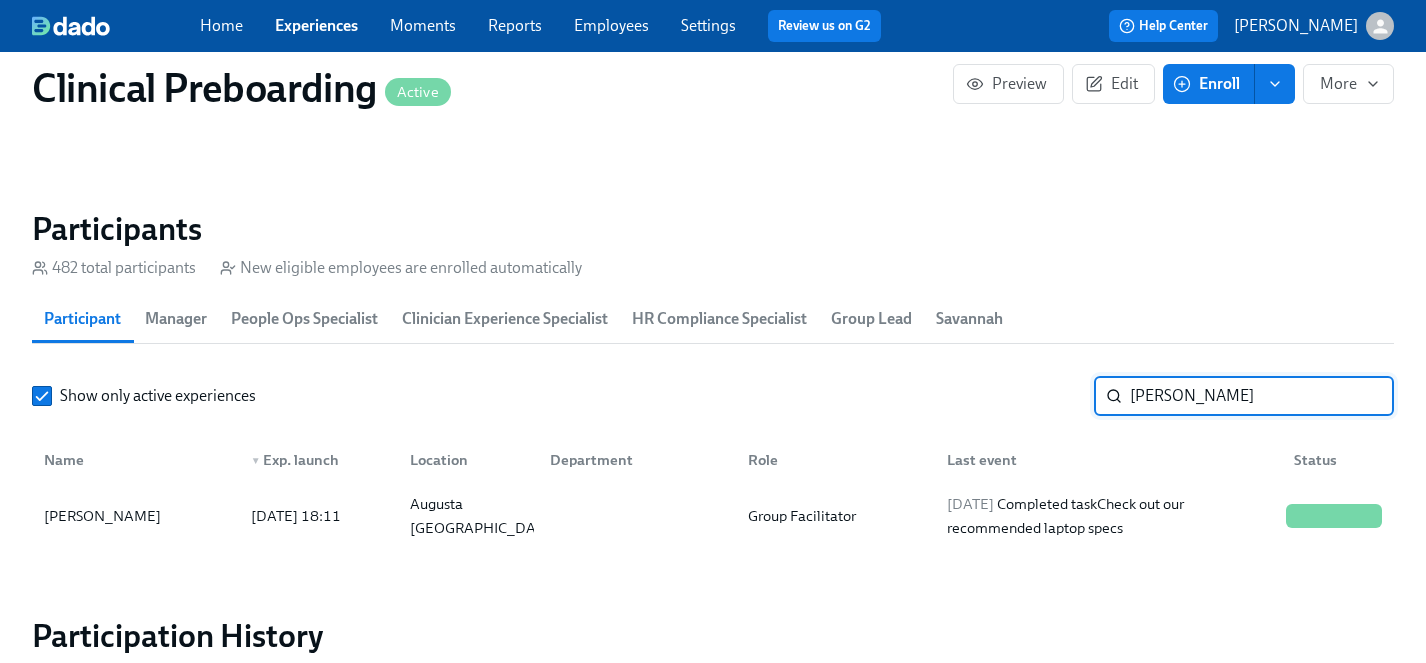 type on "scott l" 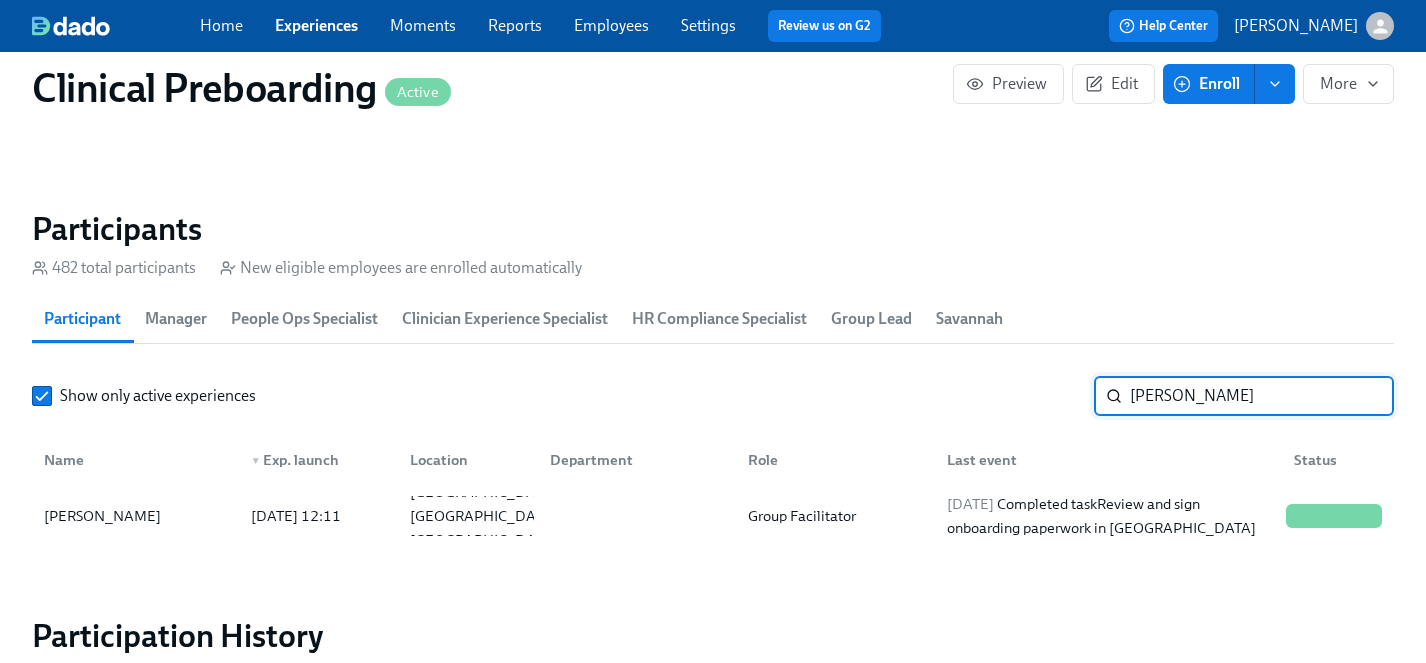 click on "scott l" at bounding box center (1262, 396) 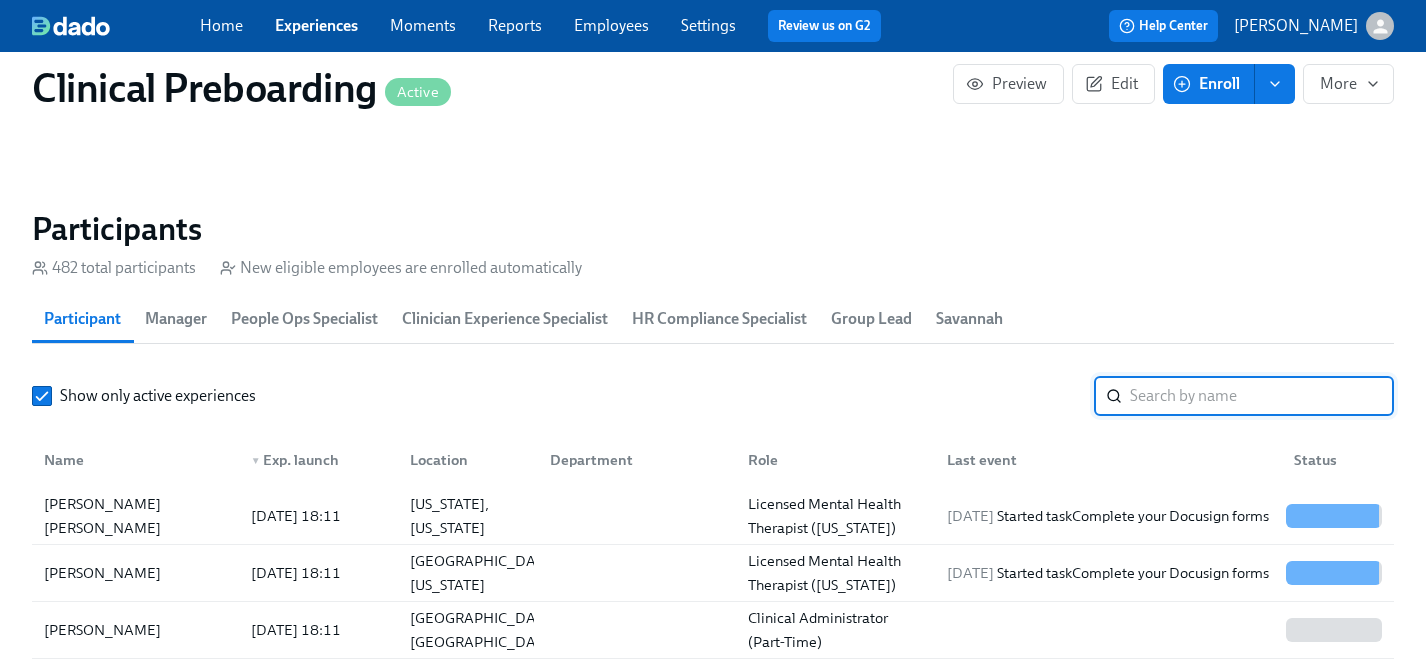 type 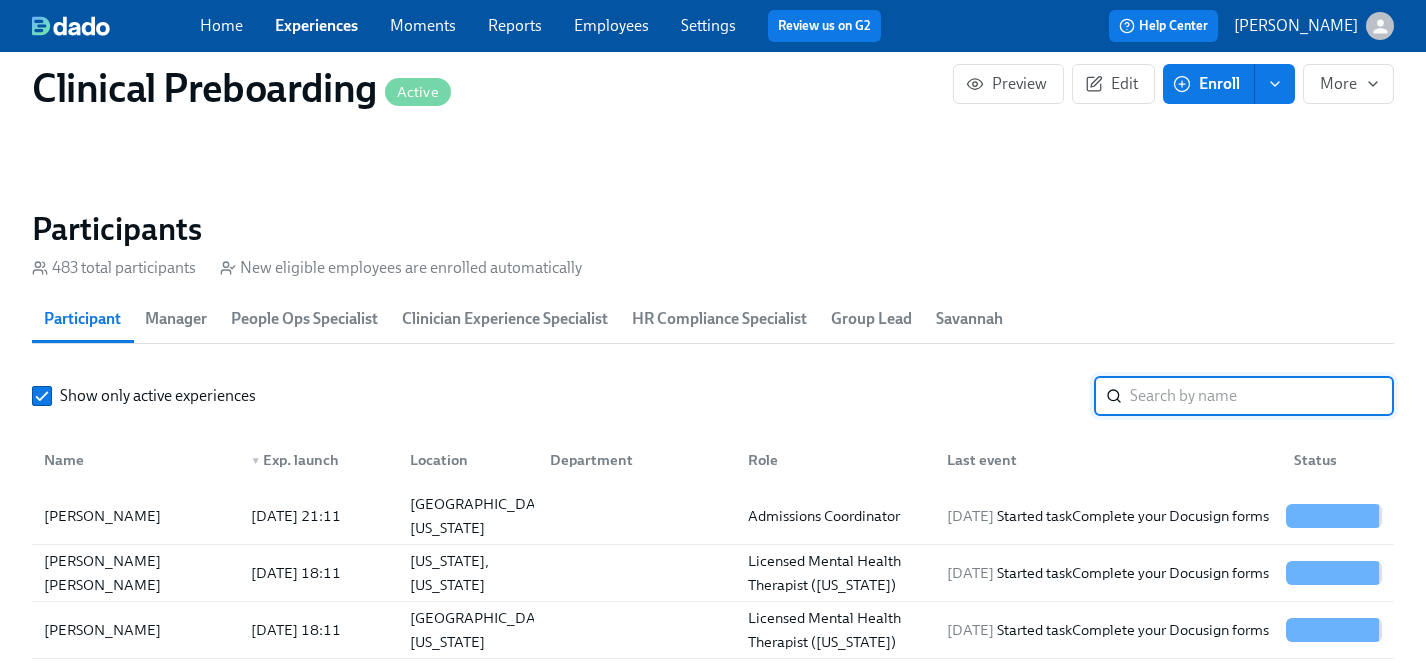 click on "Employees" at bounding box center [611, 25] 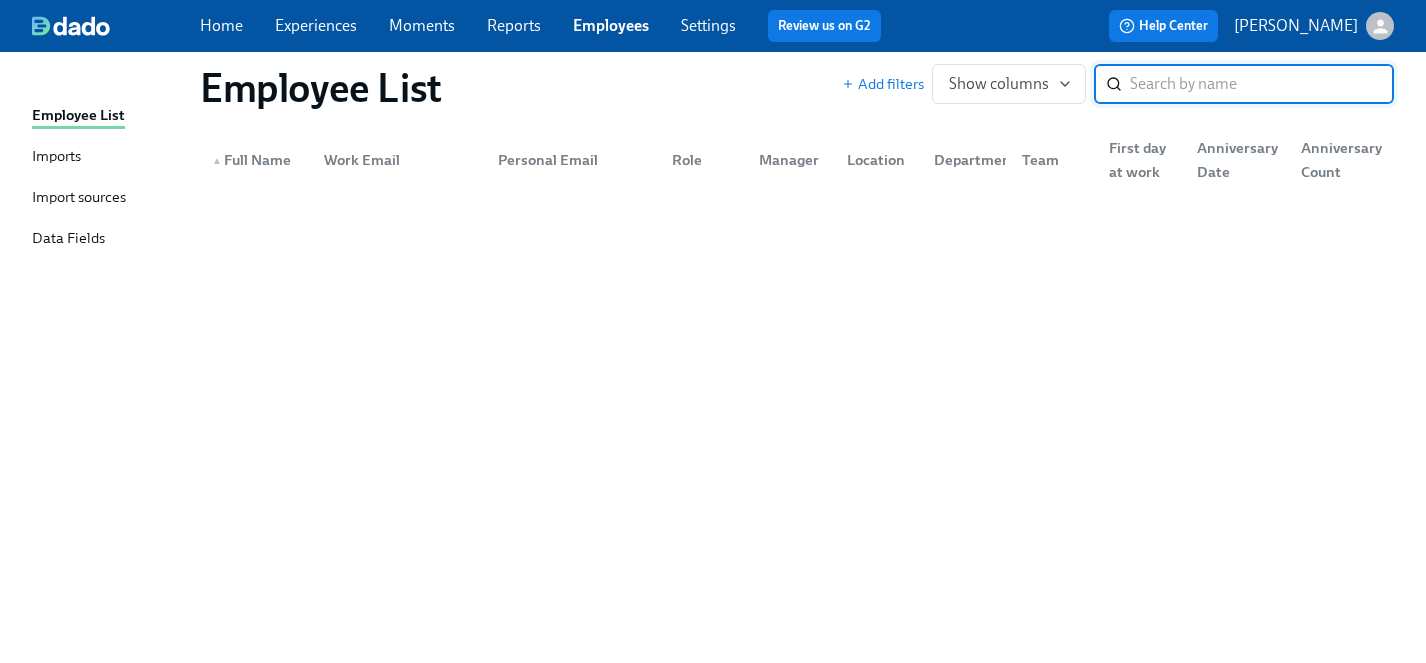 scroll, scrollTop: 0, scrollLeft: 0, axis: both 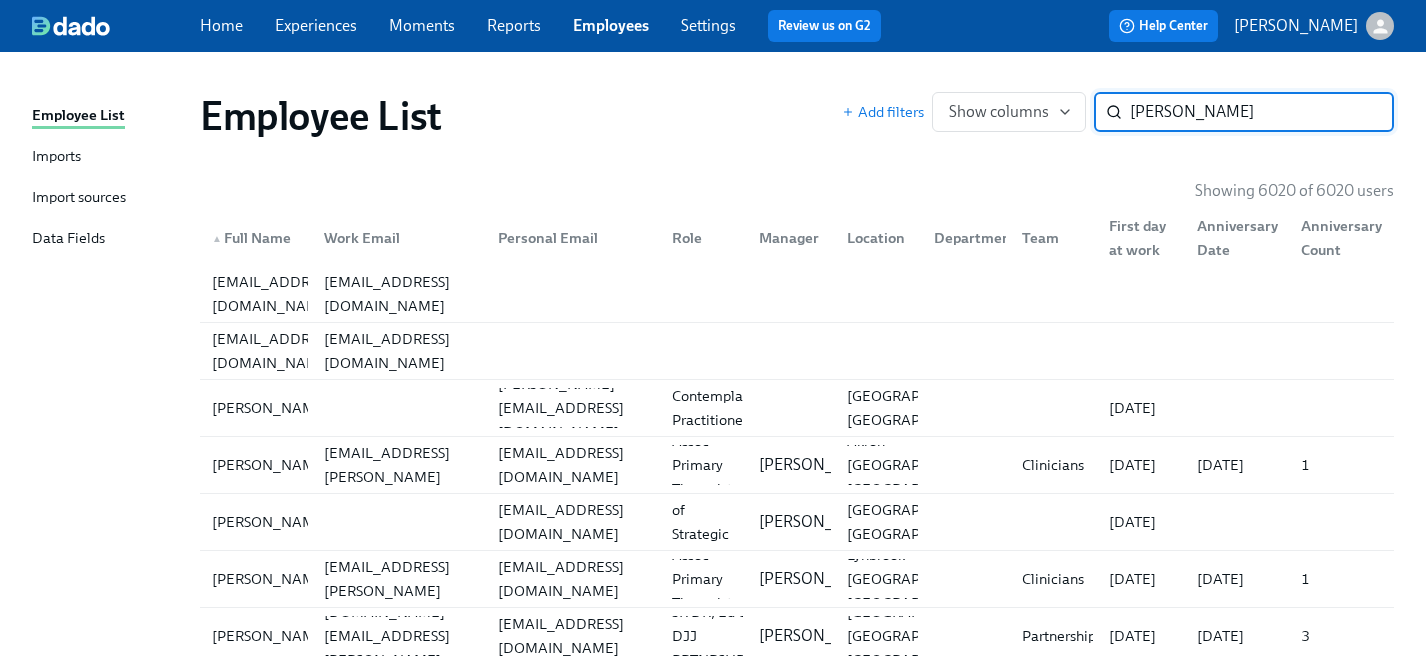 type on "katie" 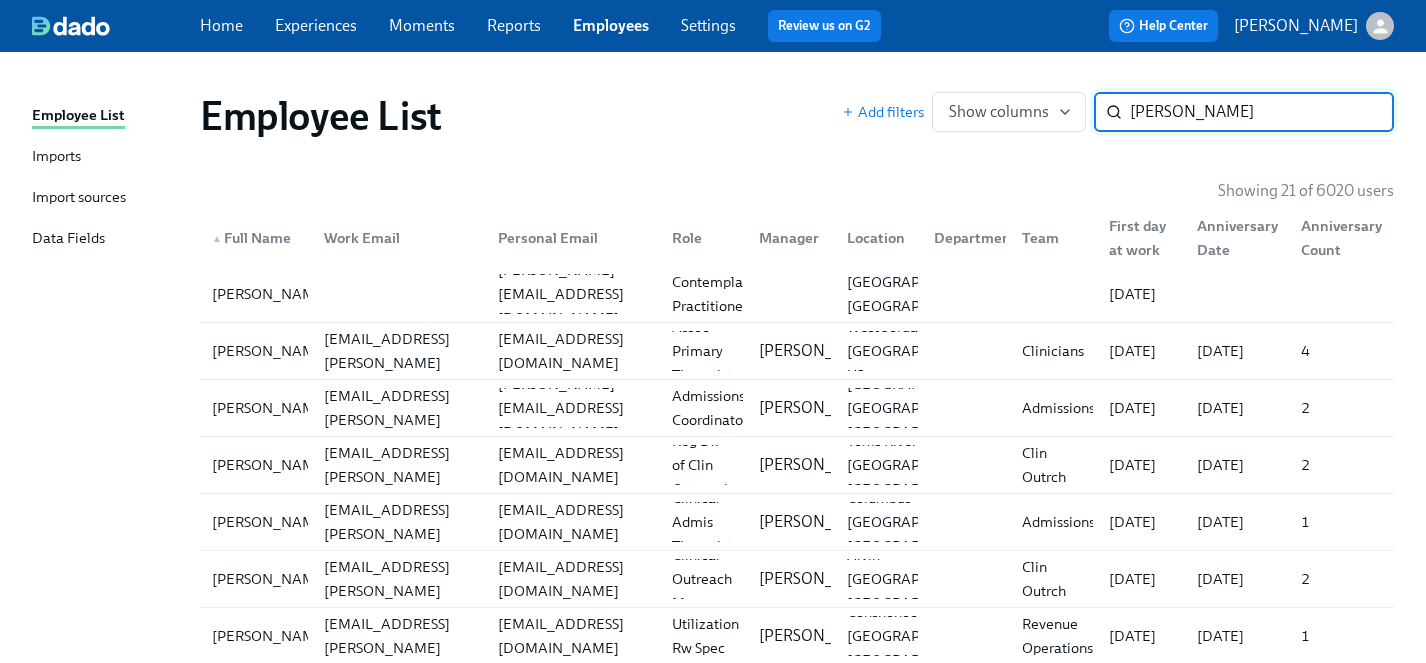 click on "katie" at bounding box center [1262, 112] 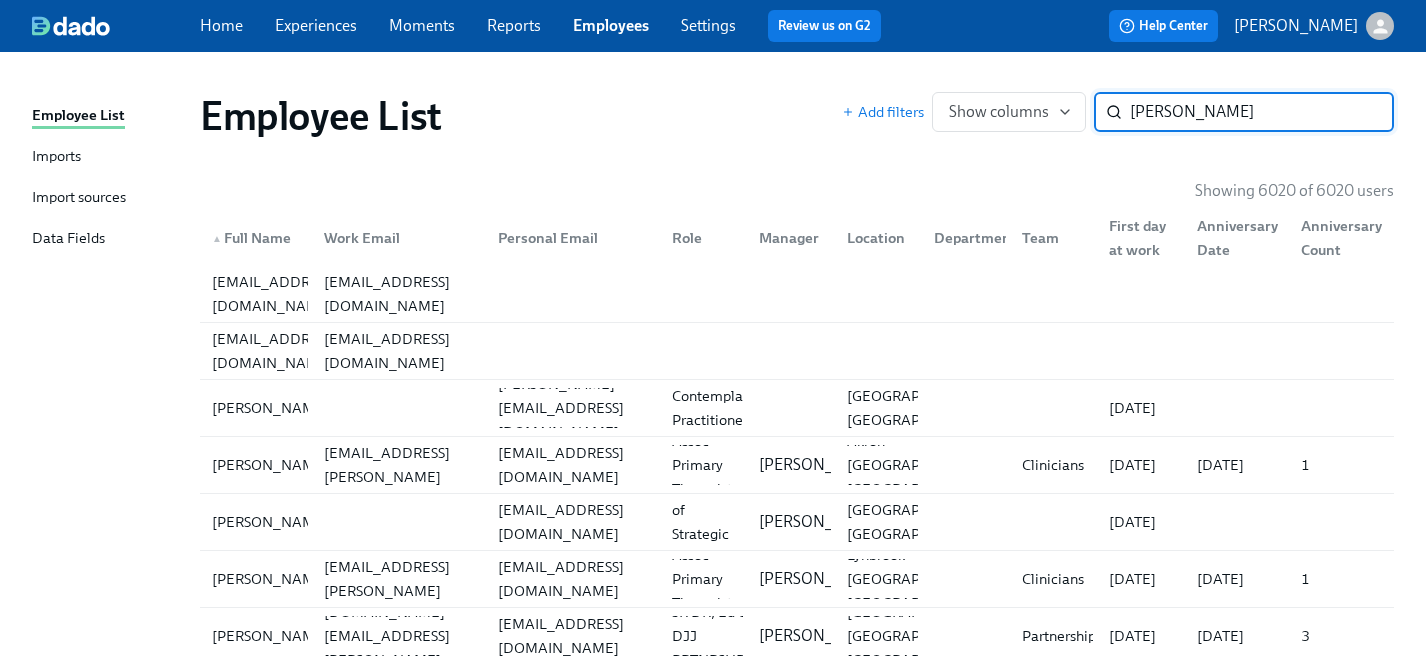 type 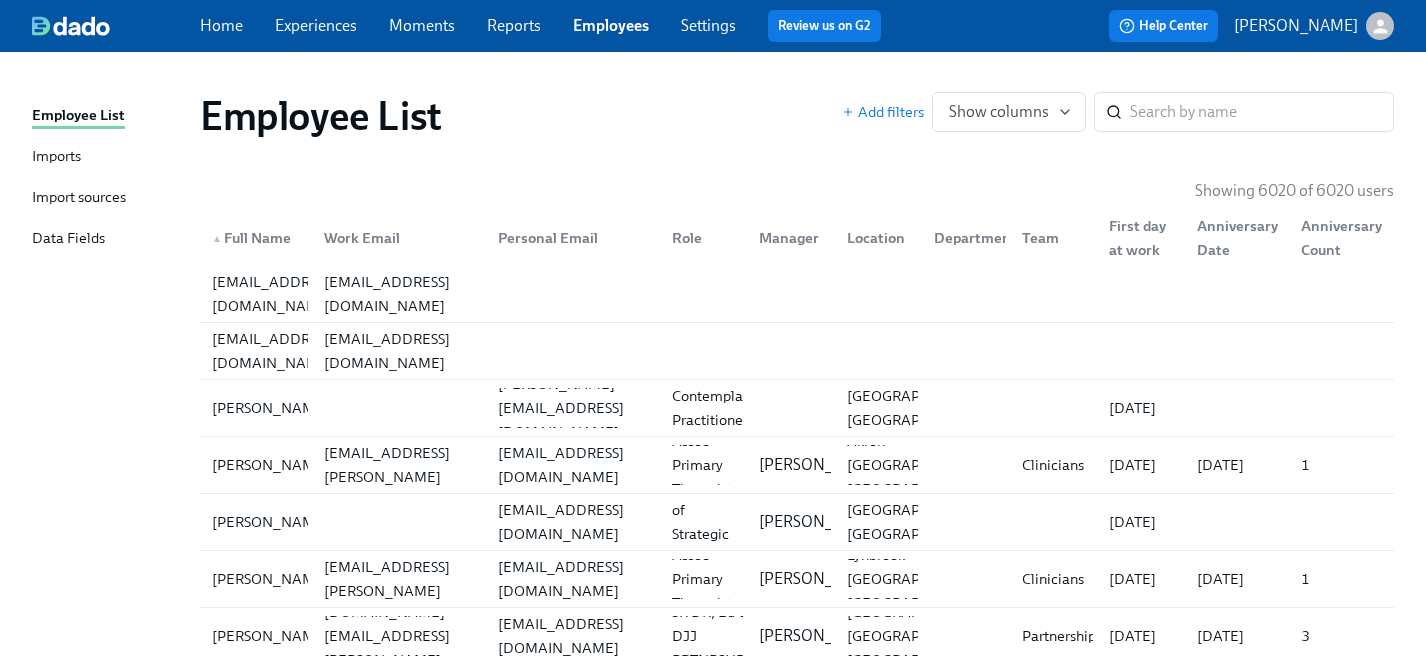 click on "Experiences" at bounding box center [316, 25] 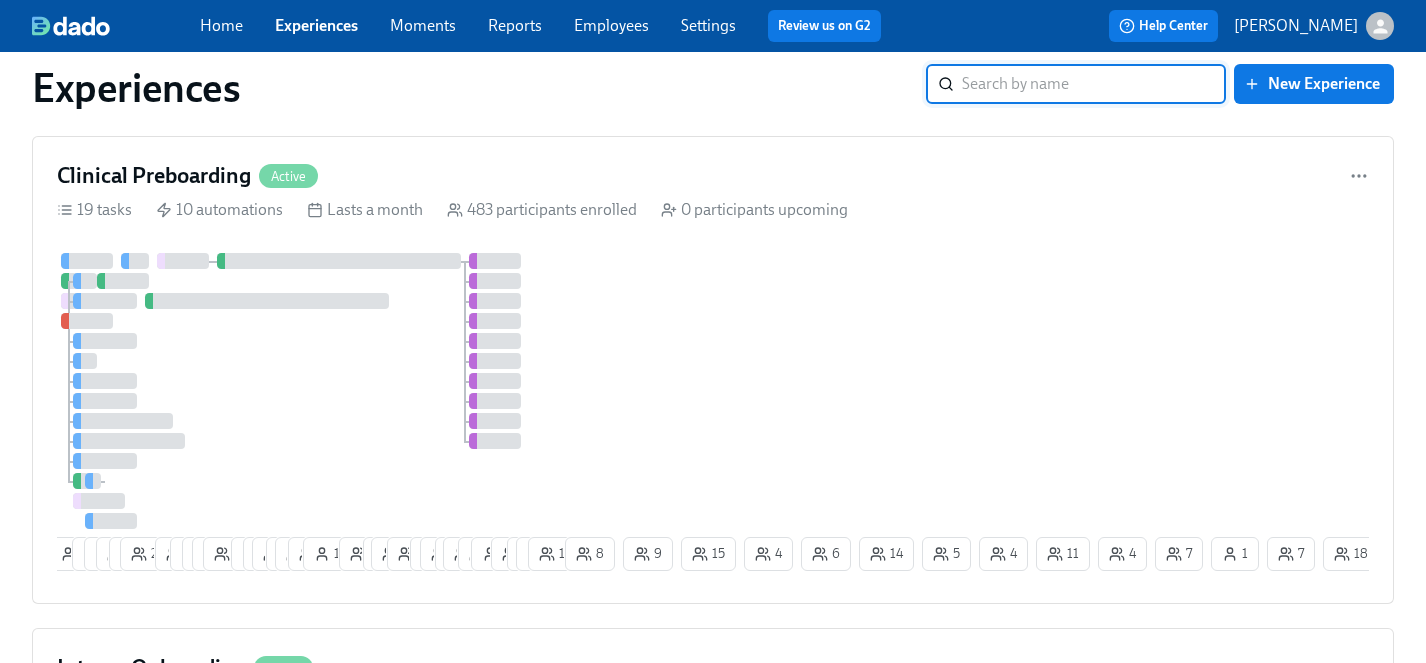 scroll, scrollTop: 6048, scrollLeft: 0, axis: vertical 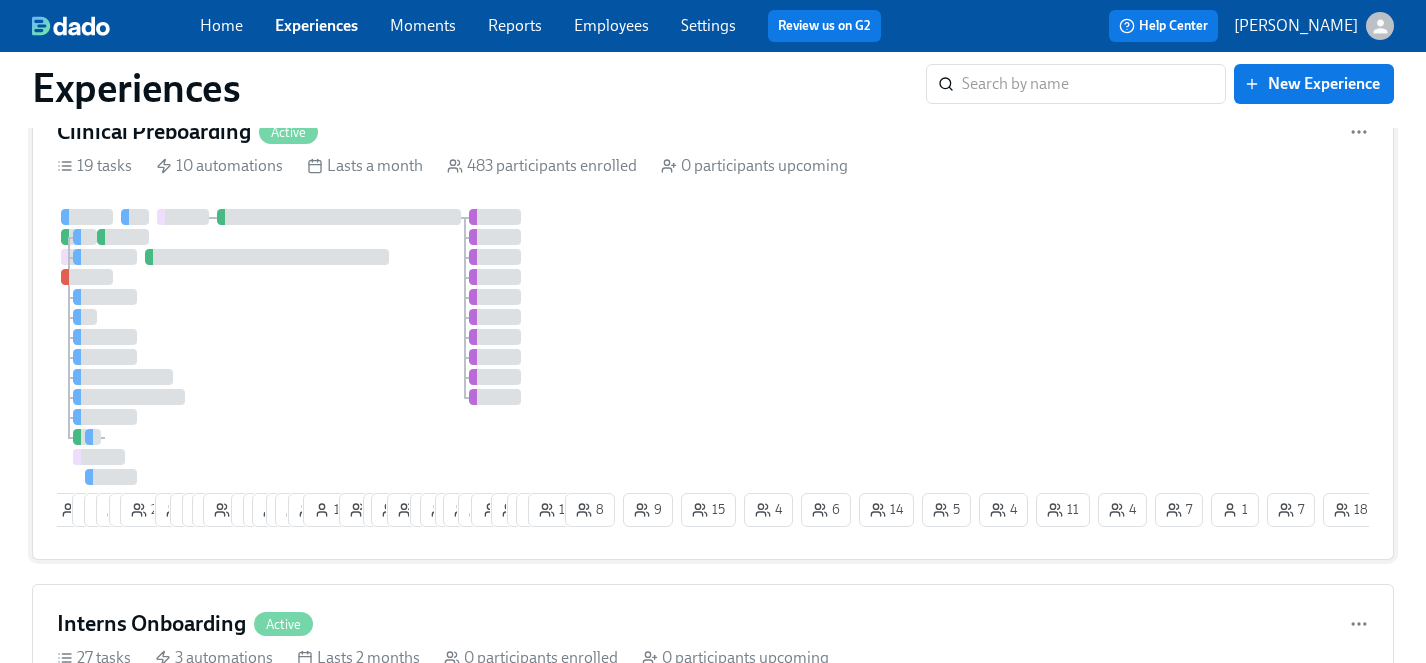 click at bounding box center [309, 347] 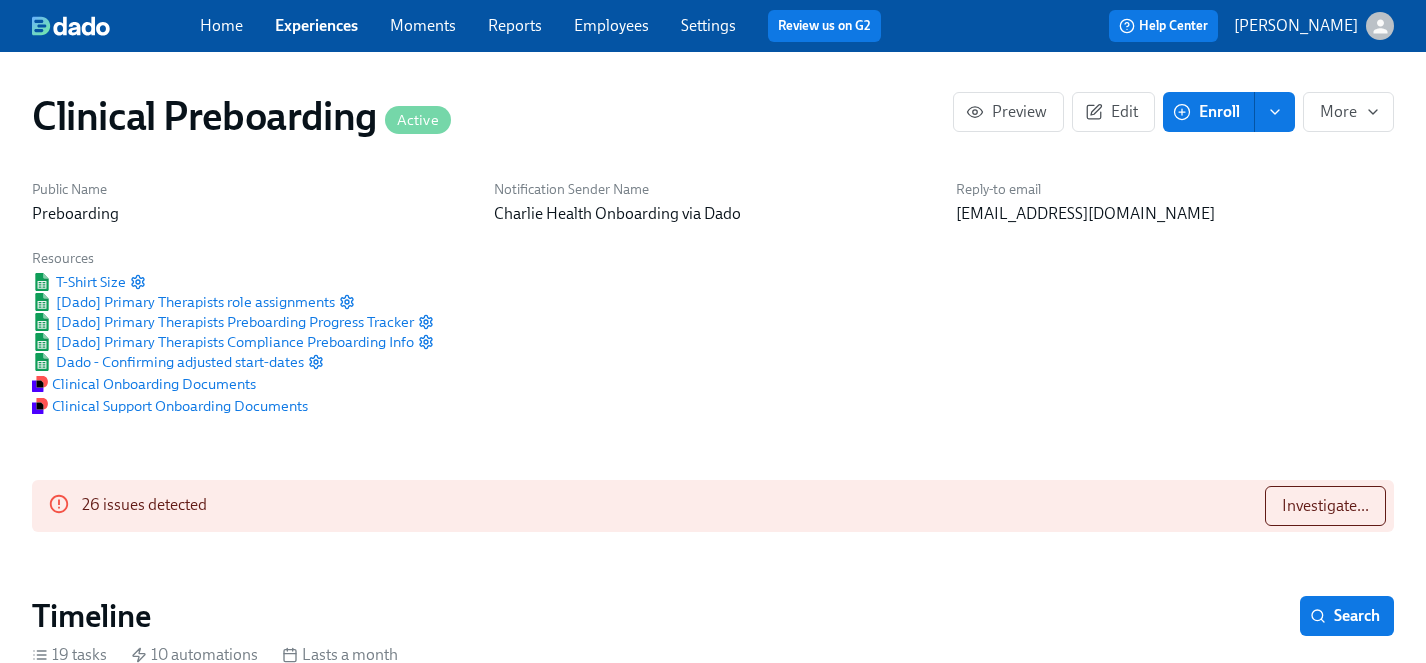 click on "Clinical Onboarding Documents" at bounding box center [233, 383] 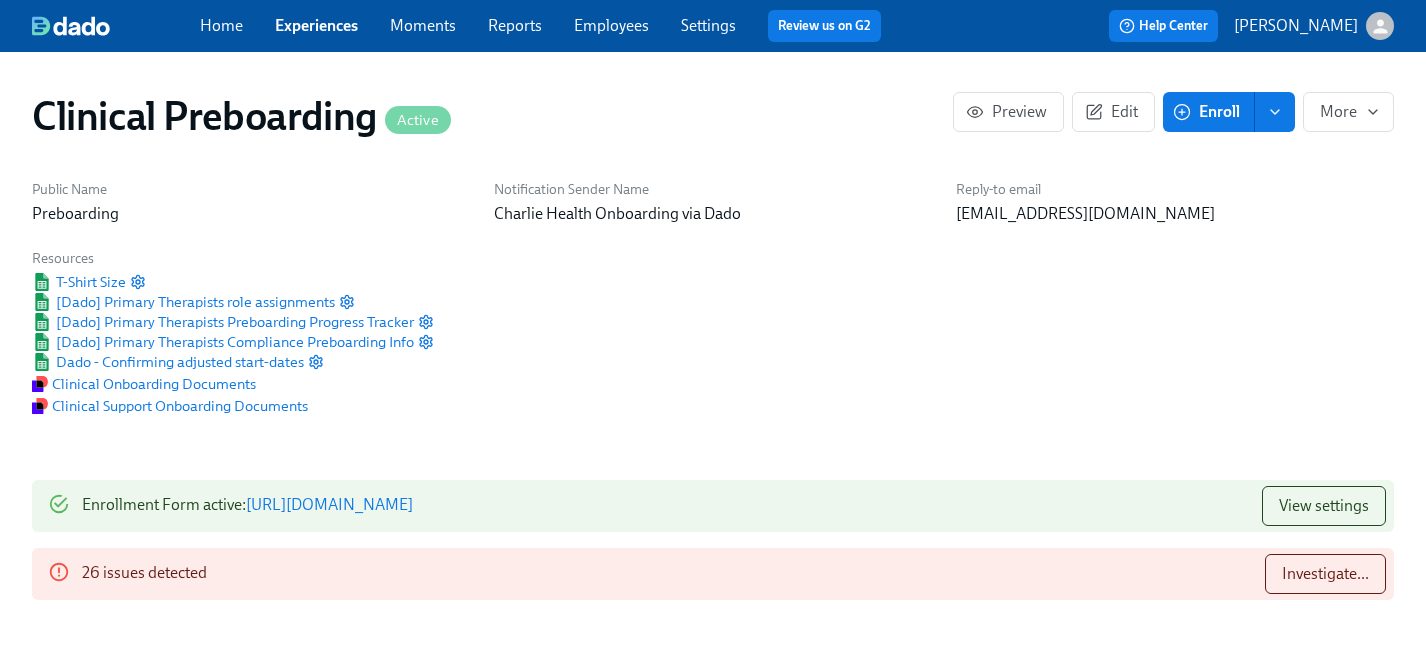scroll, scrollTop: 220, scrollLeft: 0, axis: vertical 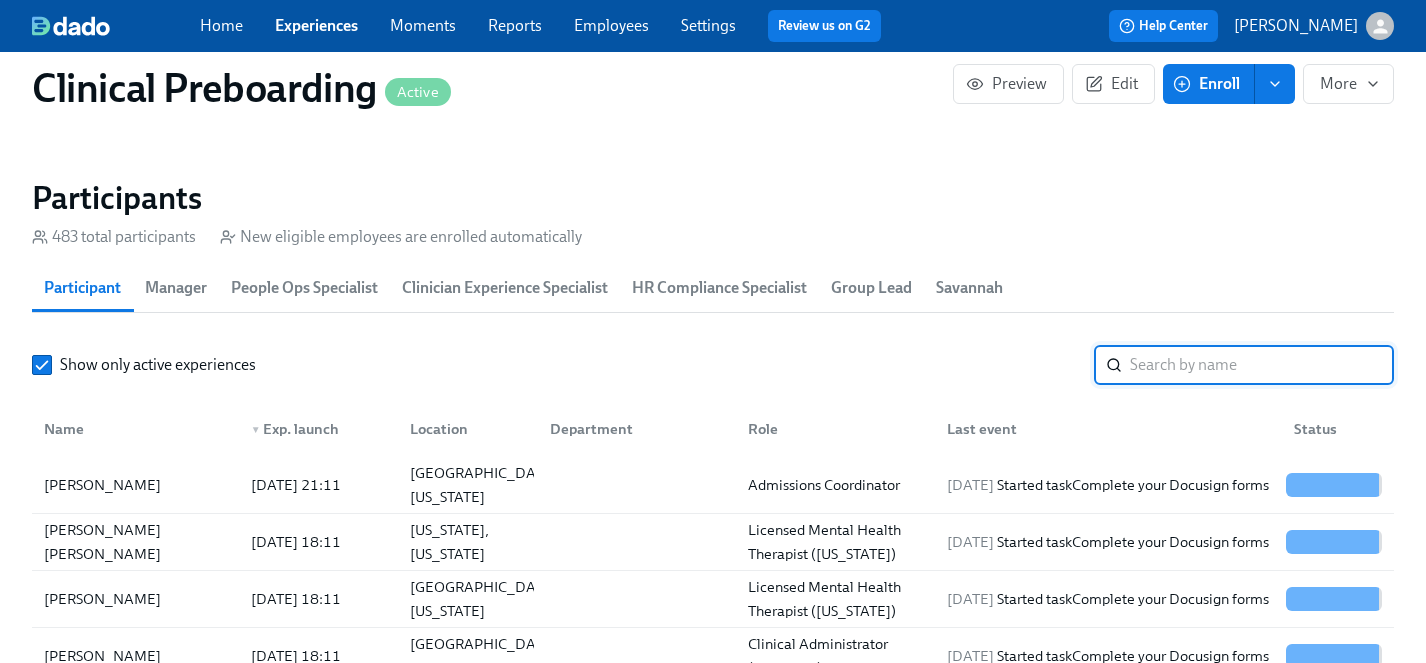 click at bounding box center (1262, 365) 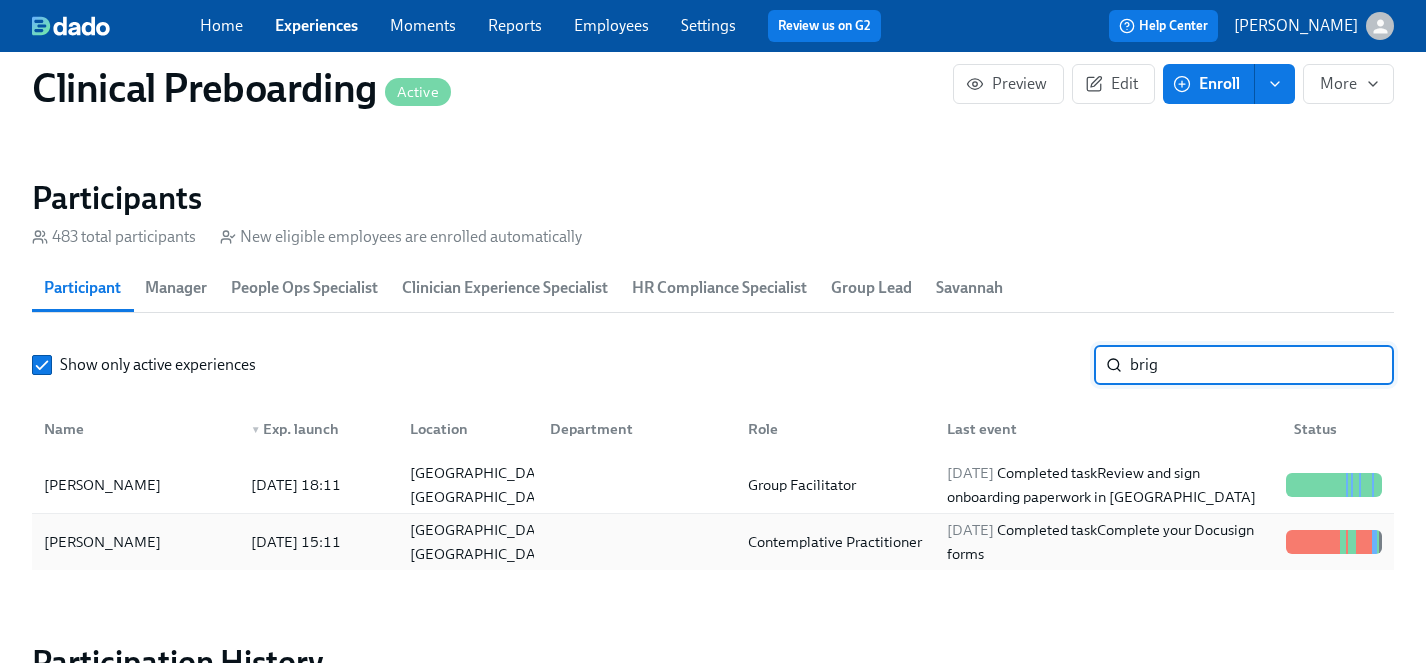type on "brig" 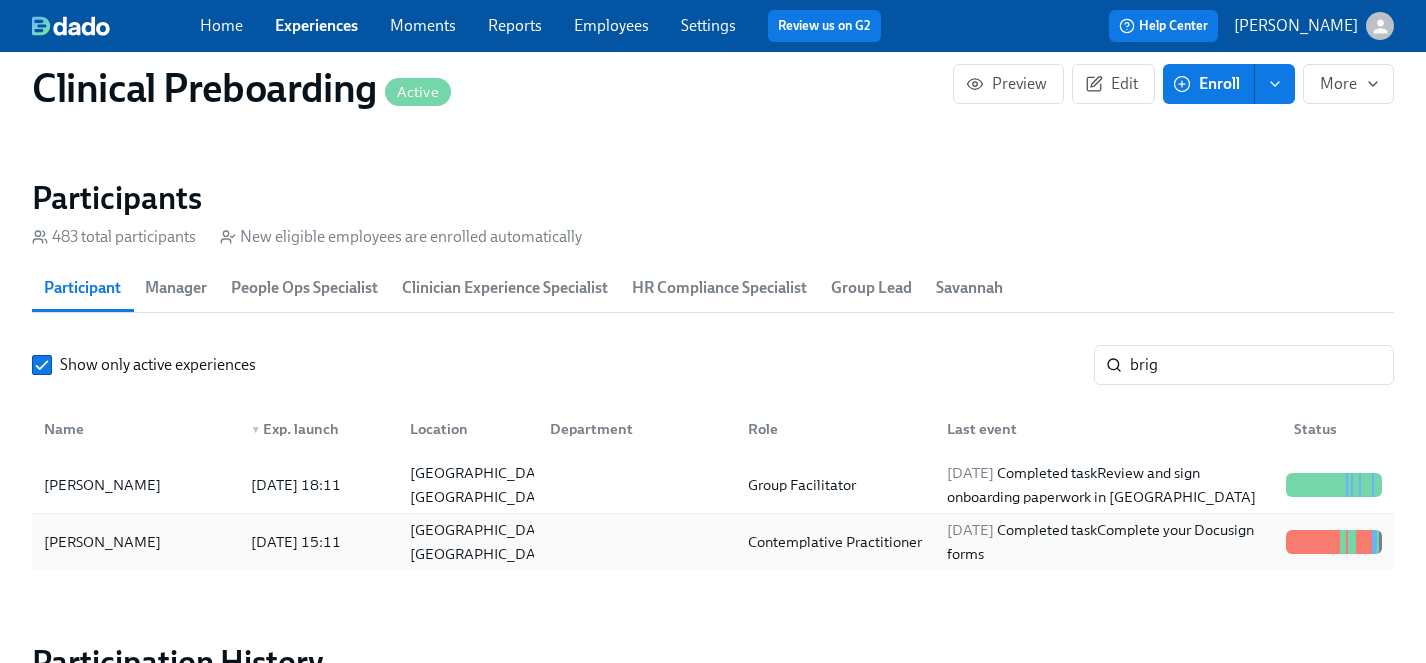 click on "[PERSON_NAME]" at bounding box center [102, 542] 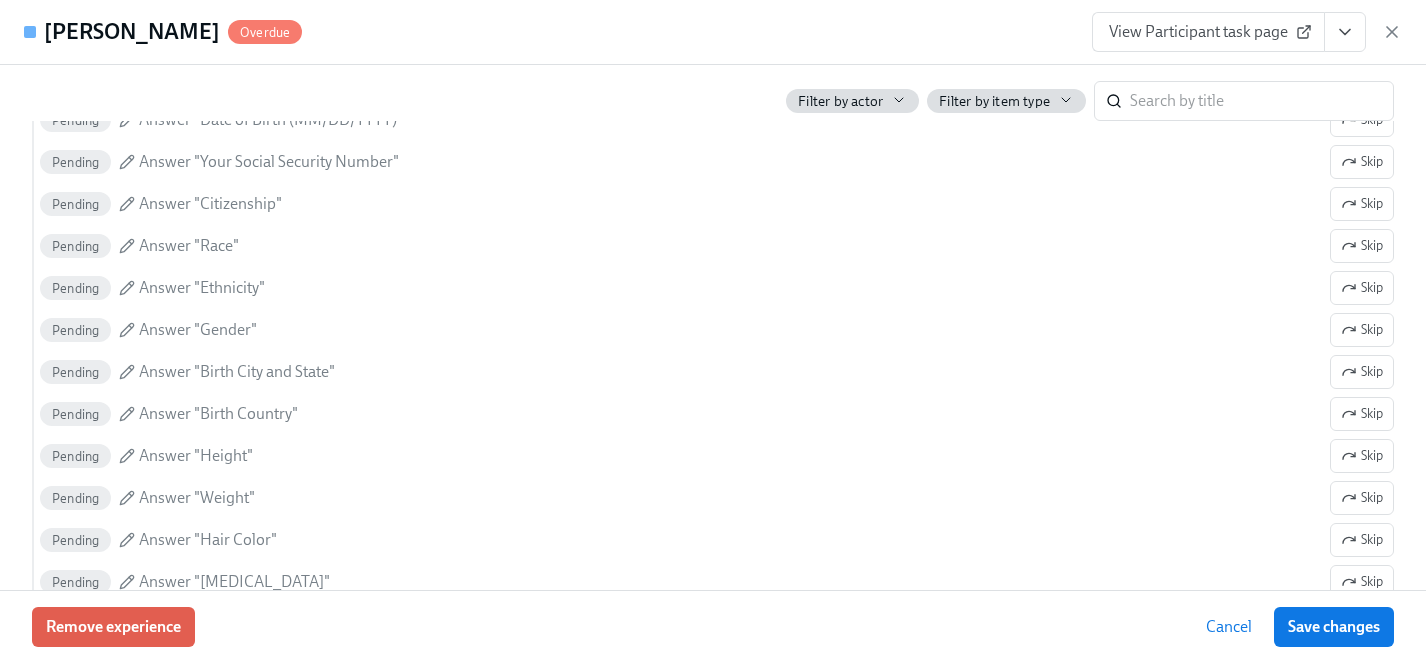 scroll, scrollTop: 1478, scrollLeft: 0, axis: vertical 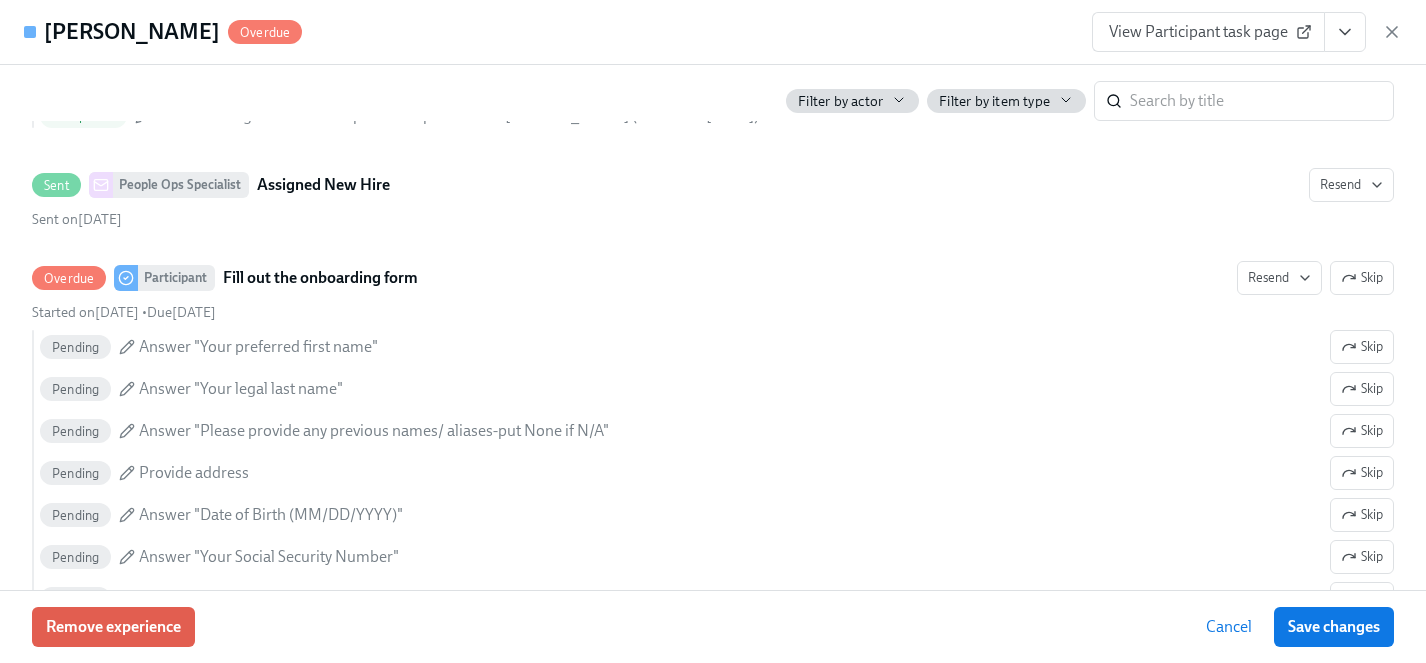 click 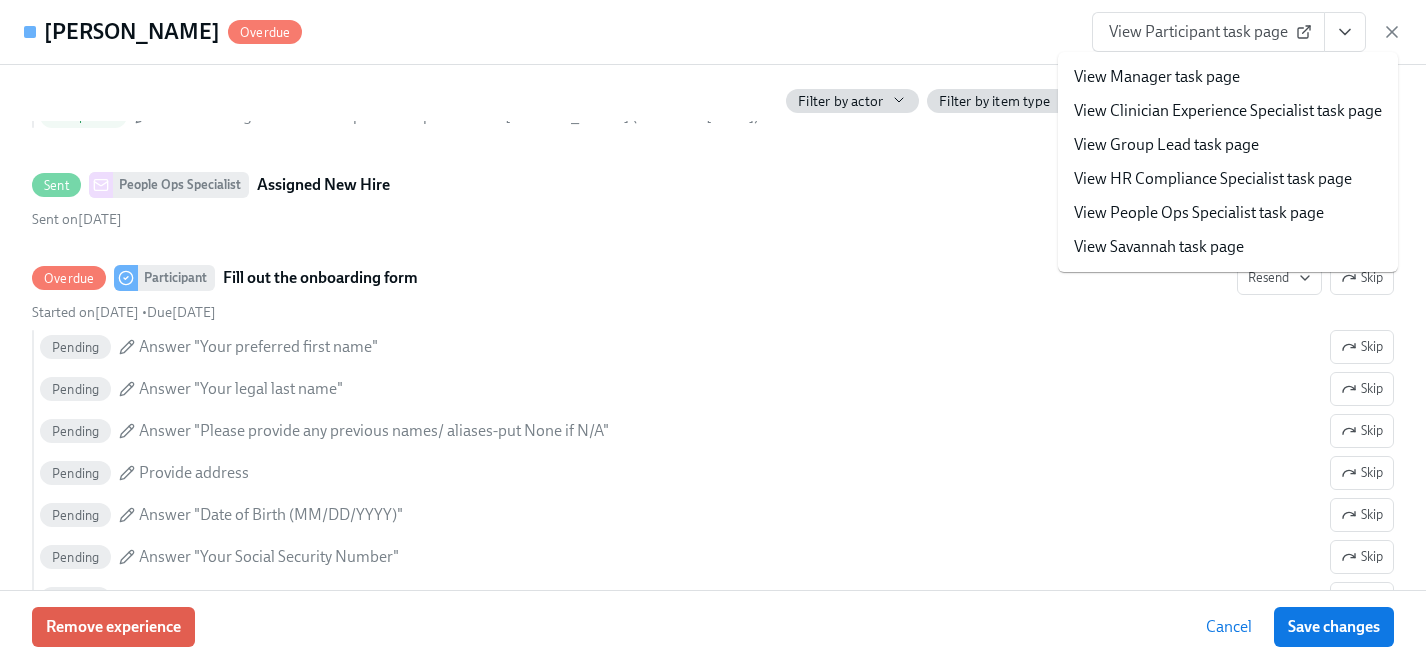 click on "View HR Compliance Specialist task page" at bounding box center (1213, 179) 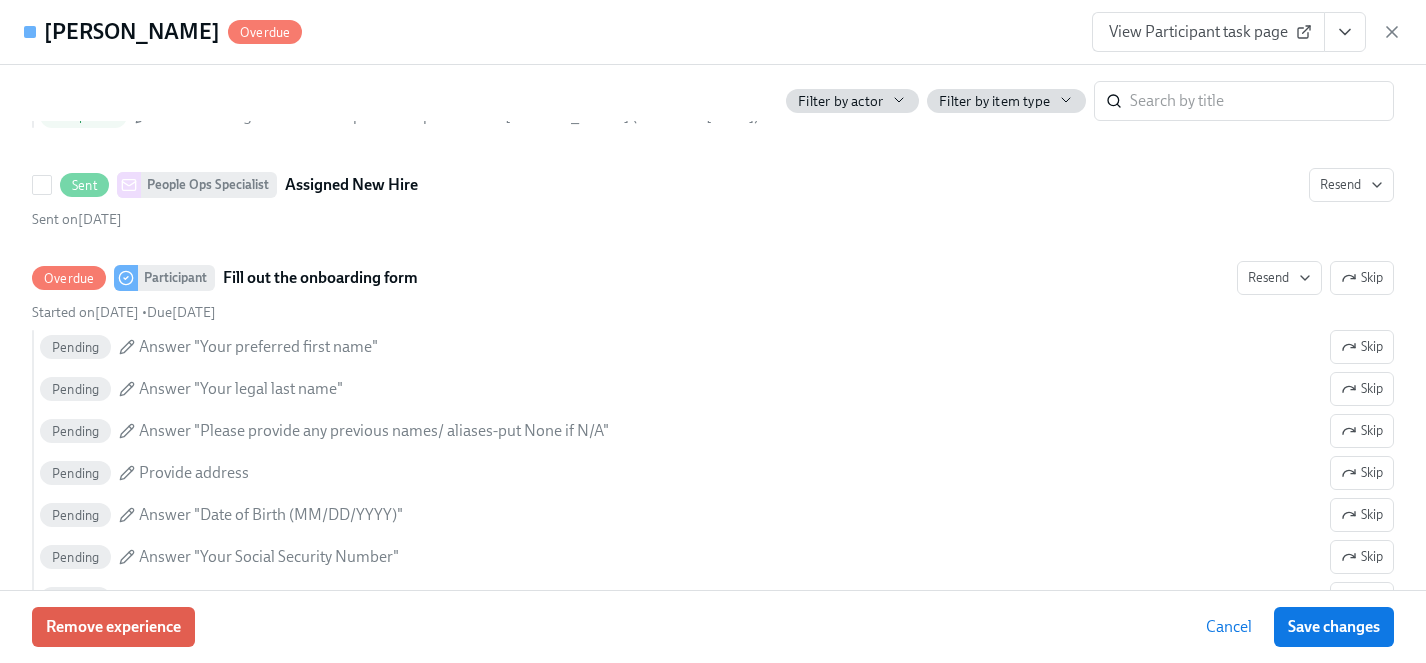 scroll, scrollTop: 0, scrollLeft: 24088, axis: horizontal 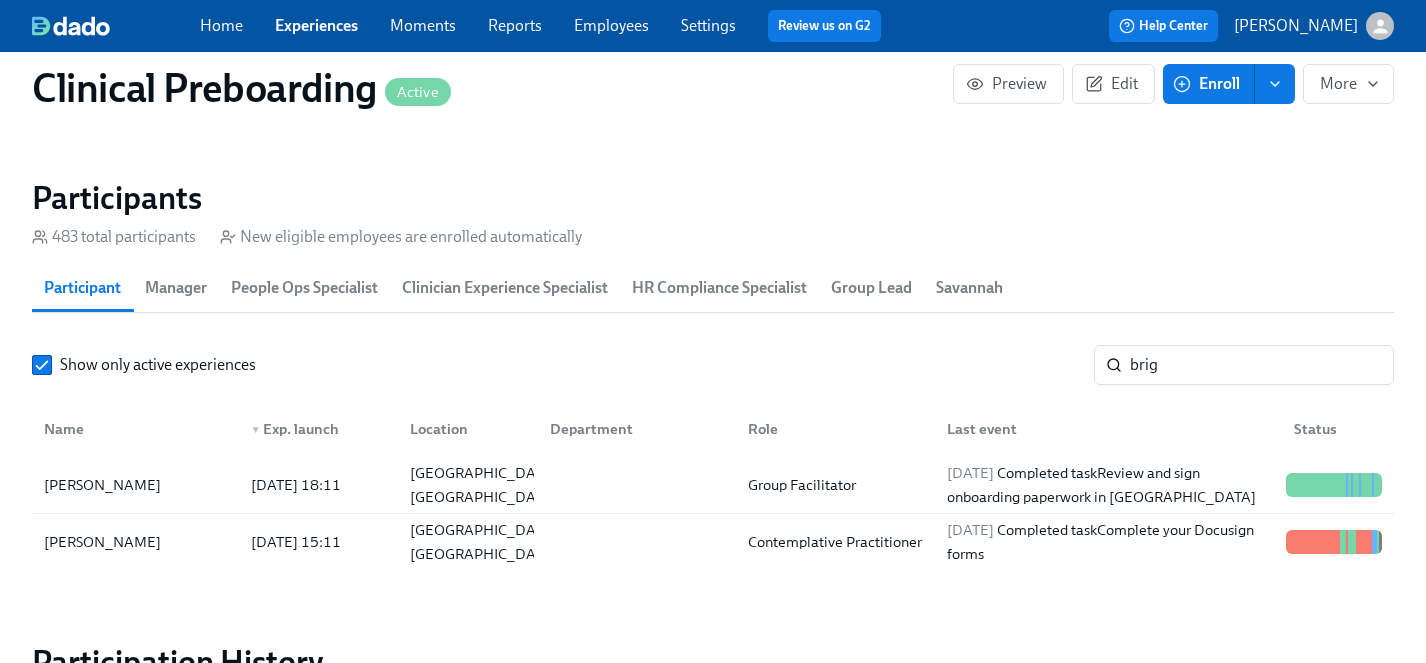 click on "Experiences" at bounding box center [316, 25] 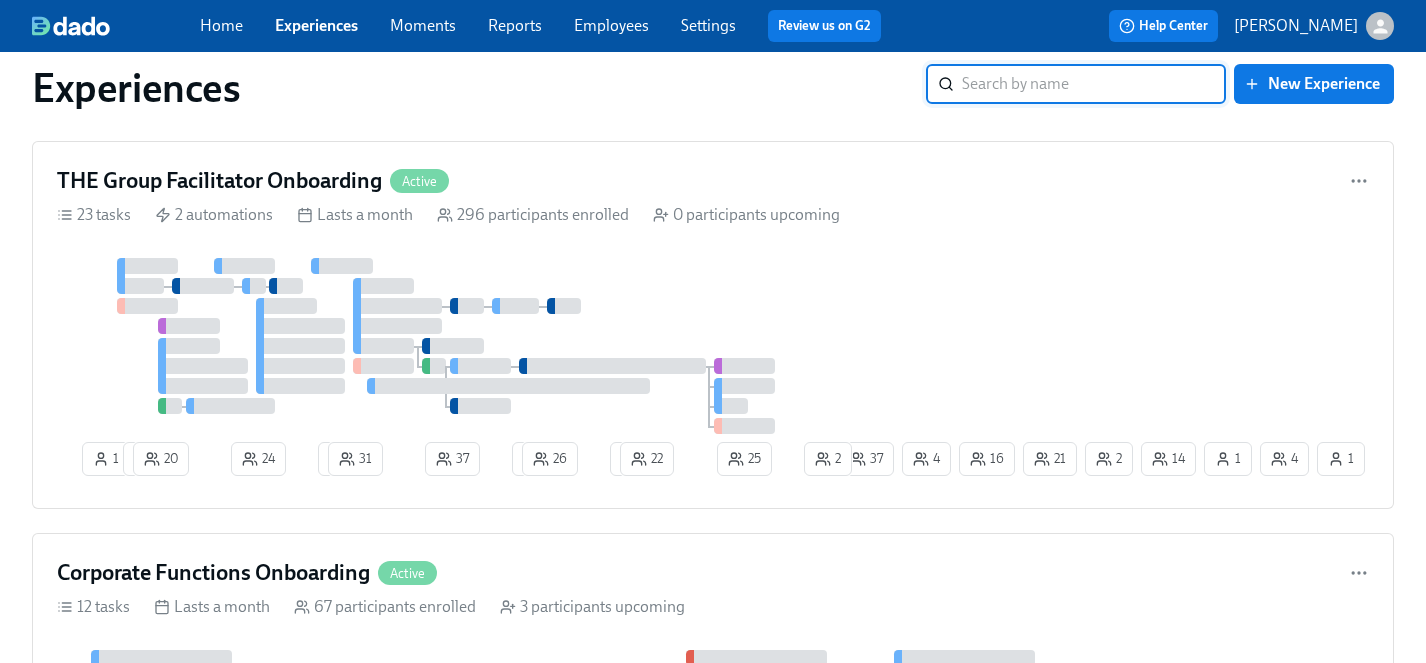 scroll, scrollTop: 3147, scrollLeft: 0, axis: vertical 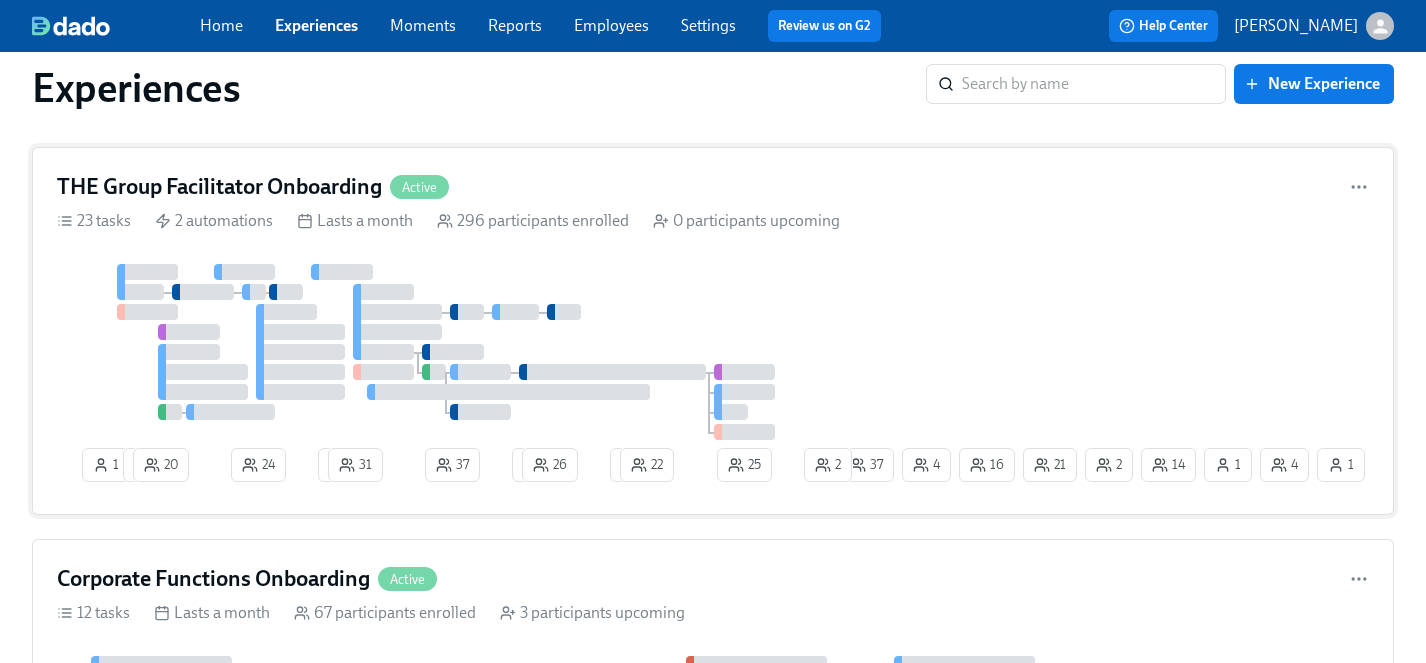 click at bounding box center [446, 352] 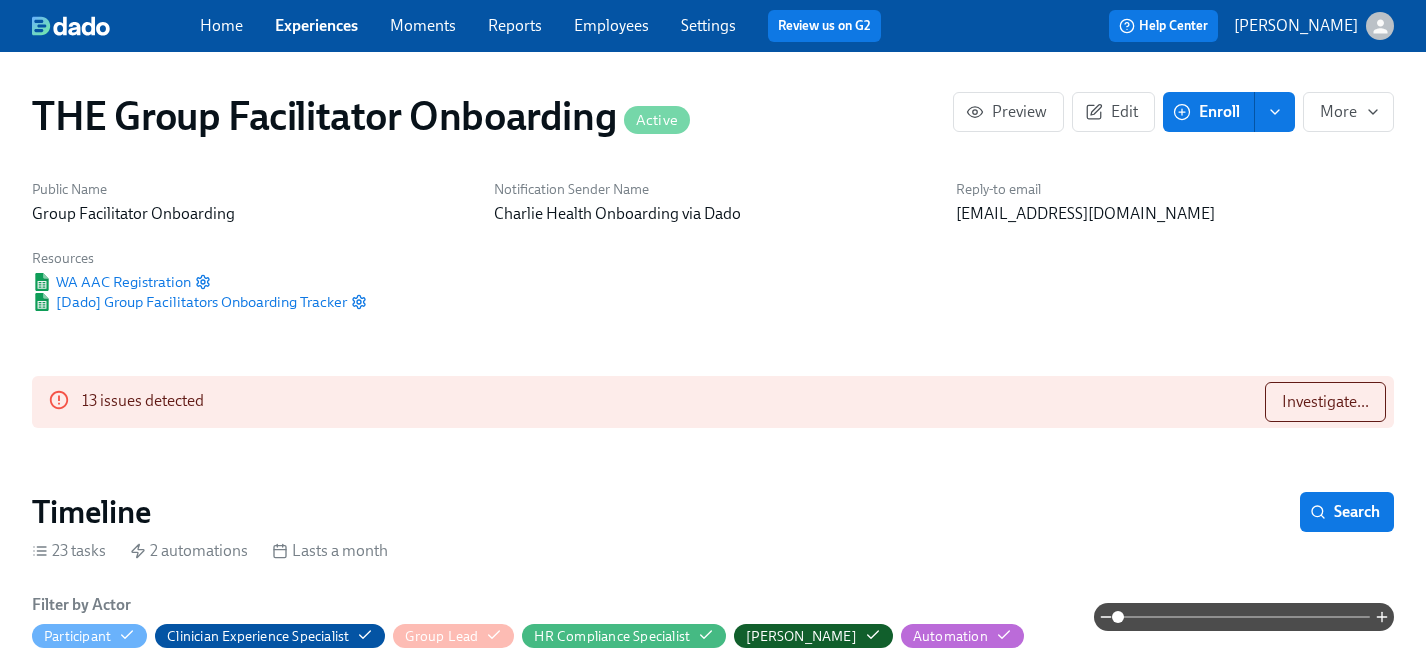 scroll, scrollTop: 1021, scrollLeft: 0, axis: vertical 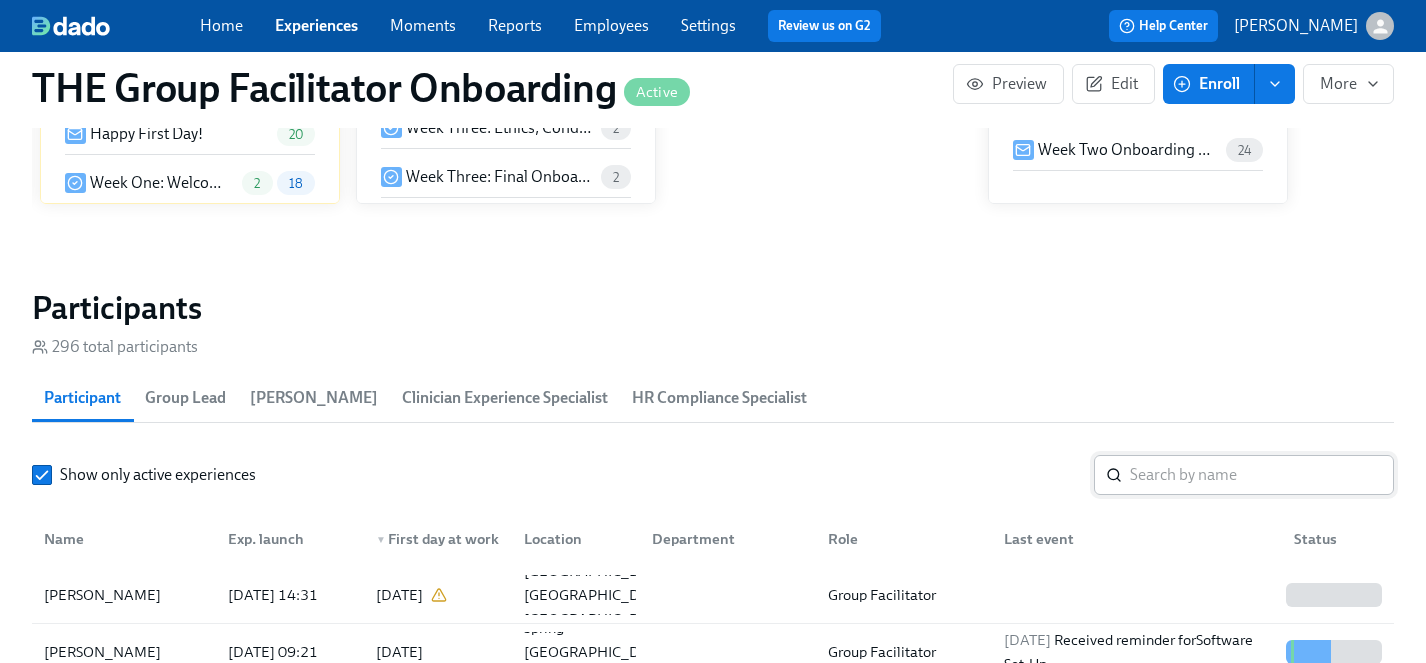 click at bounding box center [1262, 475] 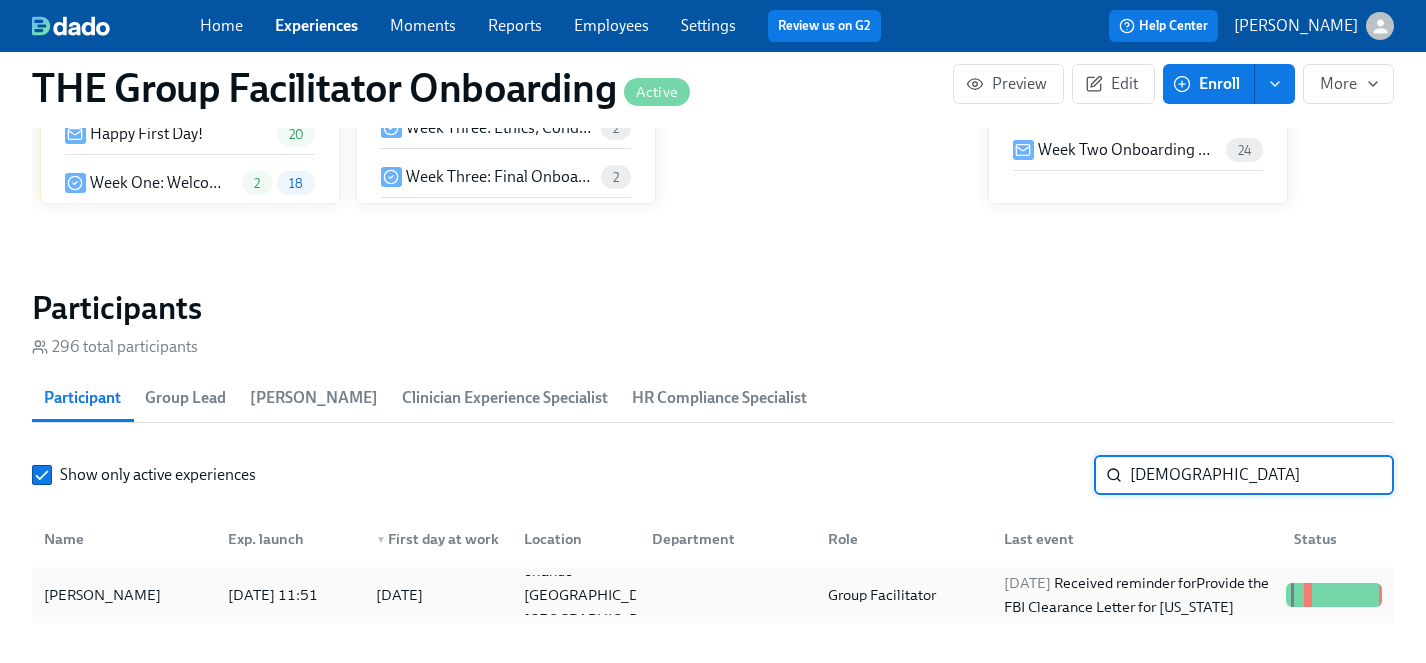 type on "faryal" 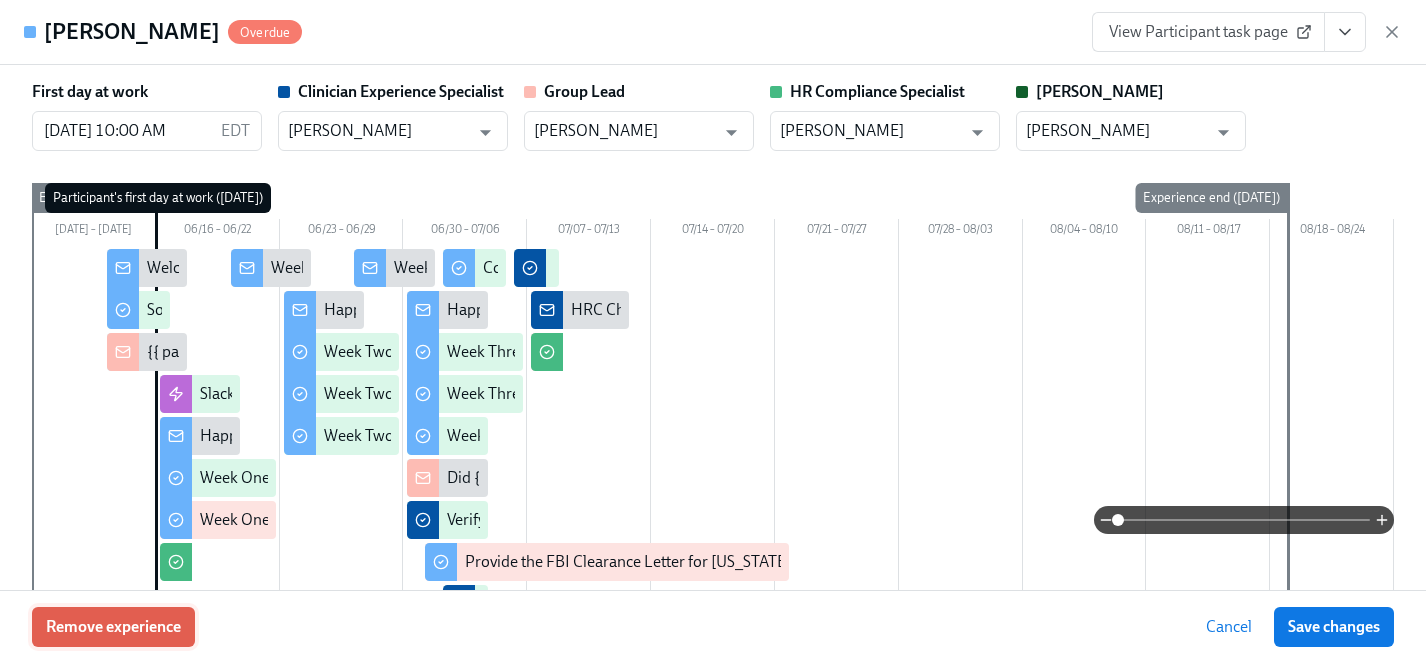 click on "Remove experience" at bounding box center [113, 627] 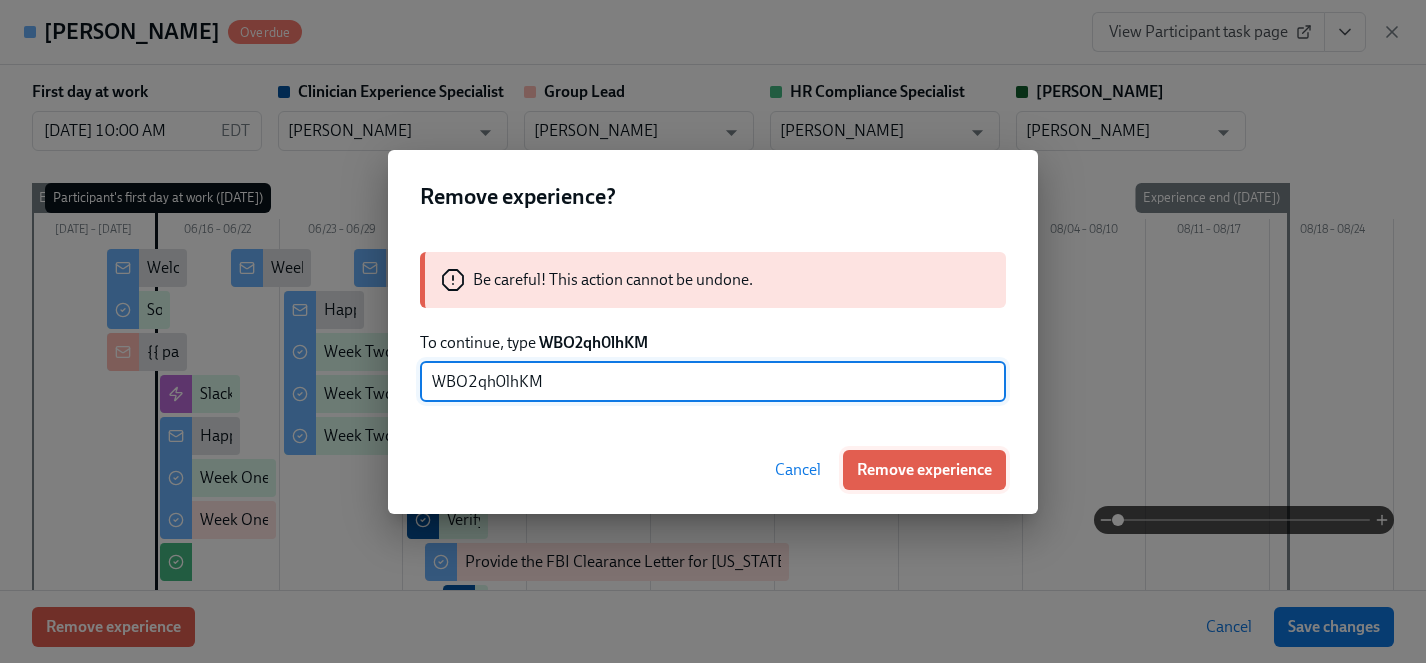 type on "WBO2qh0lhKM" 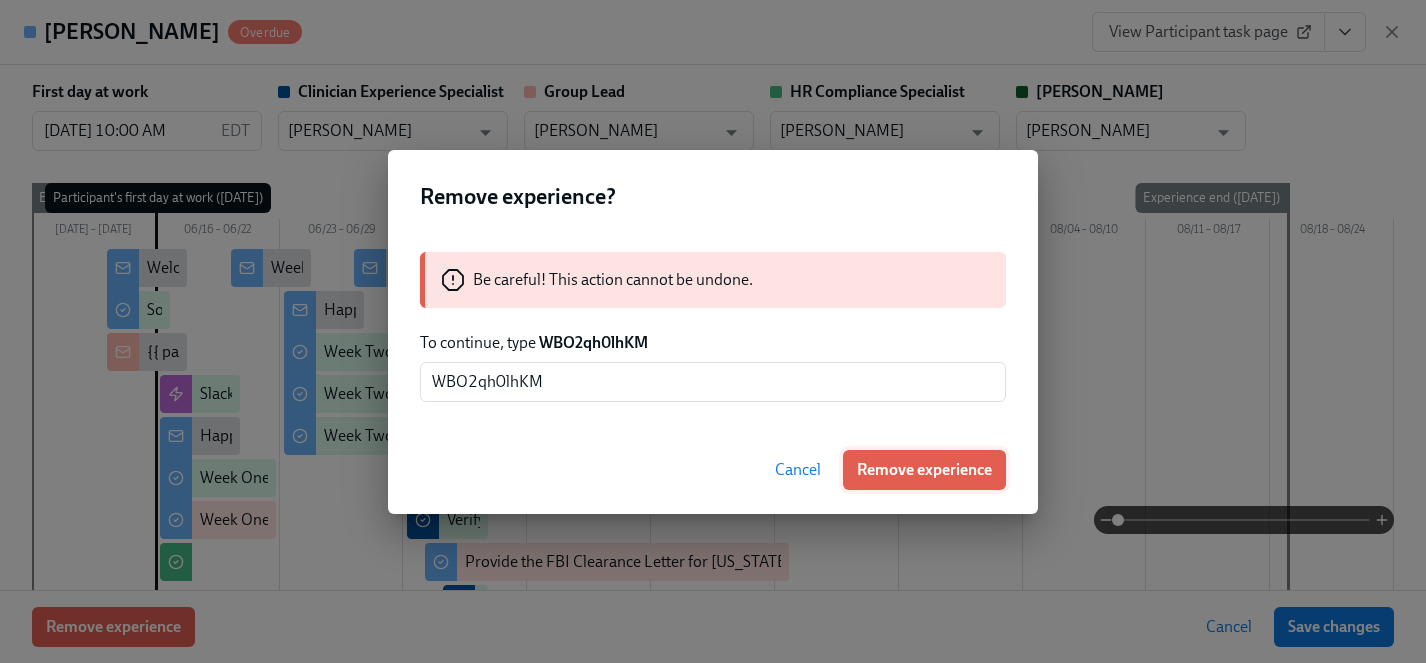 click on "Remove experience" at bounding box center (924, 470) 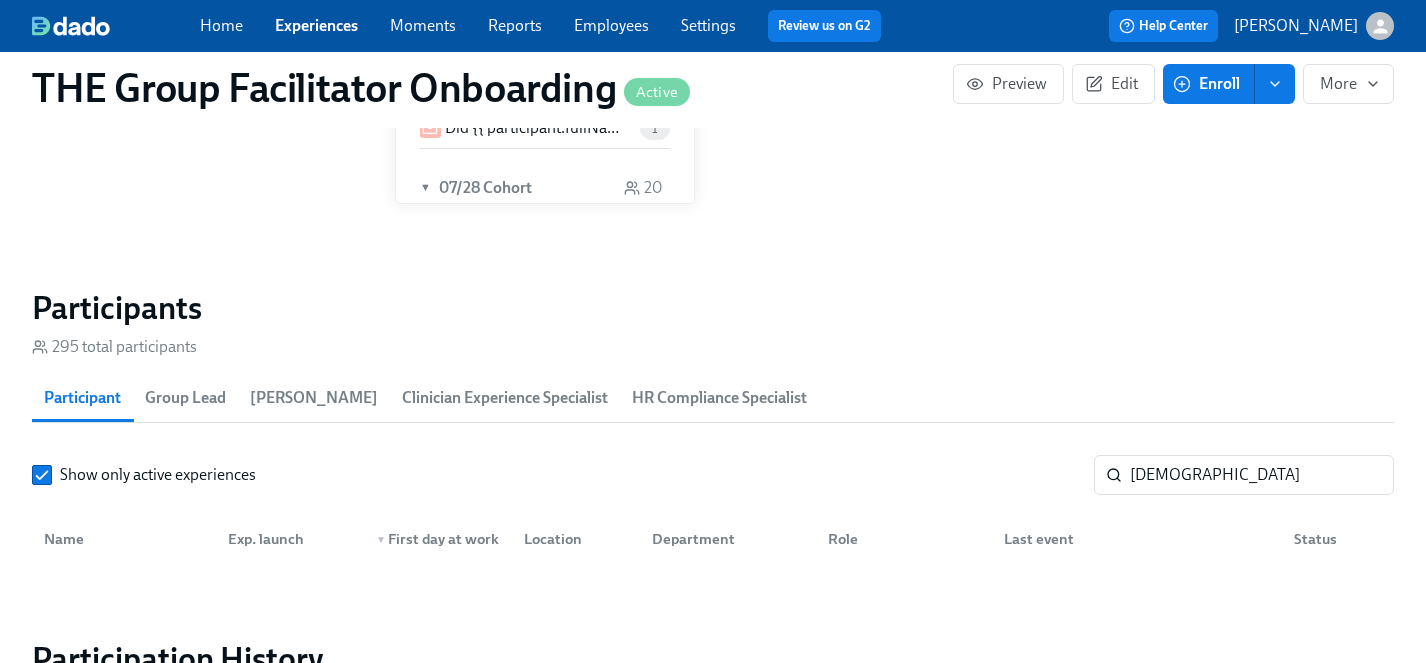 scroll, scrollTop: 0, scrollLeft: 28010, axis: horizontal 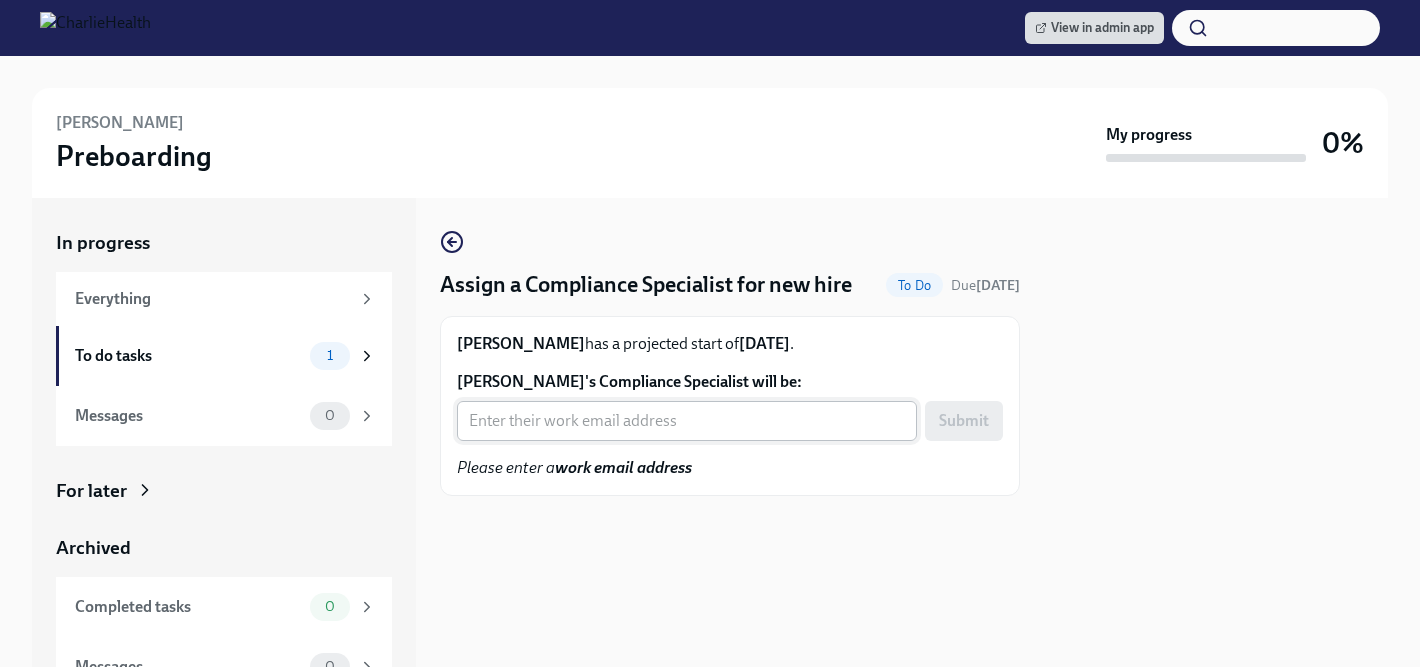 click on "[PERSON_NAME]'s Compliance Specialist will be:" at bounding box center [687, 421] 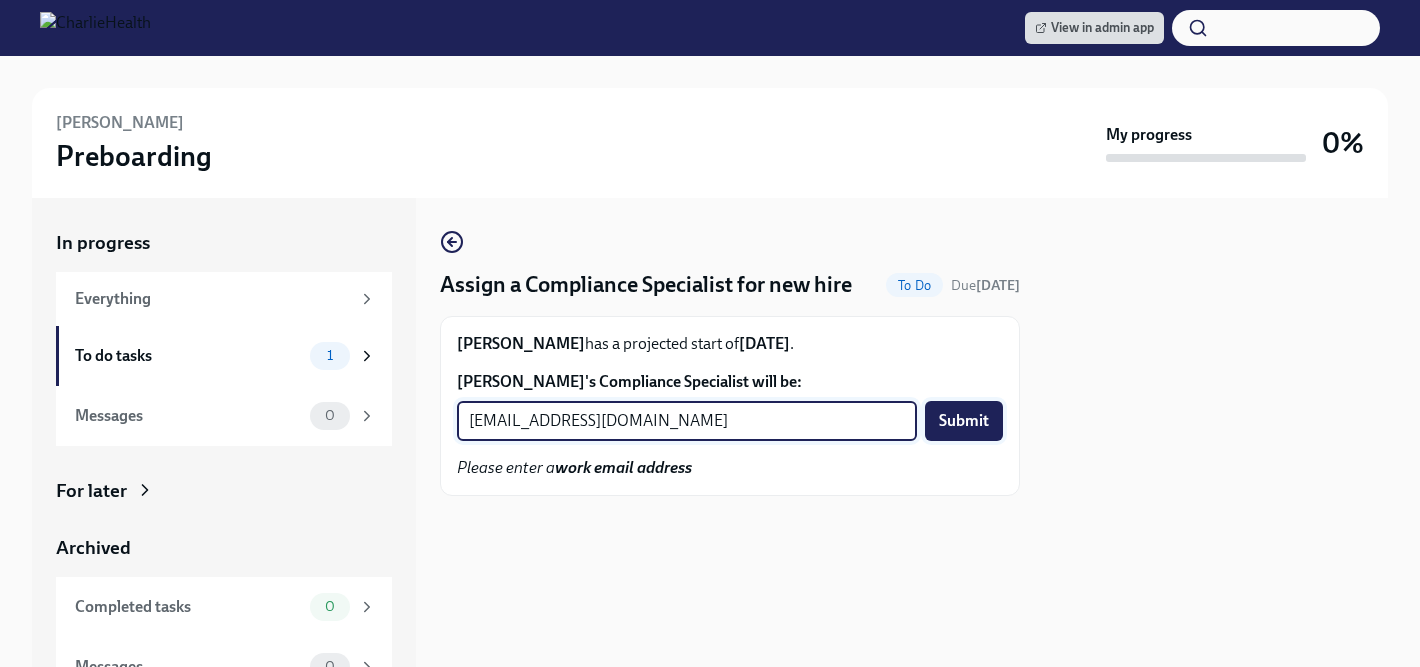 type on "[EMAIL_ADDRESS][DOMAIN_NAME]" 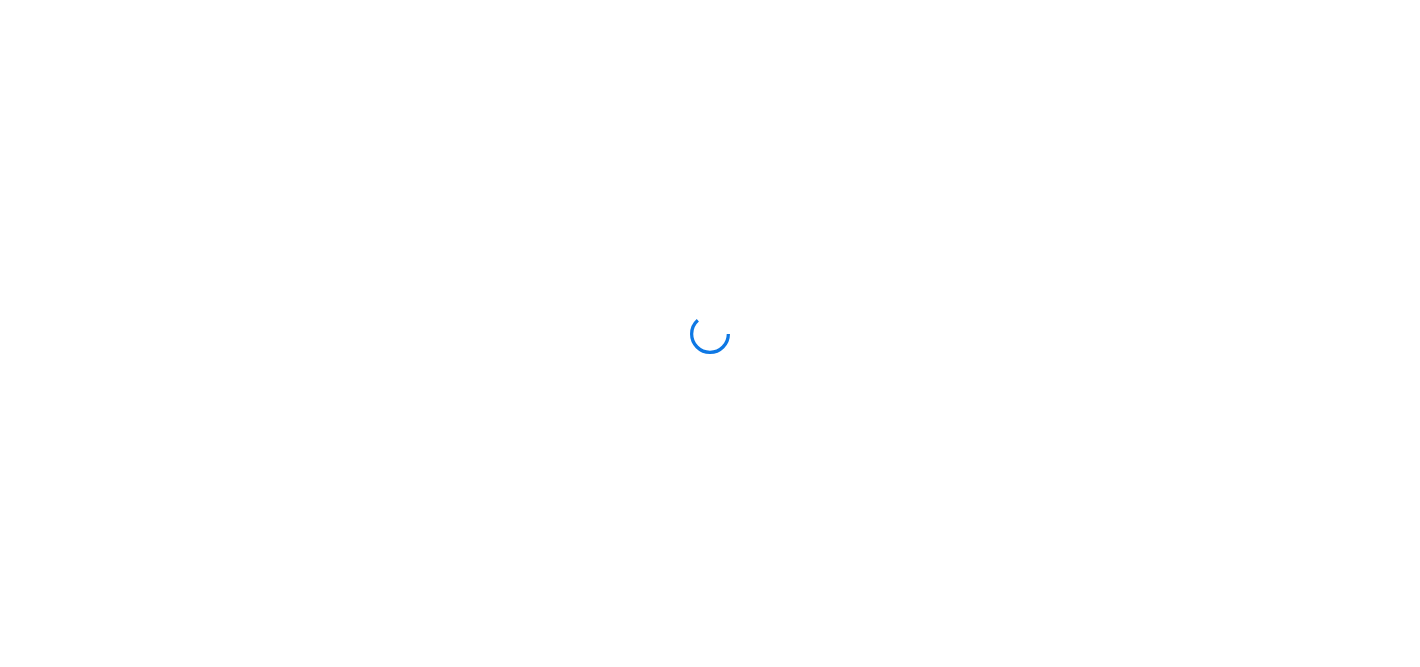 scroll, scrollTop: 0, scrollLeft: 0, axis: both 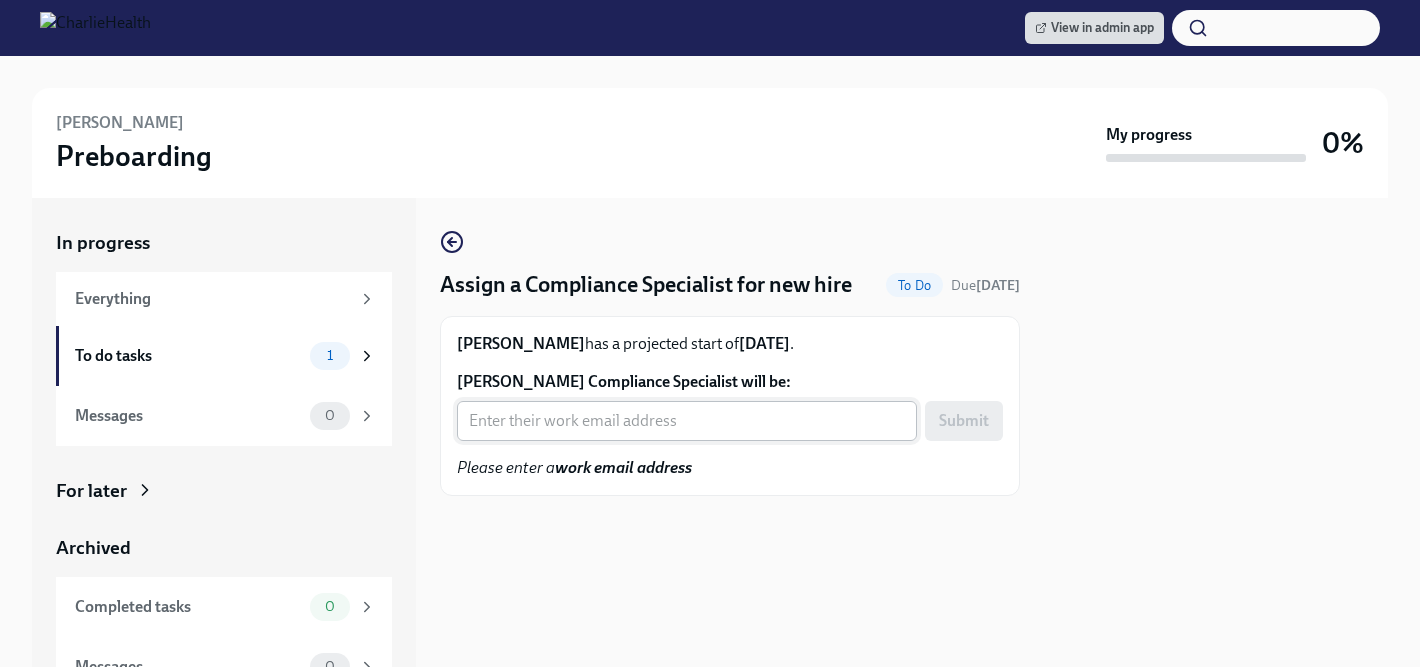 click on "[PERSON_NAME] Compliance Specialist will be:" at bounding box center [687, 421] 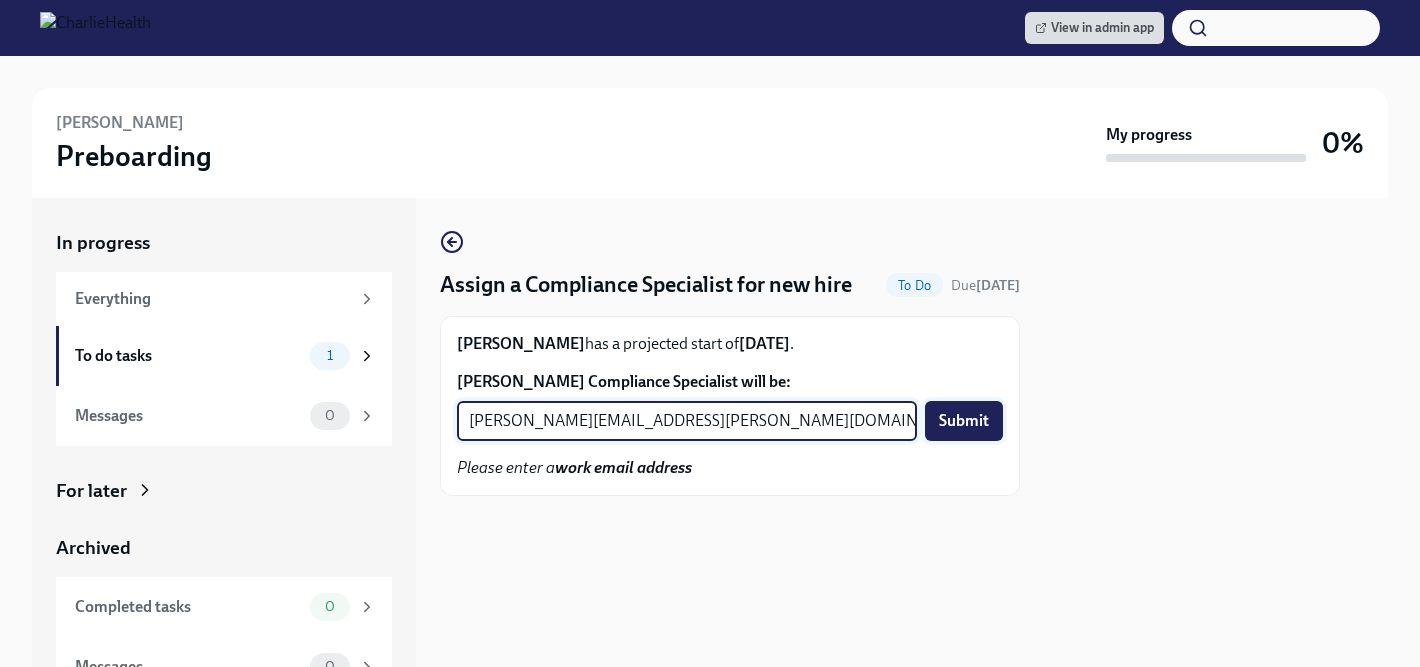 type on "[PERSON_NAME][EMAIL_ADDRESS][PERSON_NAME][DOMAIN_NAME]" 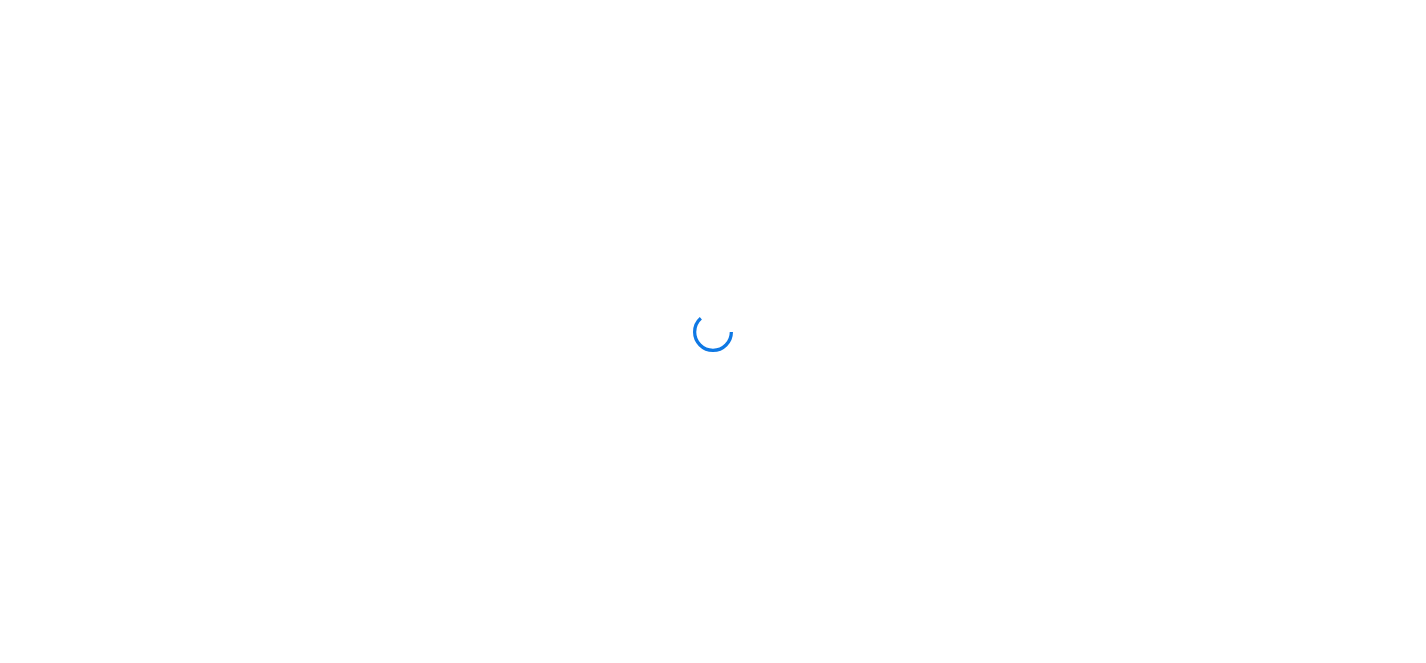 scroll, scrollTop: 0, scrollLeft: 0, axis: both 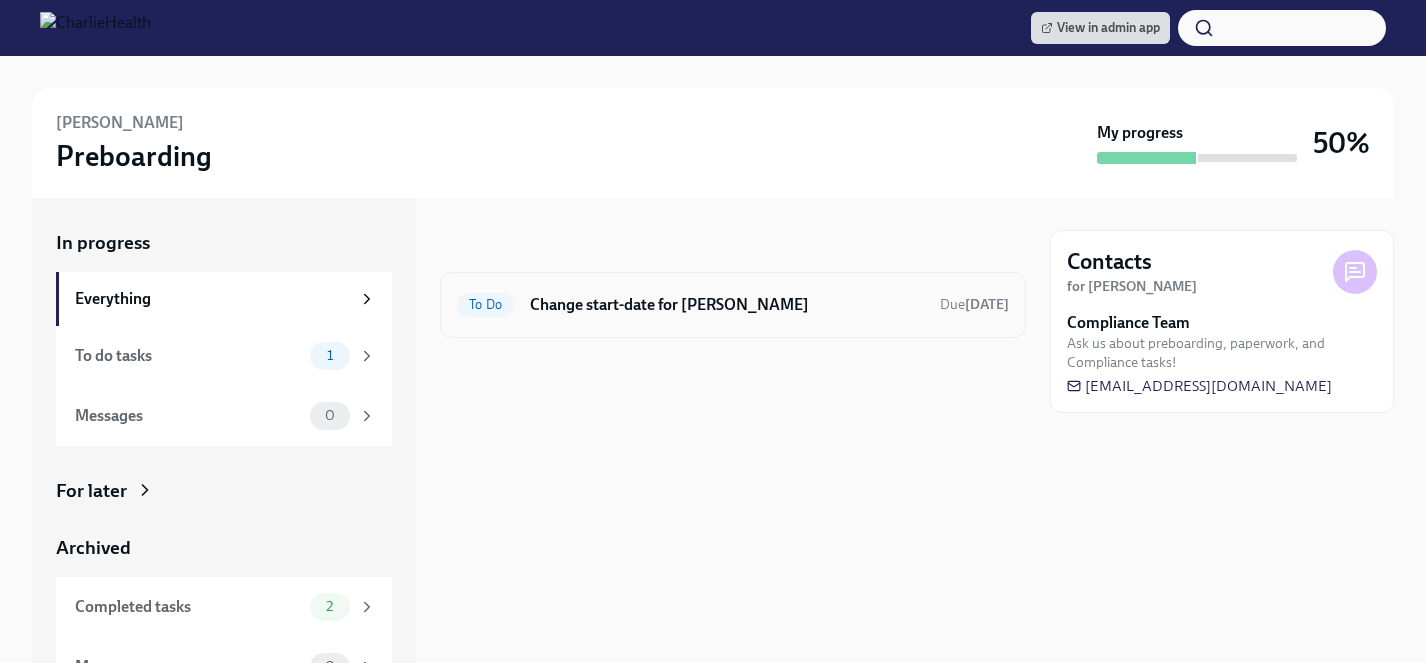 click on "Change start-date for [PERSON_NAME]" at bounding box center [727, 305] 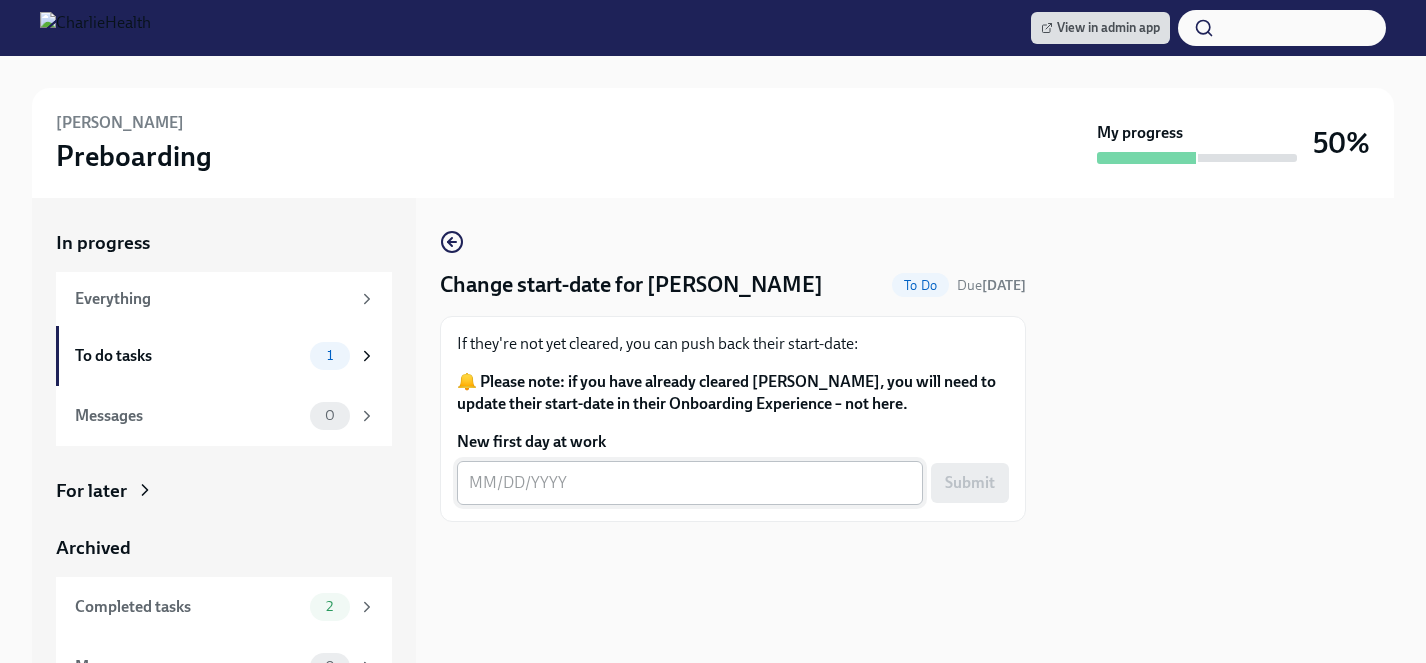 click on "New first day at work" at bounding box center [690, 483] 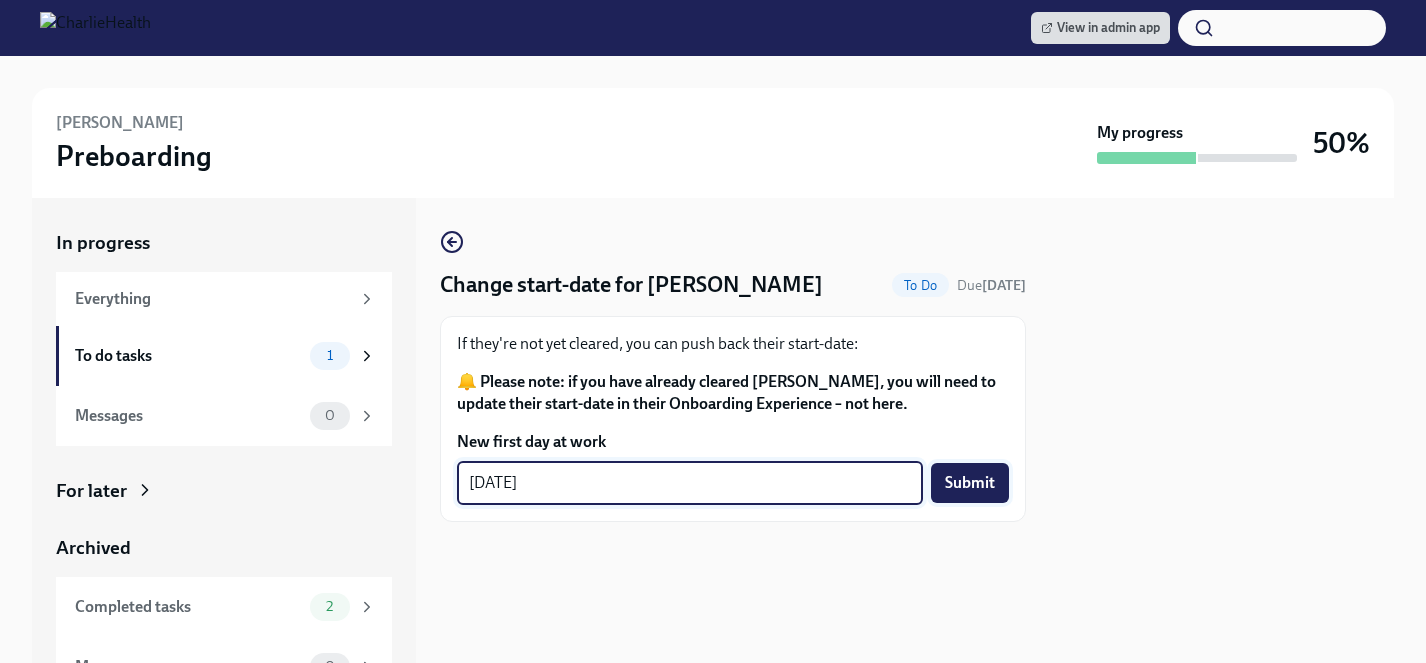 type on "[DATE]" 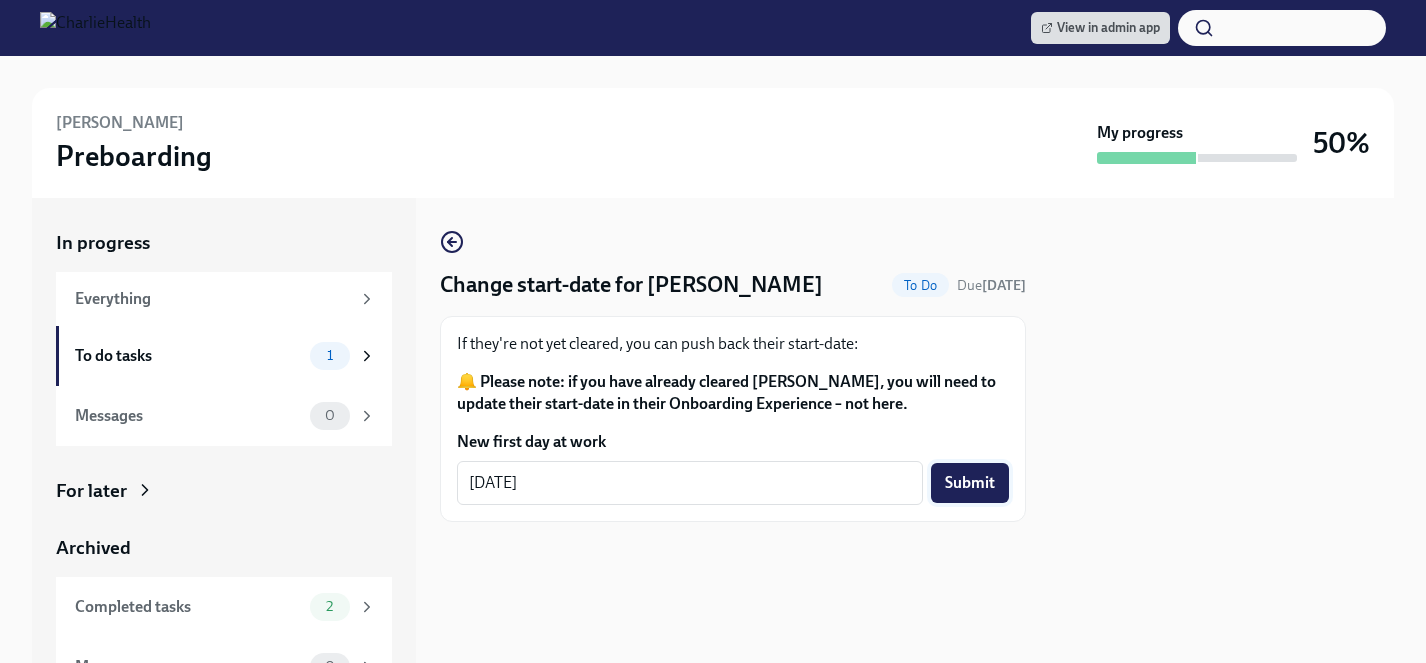 click on "Submit" at bounding box center [970, 483] 